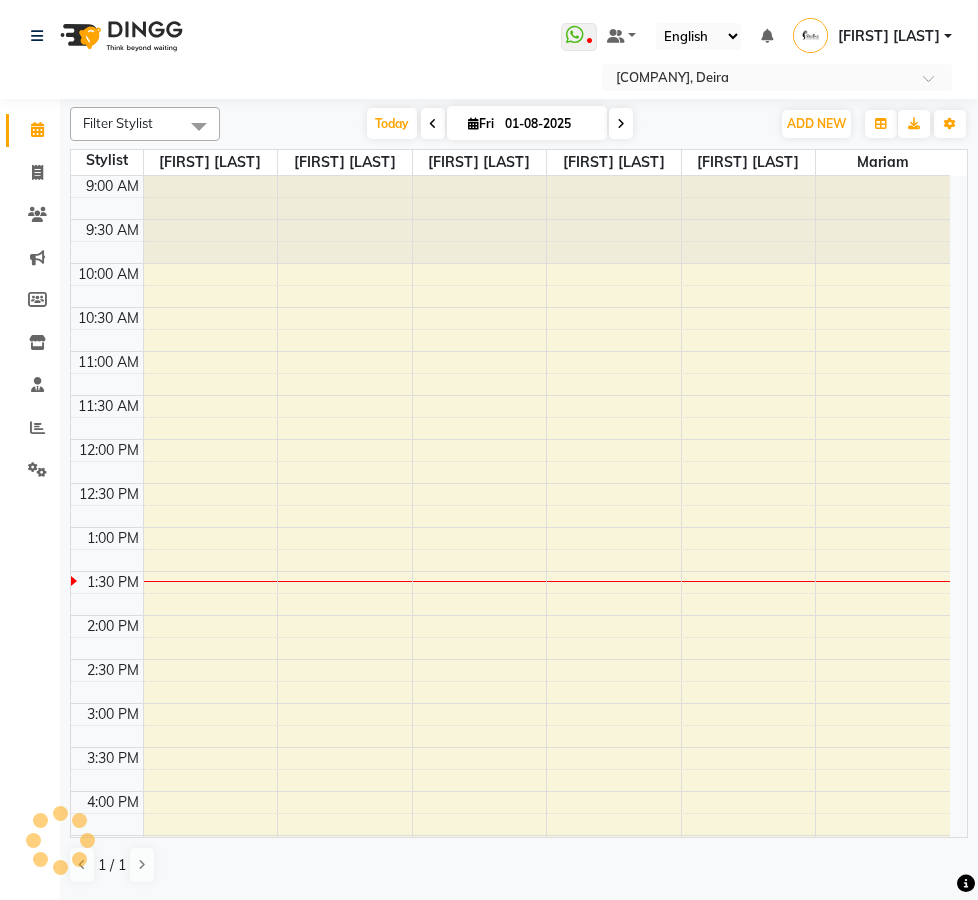 scroll, scrollTop: 0, scrollLeft: 0, axis: both 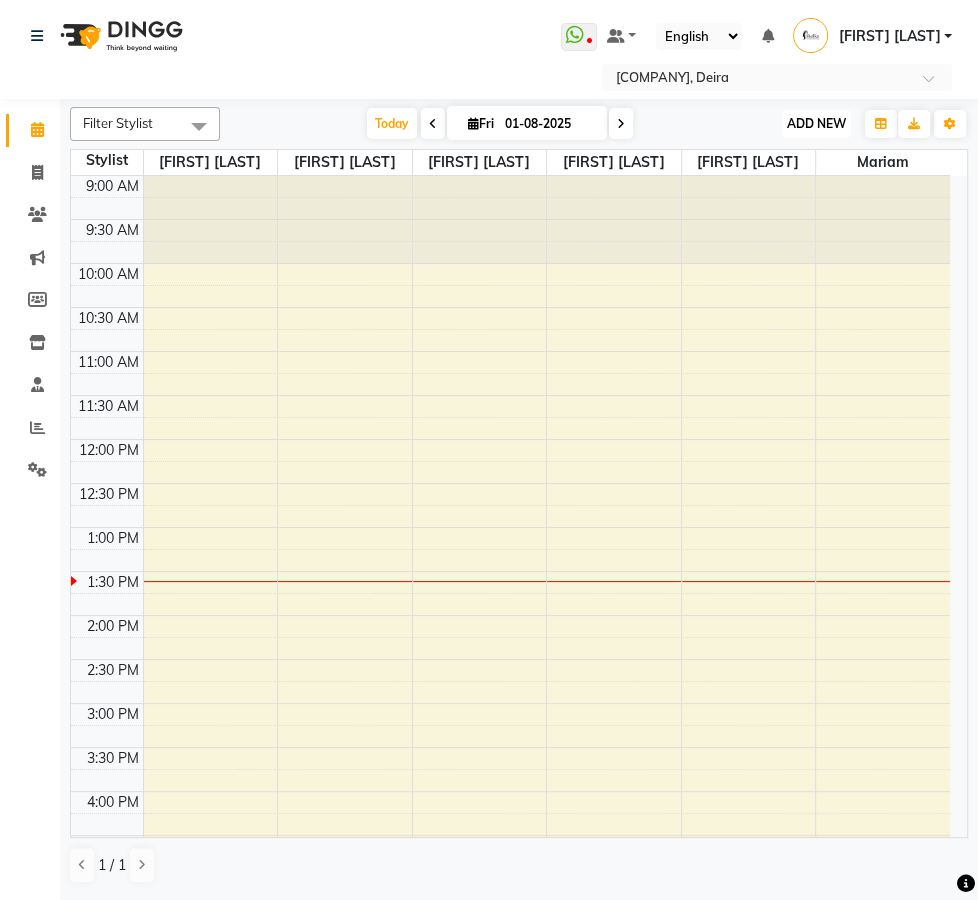 click on "ADD NEW" at bounding box center (816, 123) 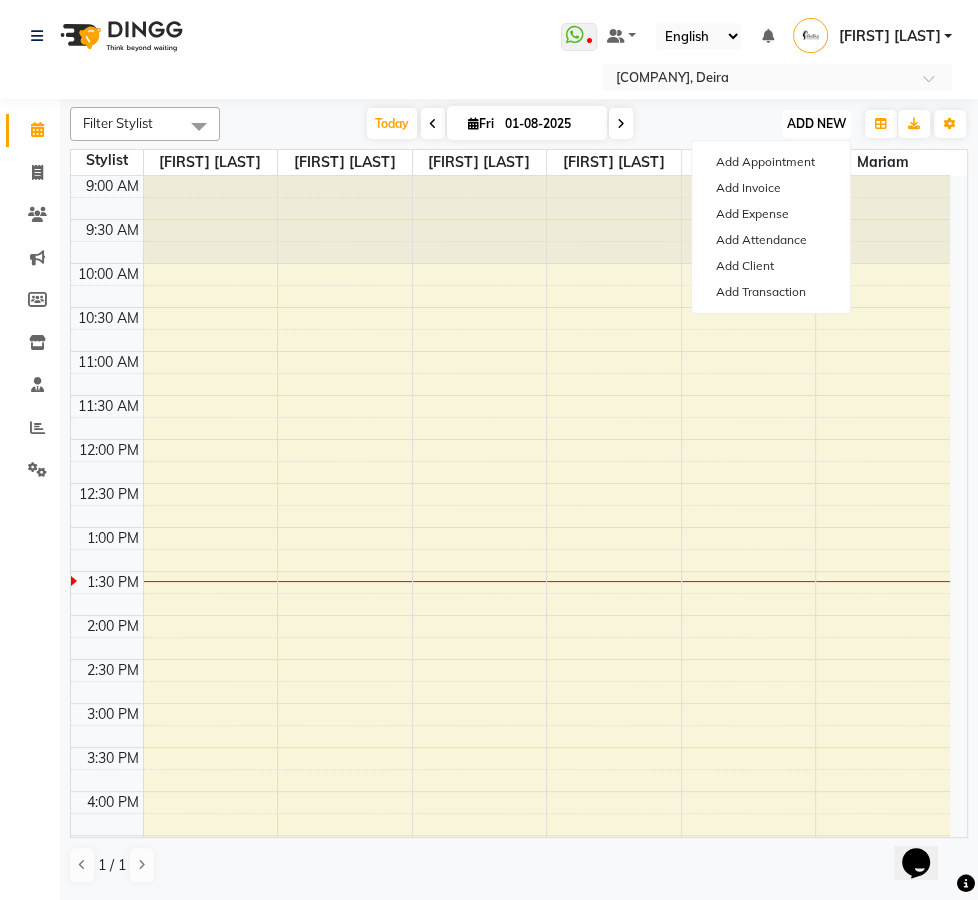 scroll, scrollTop: 0, scrollLeft: 0, axis: both 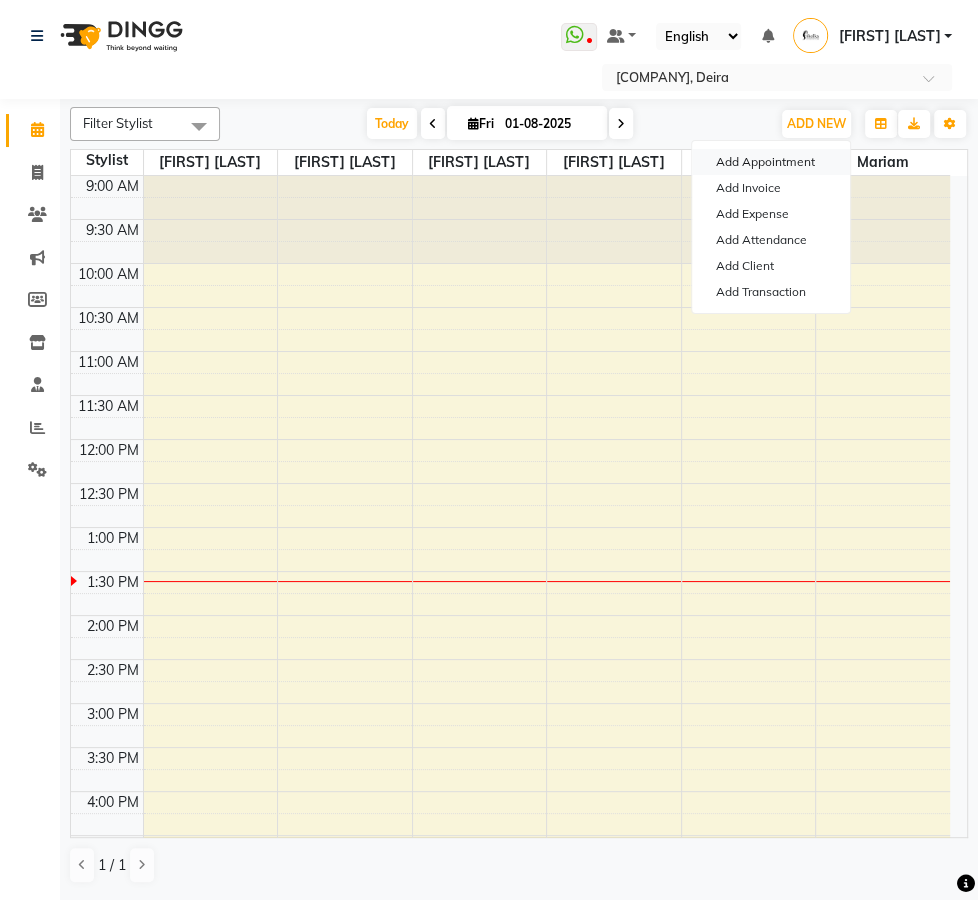 click on "Add Appointment" at bounding box center [771, 162] 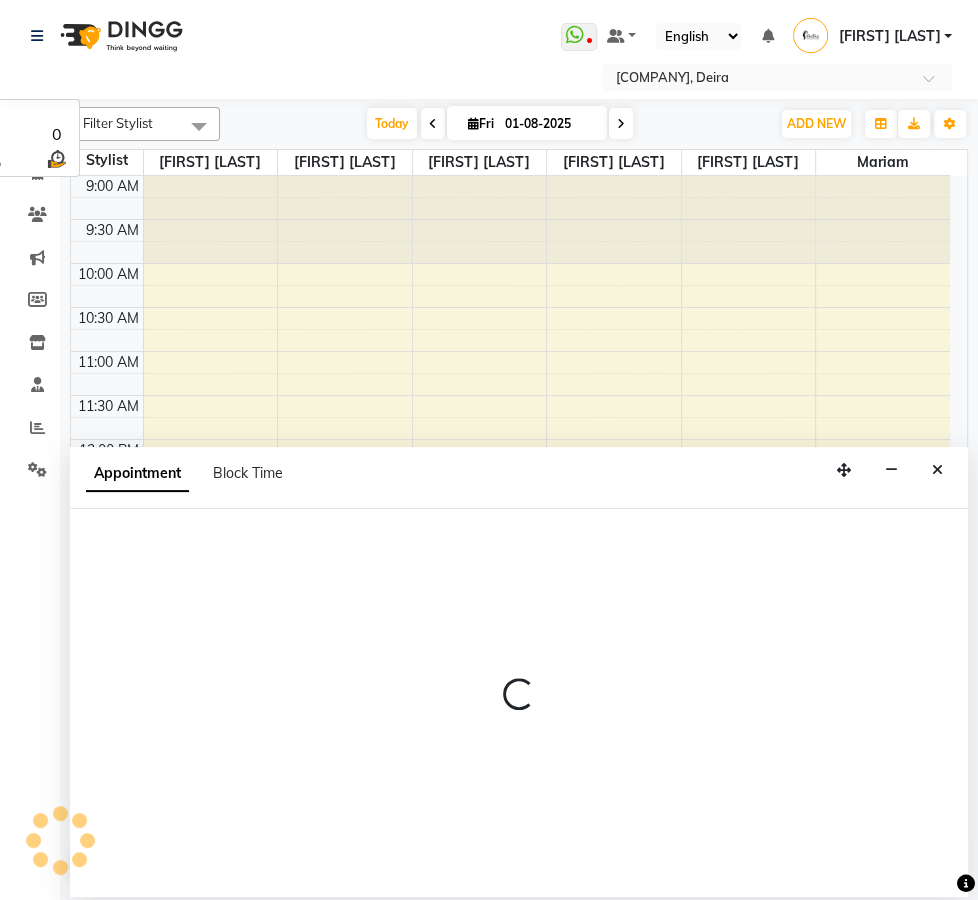 select on "tentative" 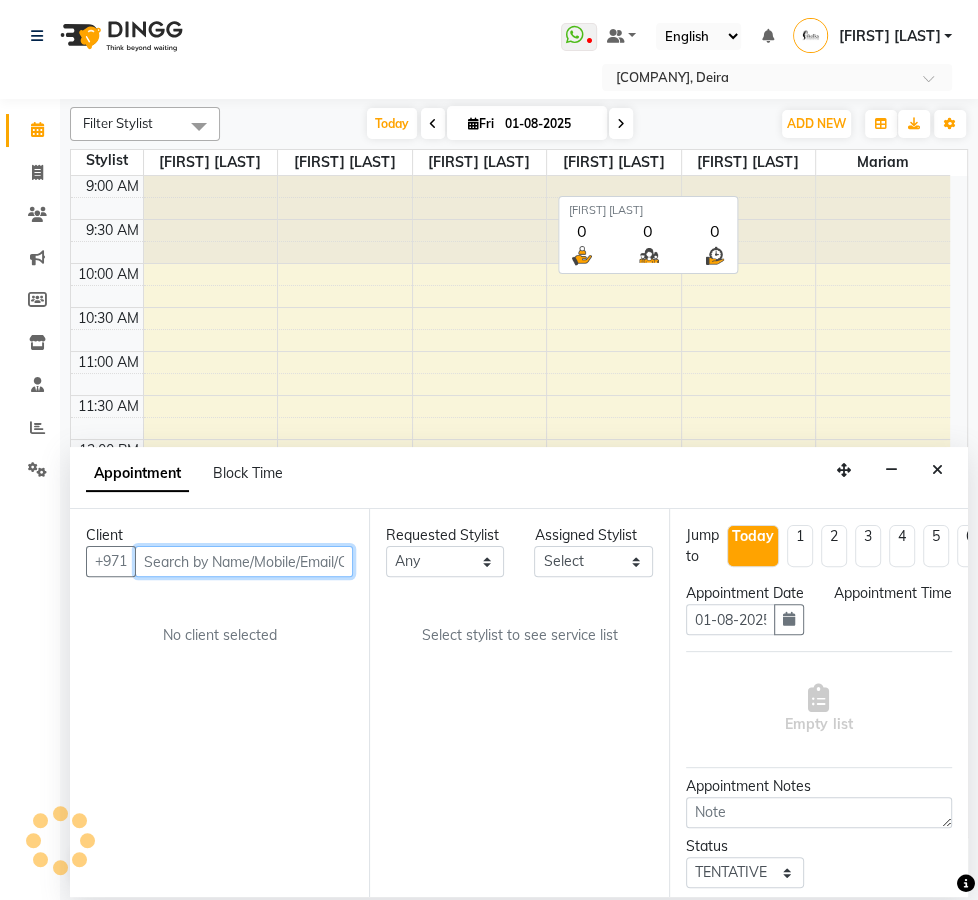 select on "600" 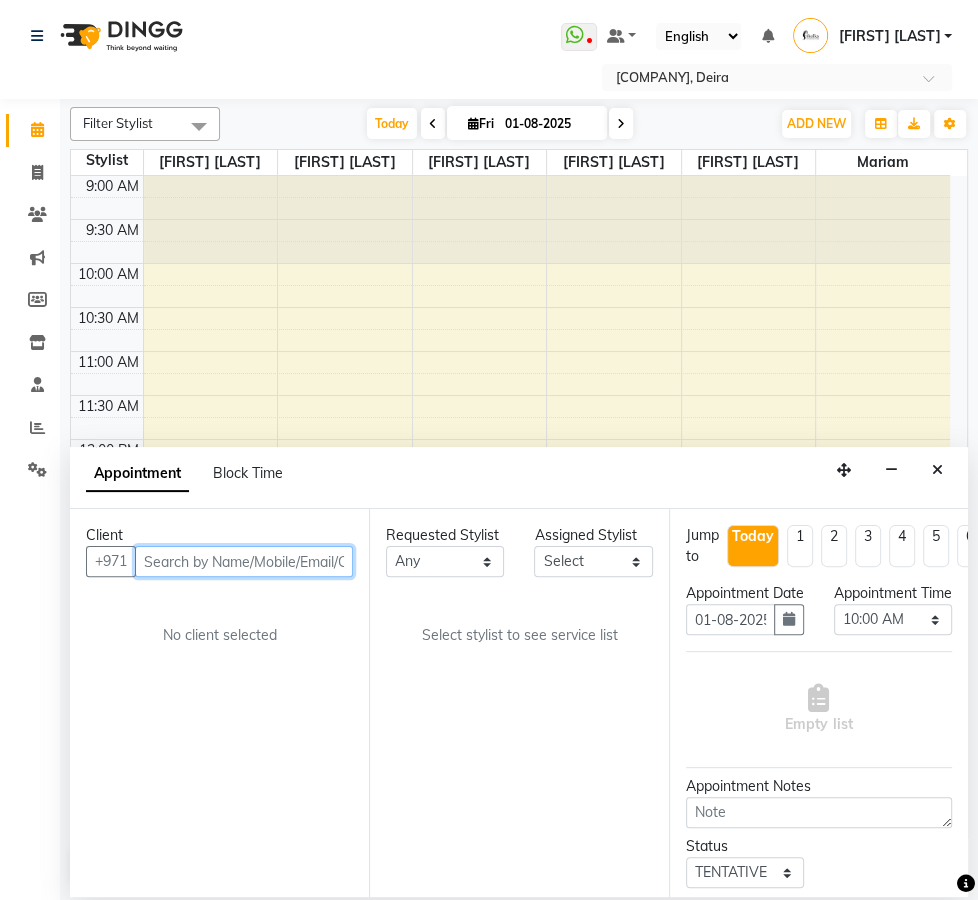 click at bounding box center (244, 561) 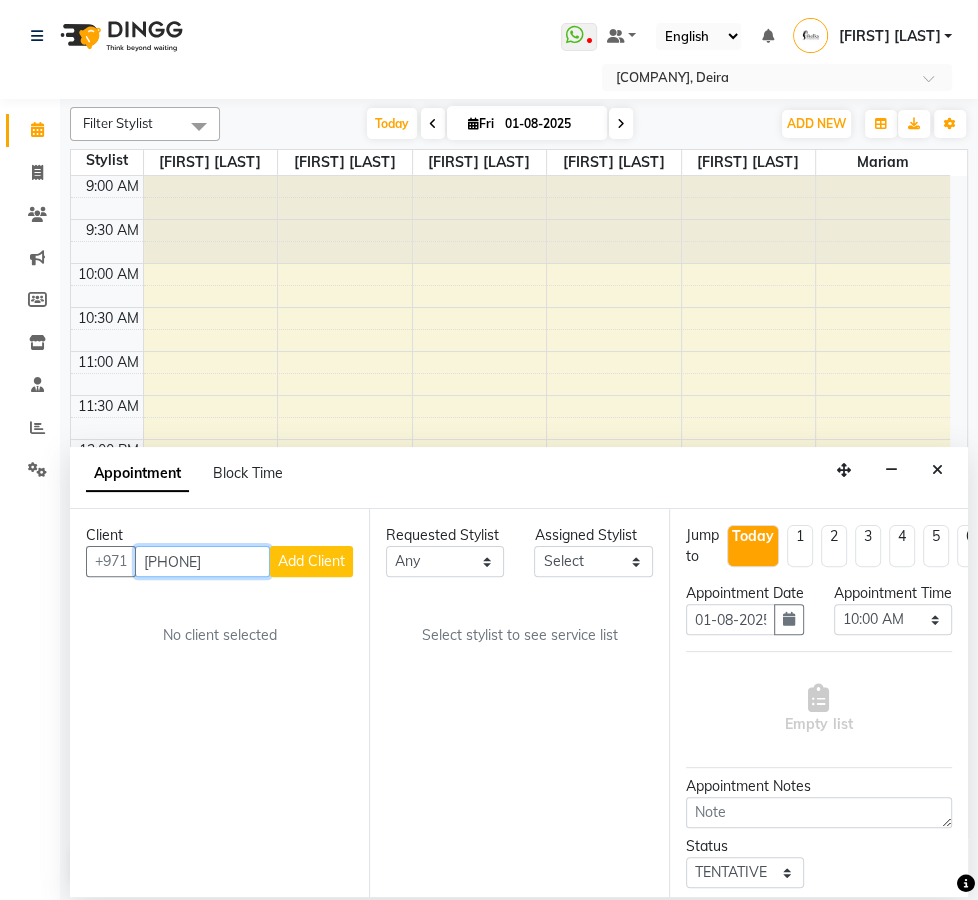 type on "[PHONE]" 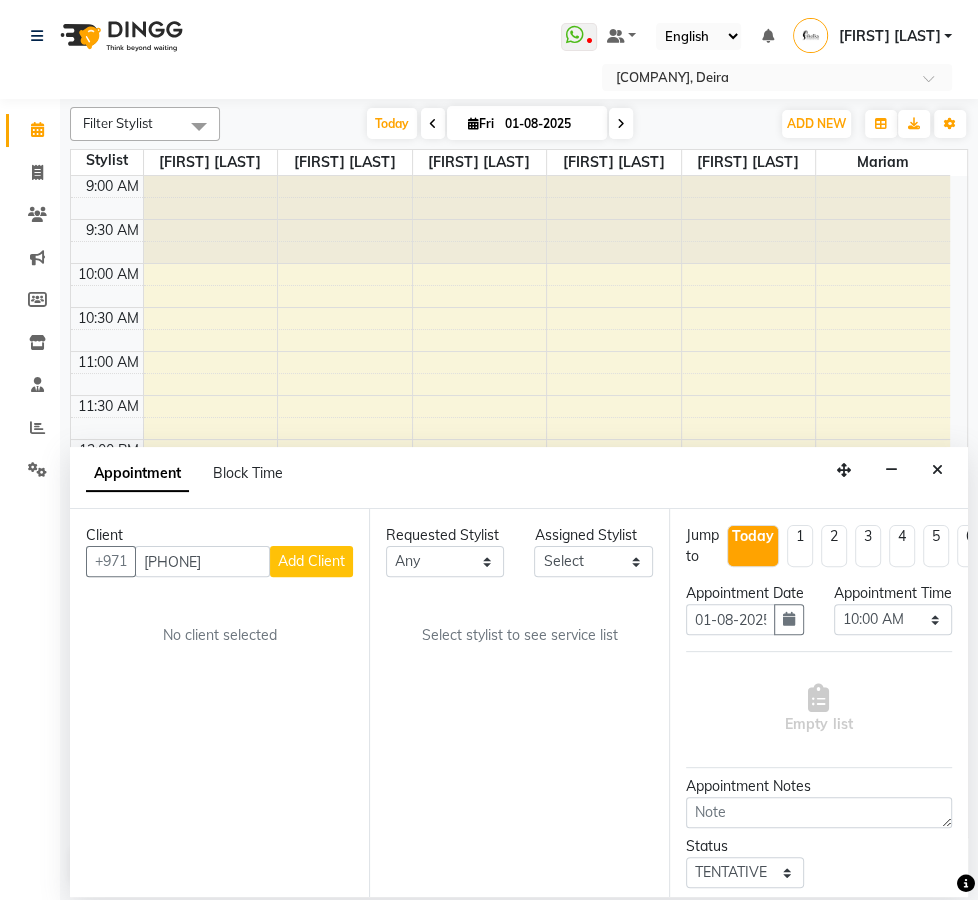 click on "Add Client" at bounding box center [311, 561] 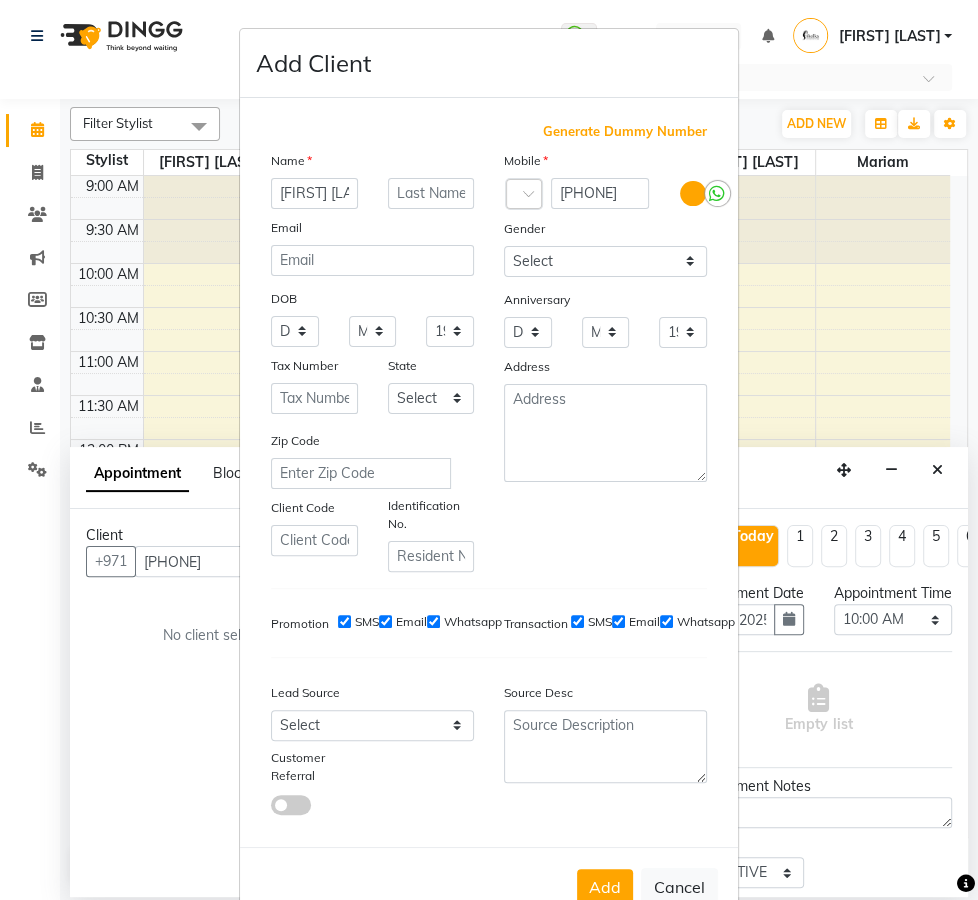 scroll, scrollTop: 0, scrollLeft: 3, axis: horizontal 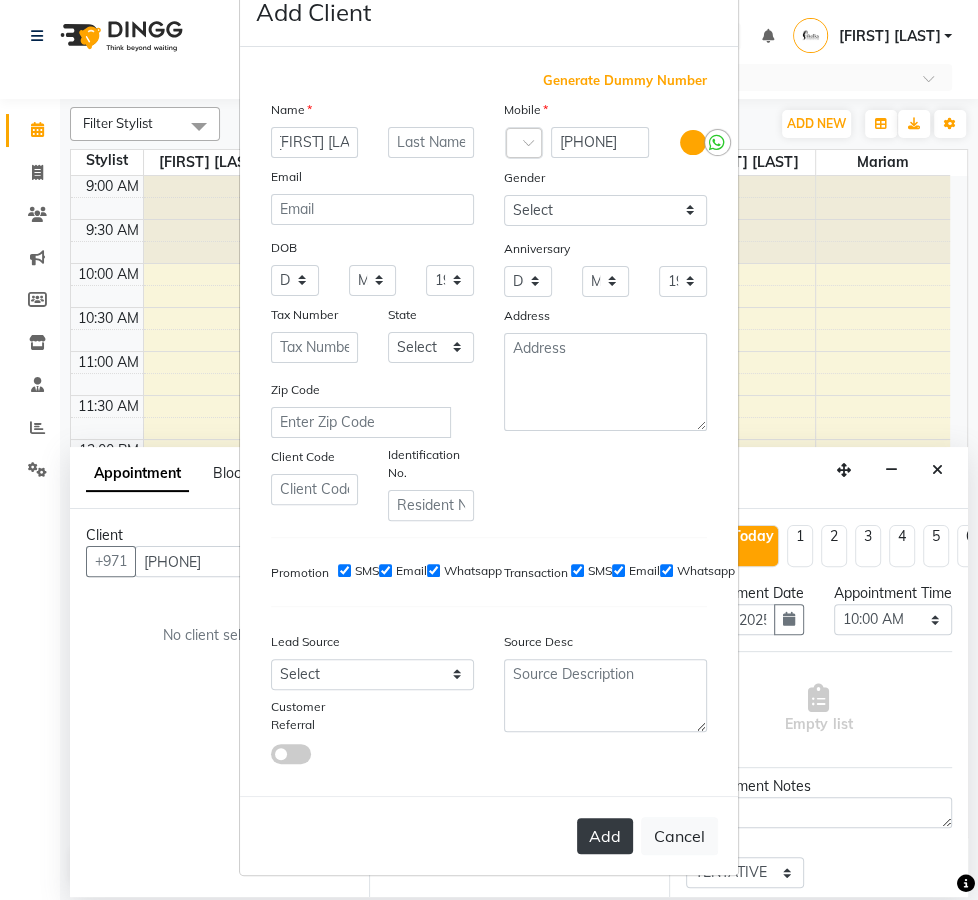 type on "[FIRST] [LAST]" 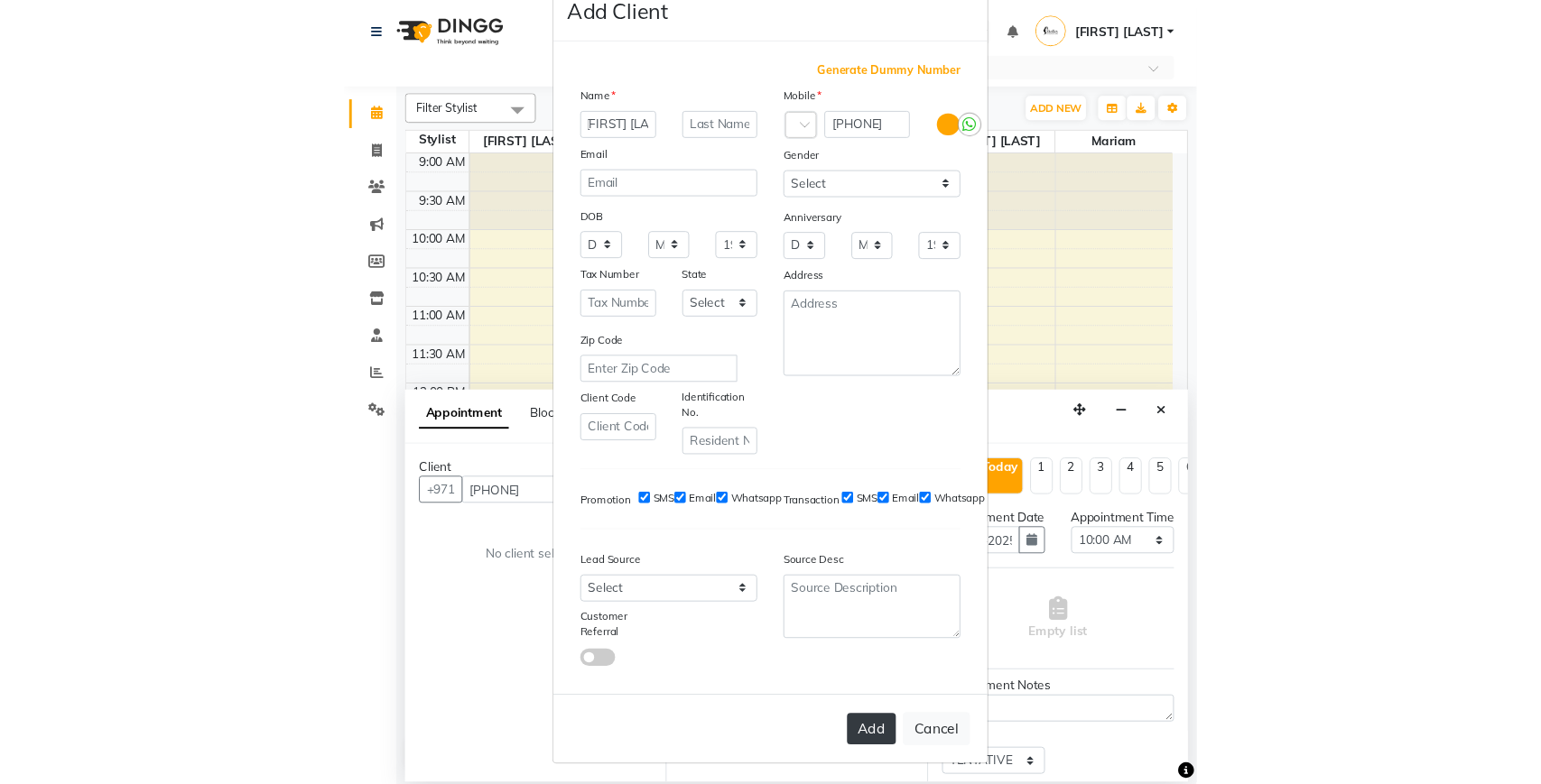 scroll, scrollTop: 0, scrollLeft: 0, axis: both 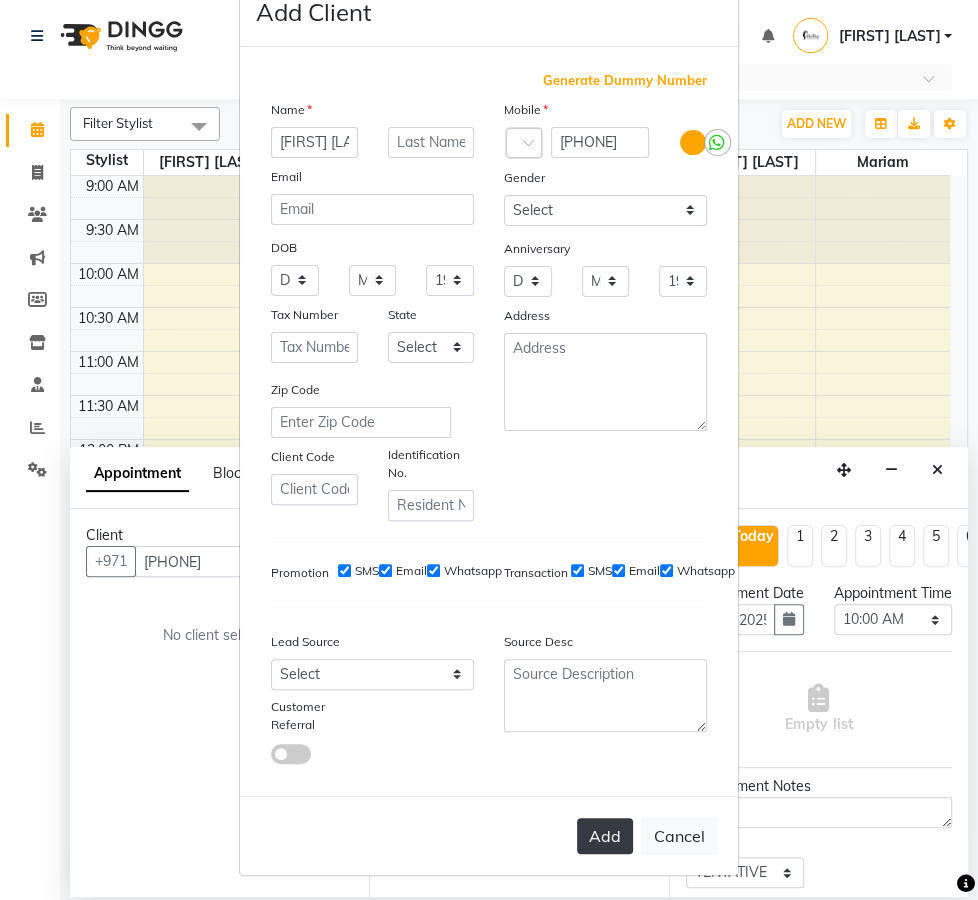 click on "Add" at bounding box center (605, 836) 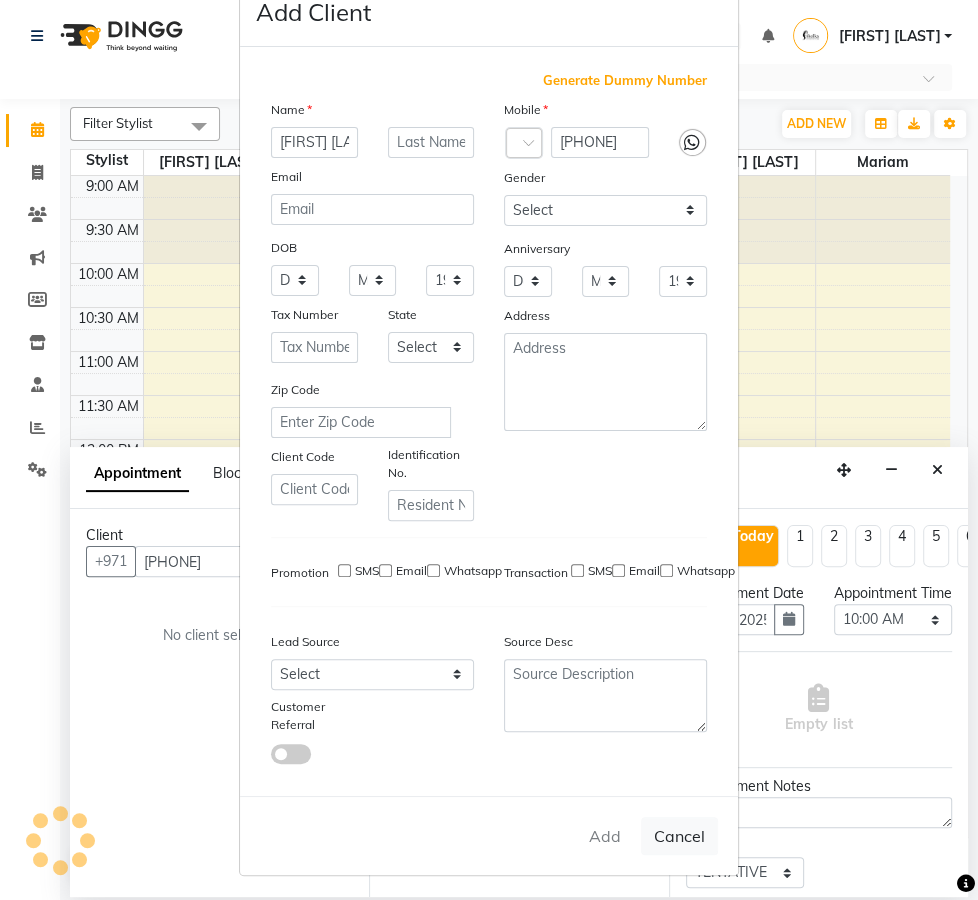 type 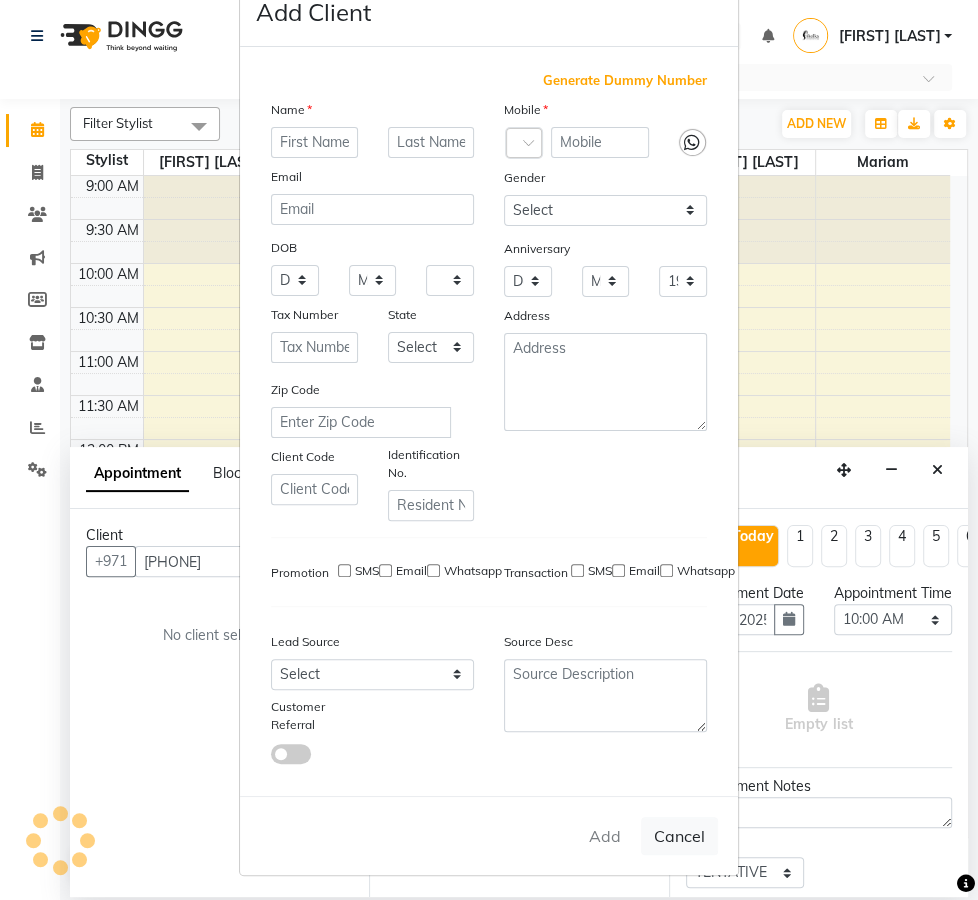 select 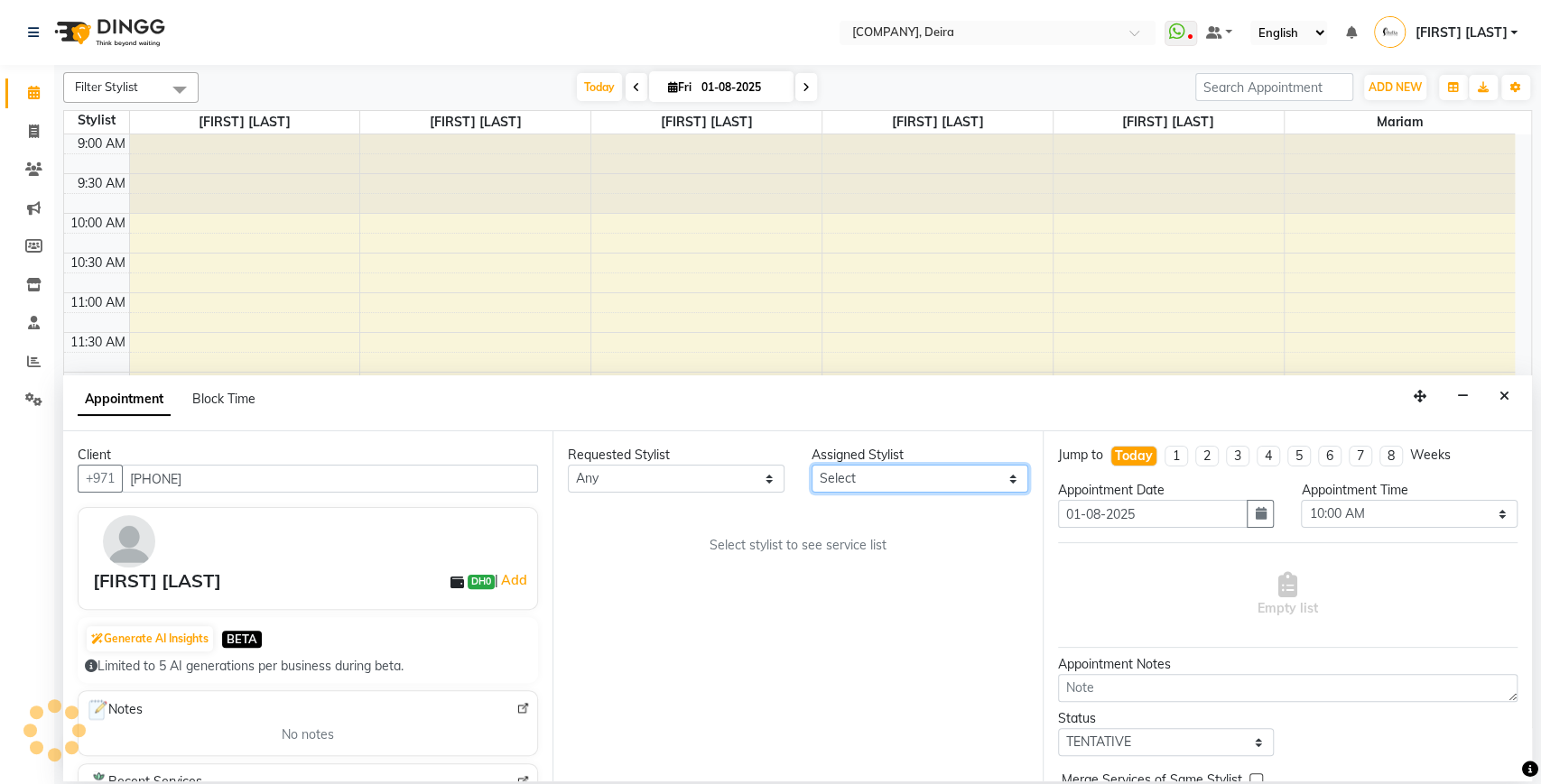 click on "Select [FIRST] [LAST] [FIRST] [LAST] [FIRST] [LAST] [FIRST] [LAST] [FIRST] [LAST] [FIRST] [LAST] [FIRST] [LAST]" at bounding box center [920, 478] 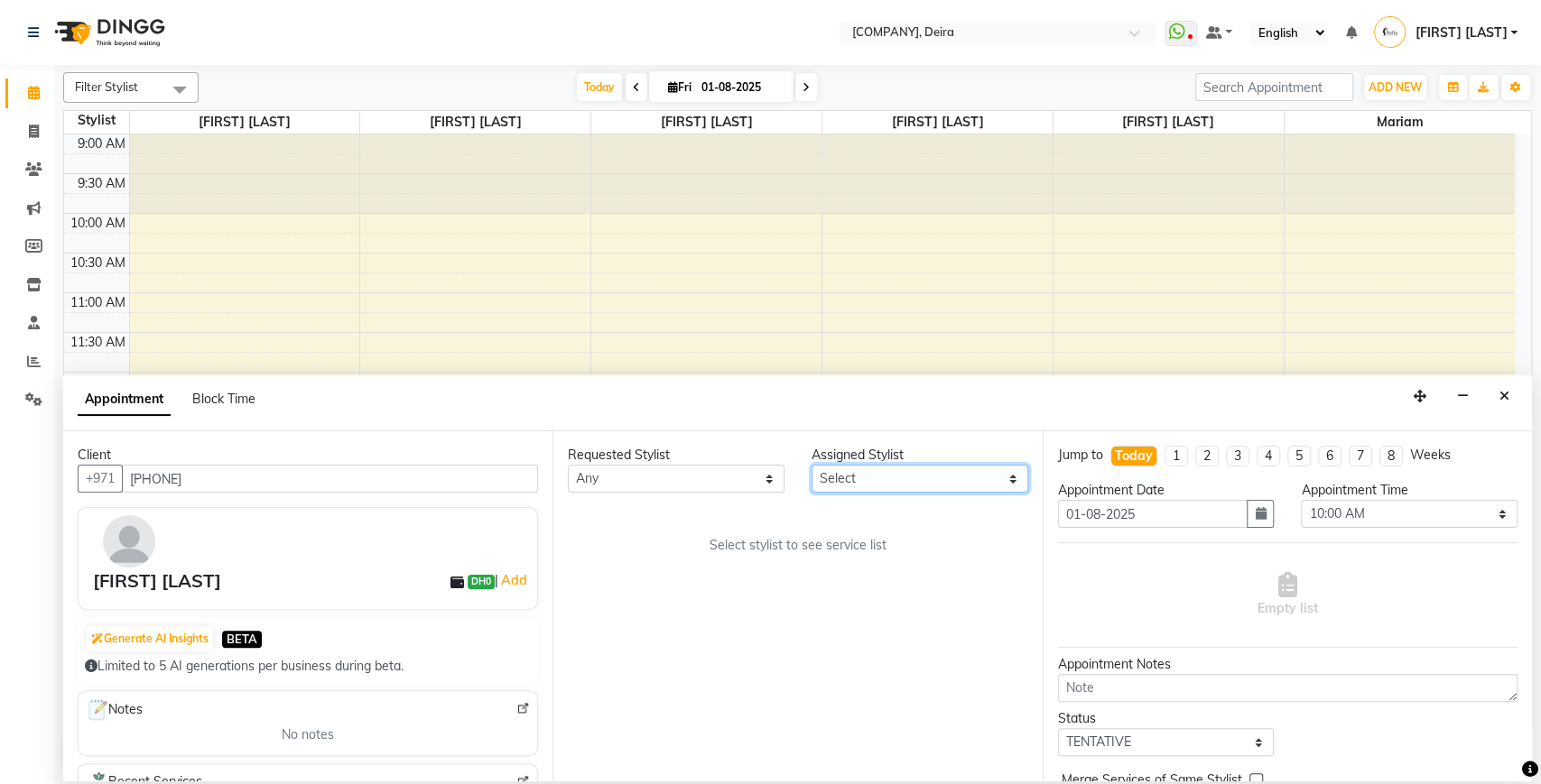 select on "29898" 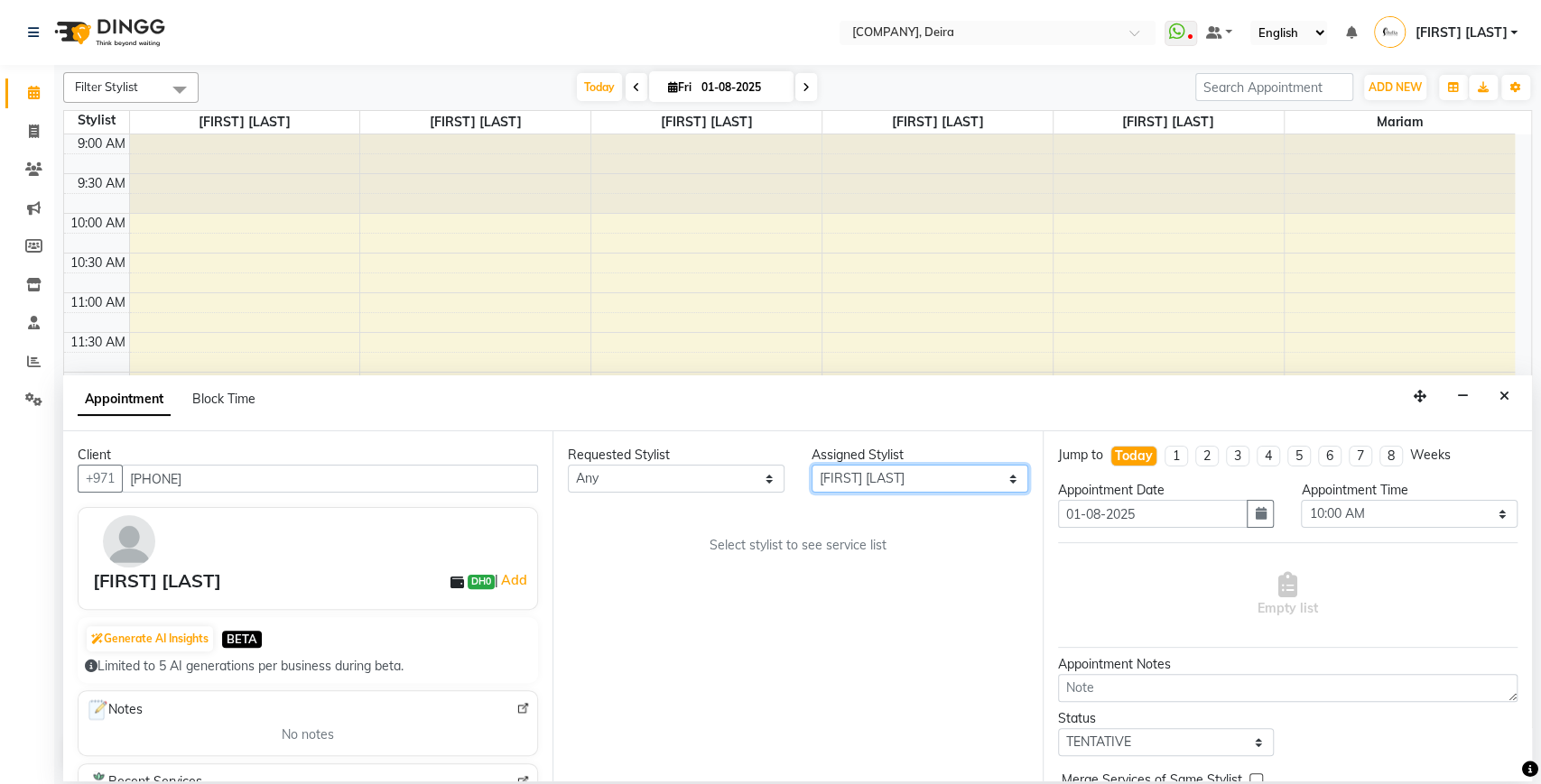 click on "Select [FIRST] [LAST] [FIRST] [LAST] [FIRST] [LAST] [FIRST] [LAST] [FIRST] [LAST] [FIRST] [LAST] [FIRST] [LAST]" at bounding box center (920, 478) 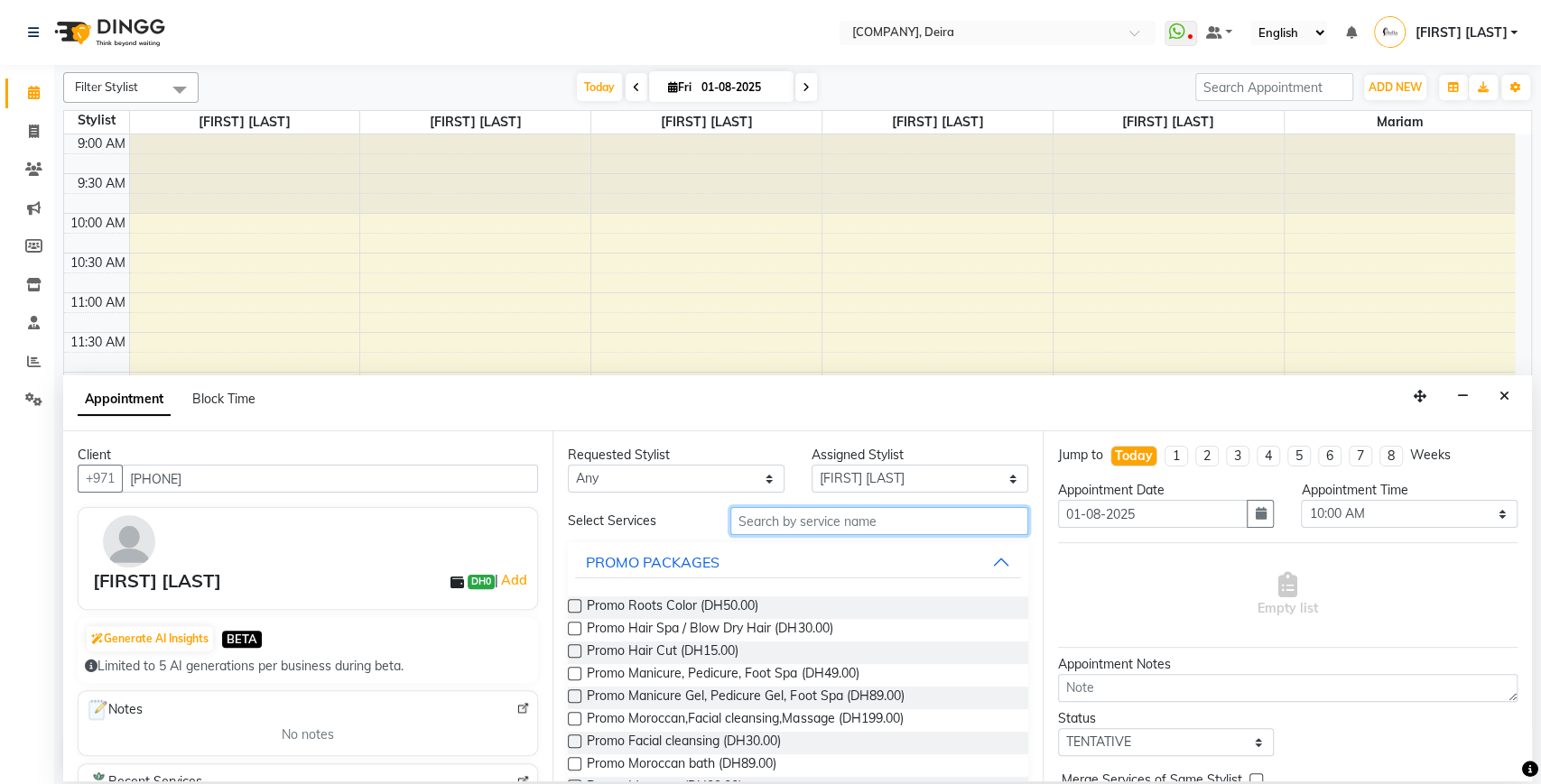 click at bounding box center (879, 521) 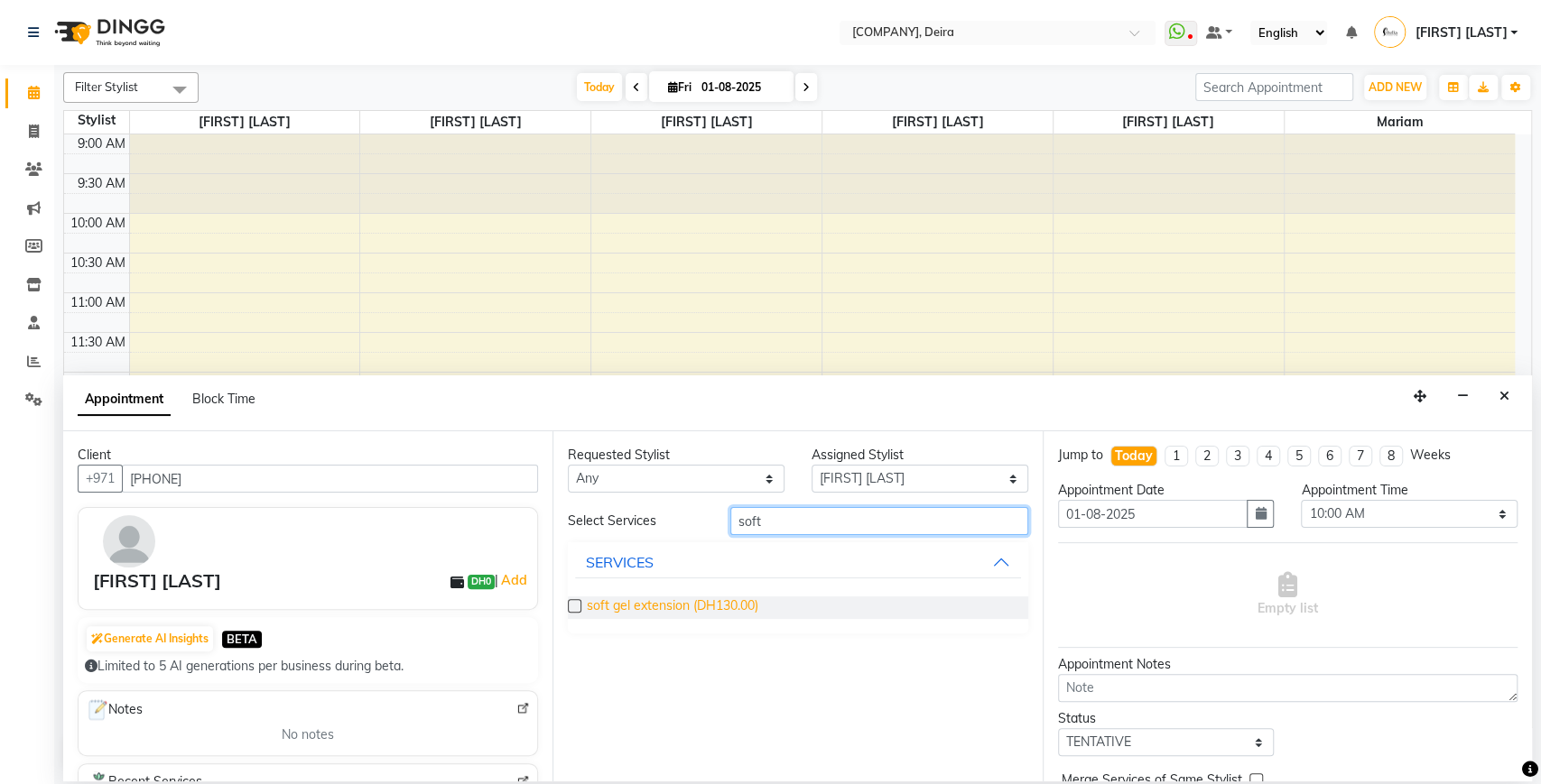 type on "soft" 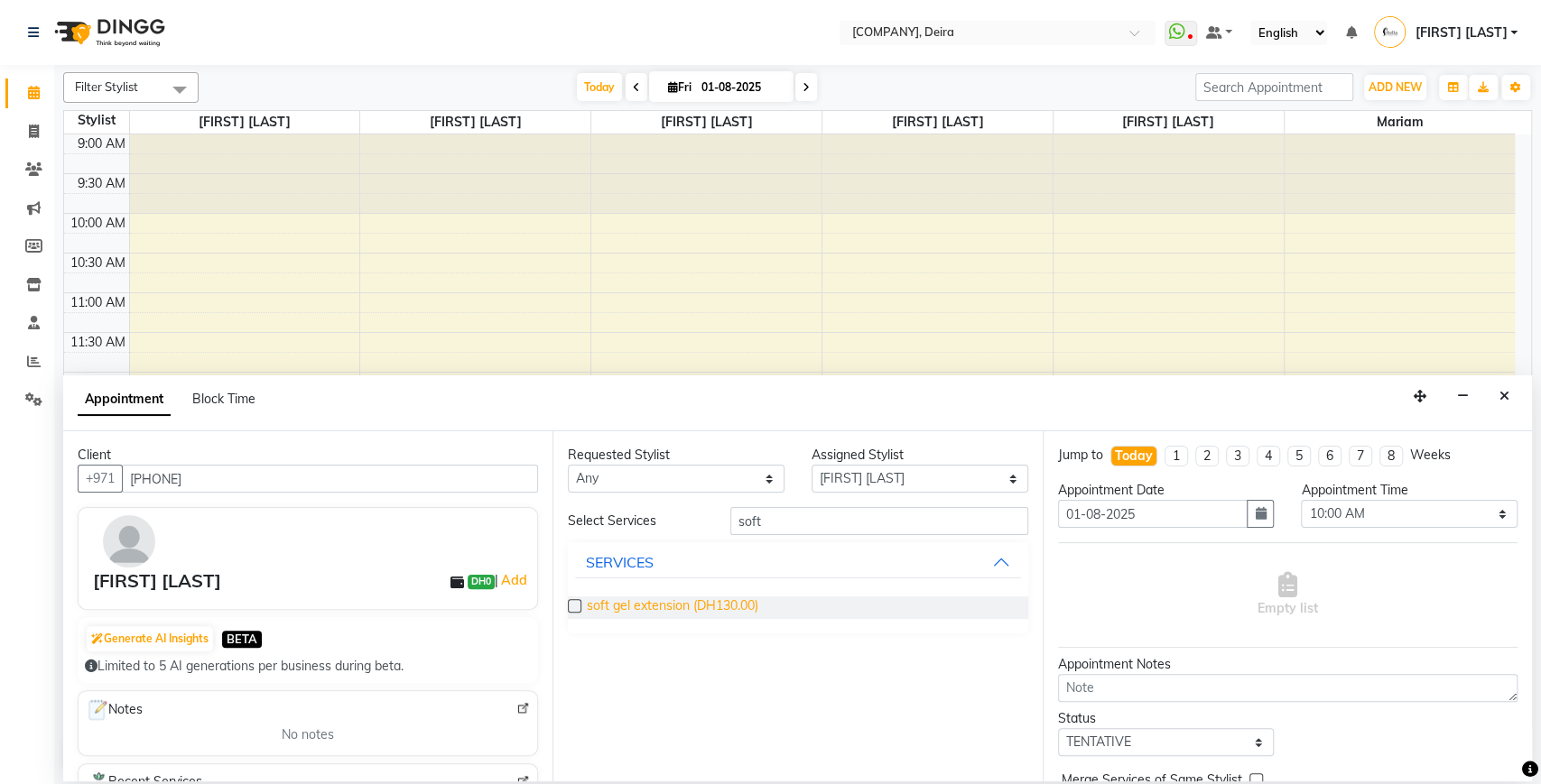 click on "soft gel extension (DH130.00)" at bounding box center (673, 607) 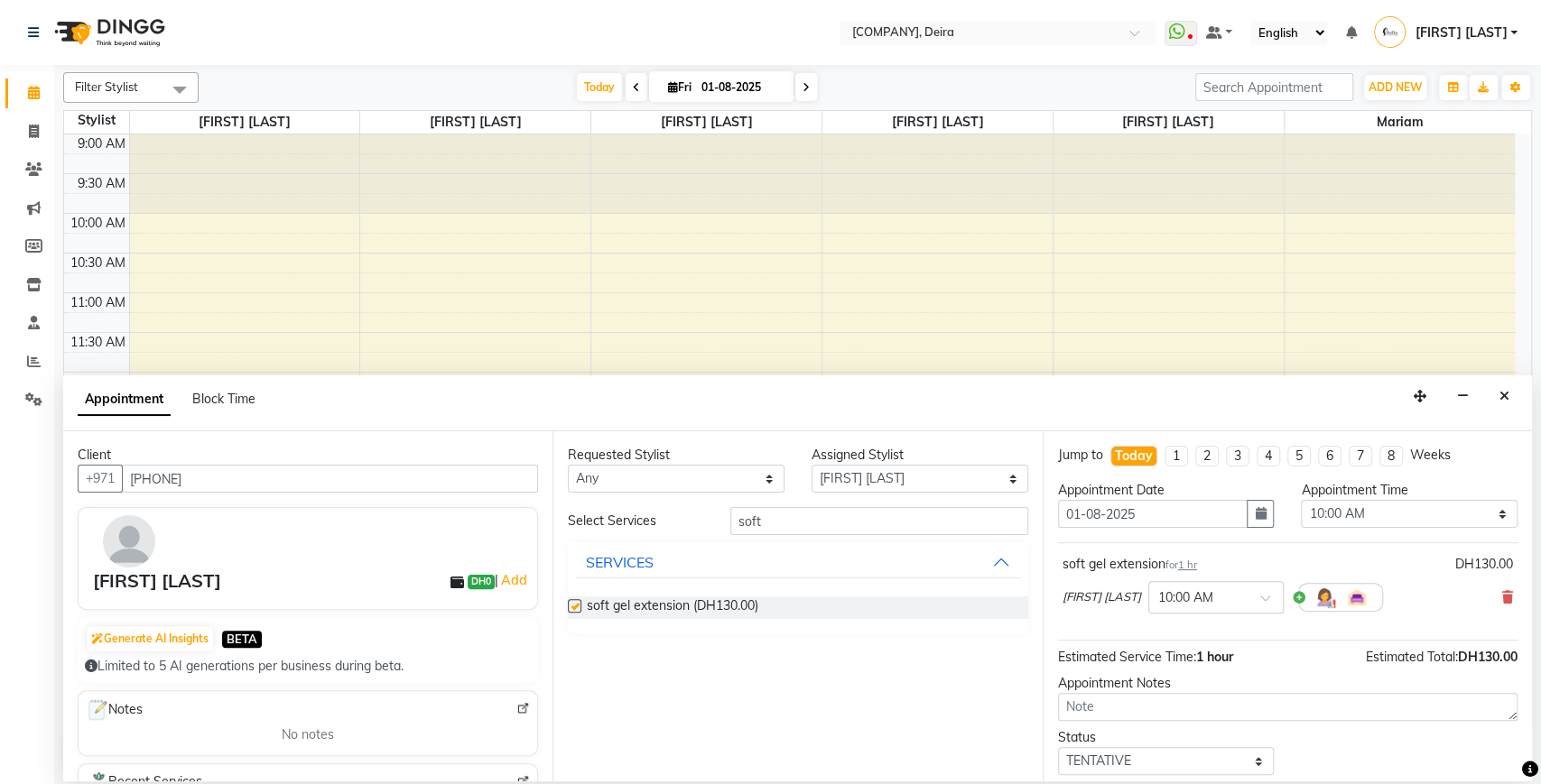 checkbox on "false" 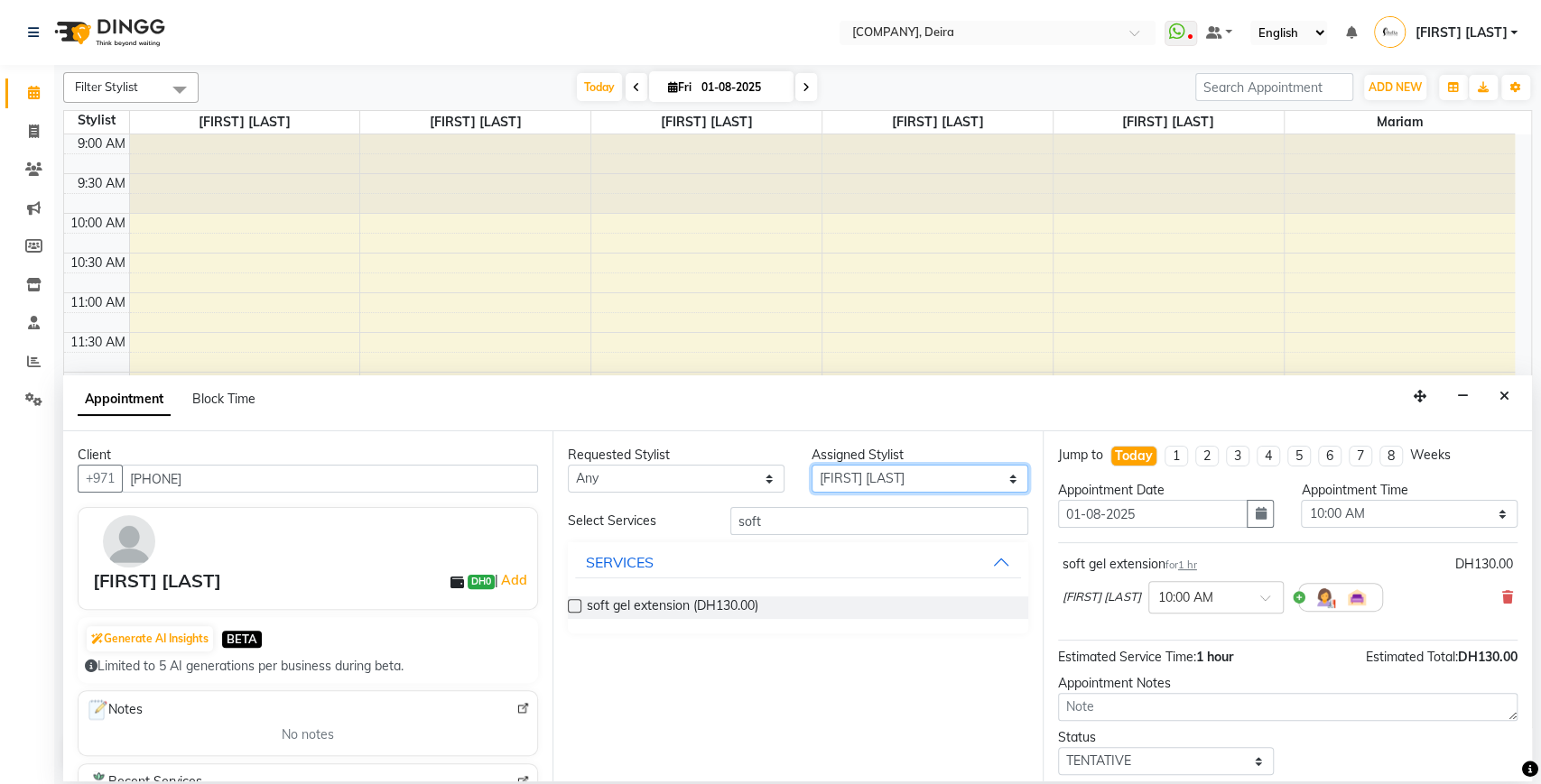 click on "Select [FIRST] [LAST] [FIRST] [LAST] [FIRST] [LAST] [FIRST] [LAST] [FIRST] [LAST] [FIRST] [LAST] [FIRST] [LAST]" at bounding box center (920, 478) 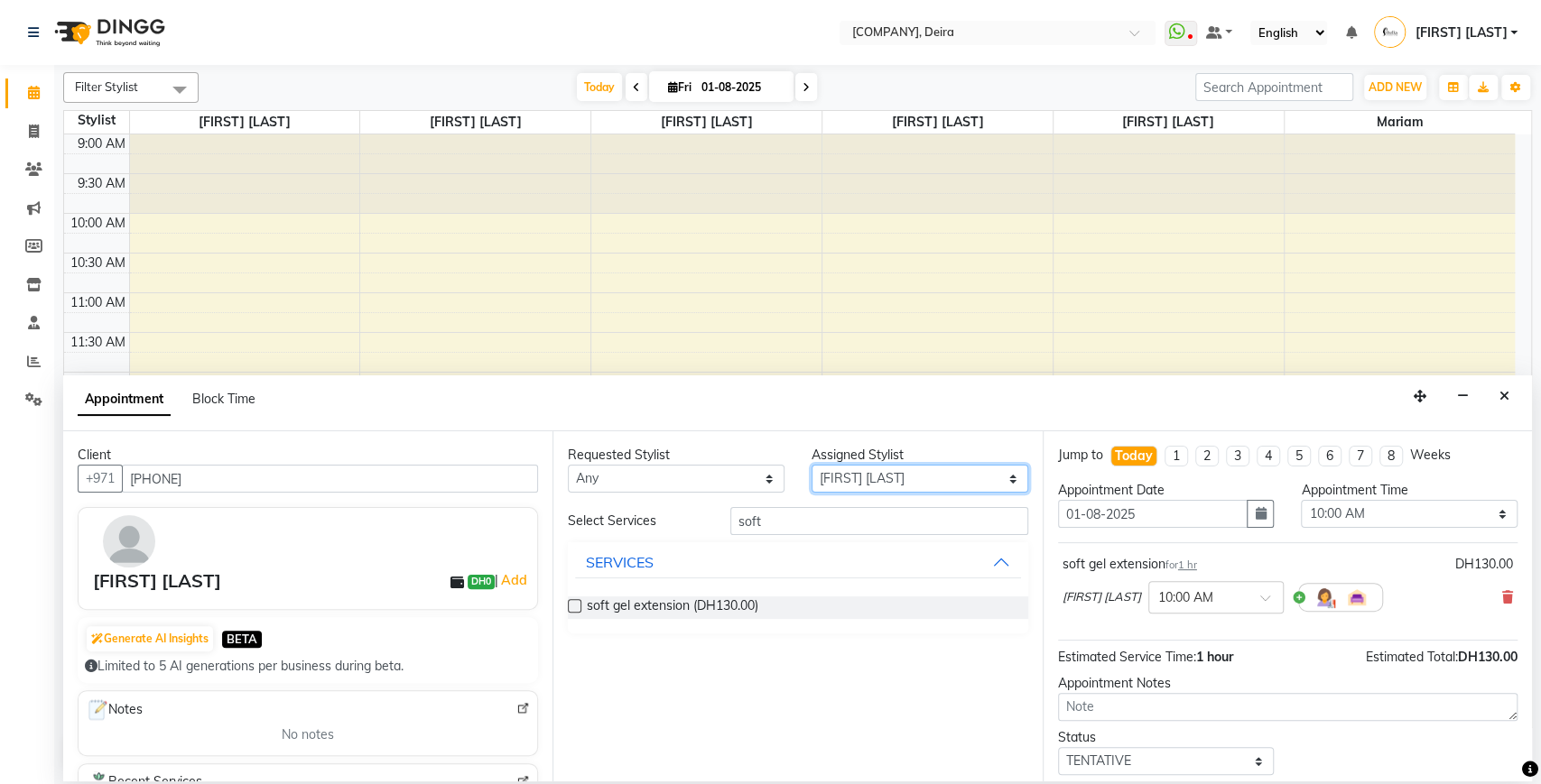 select on "29894" 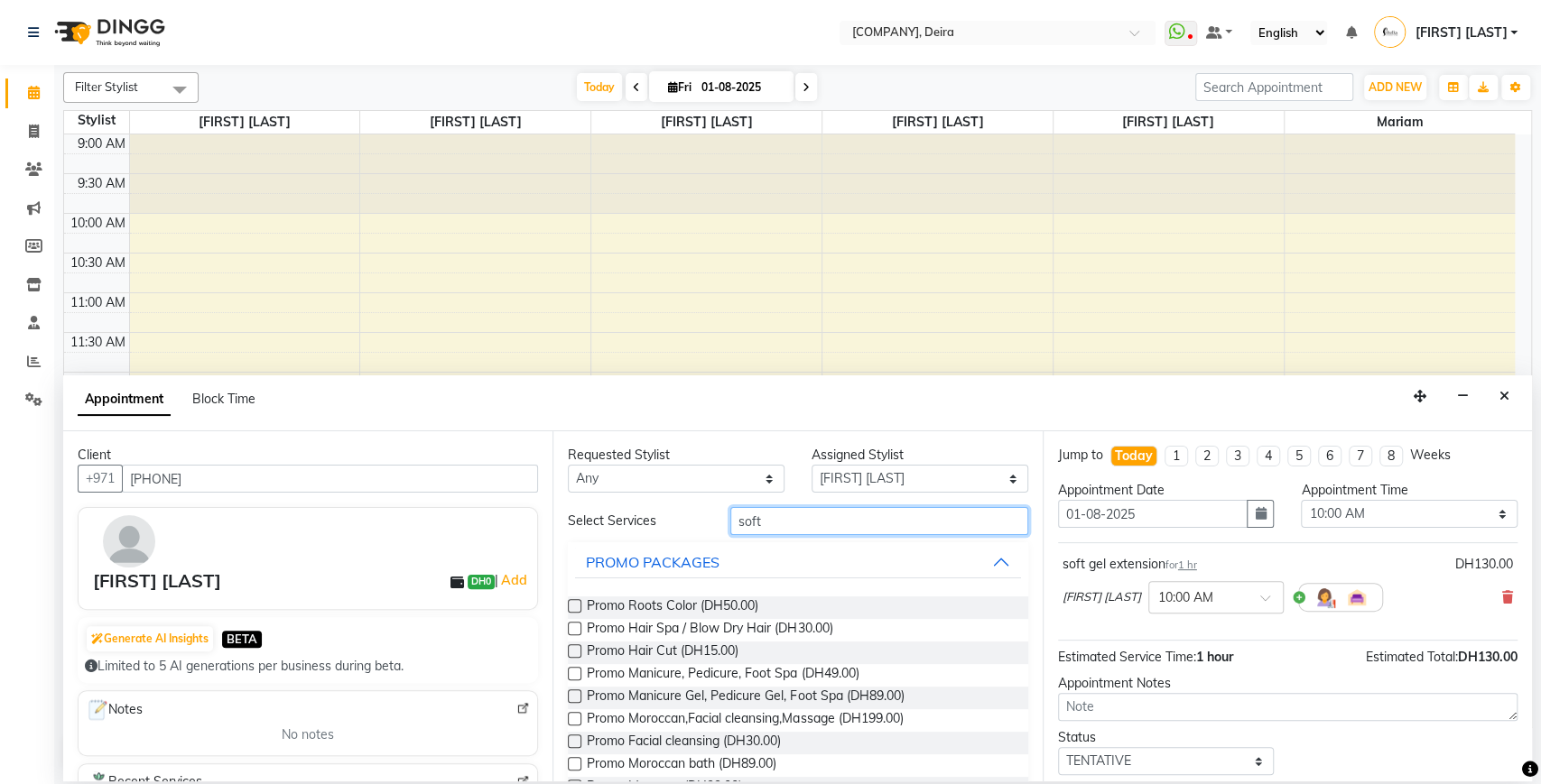 click on "soft" at bounding box center (879, 521) 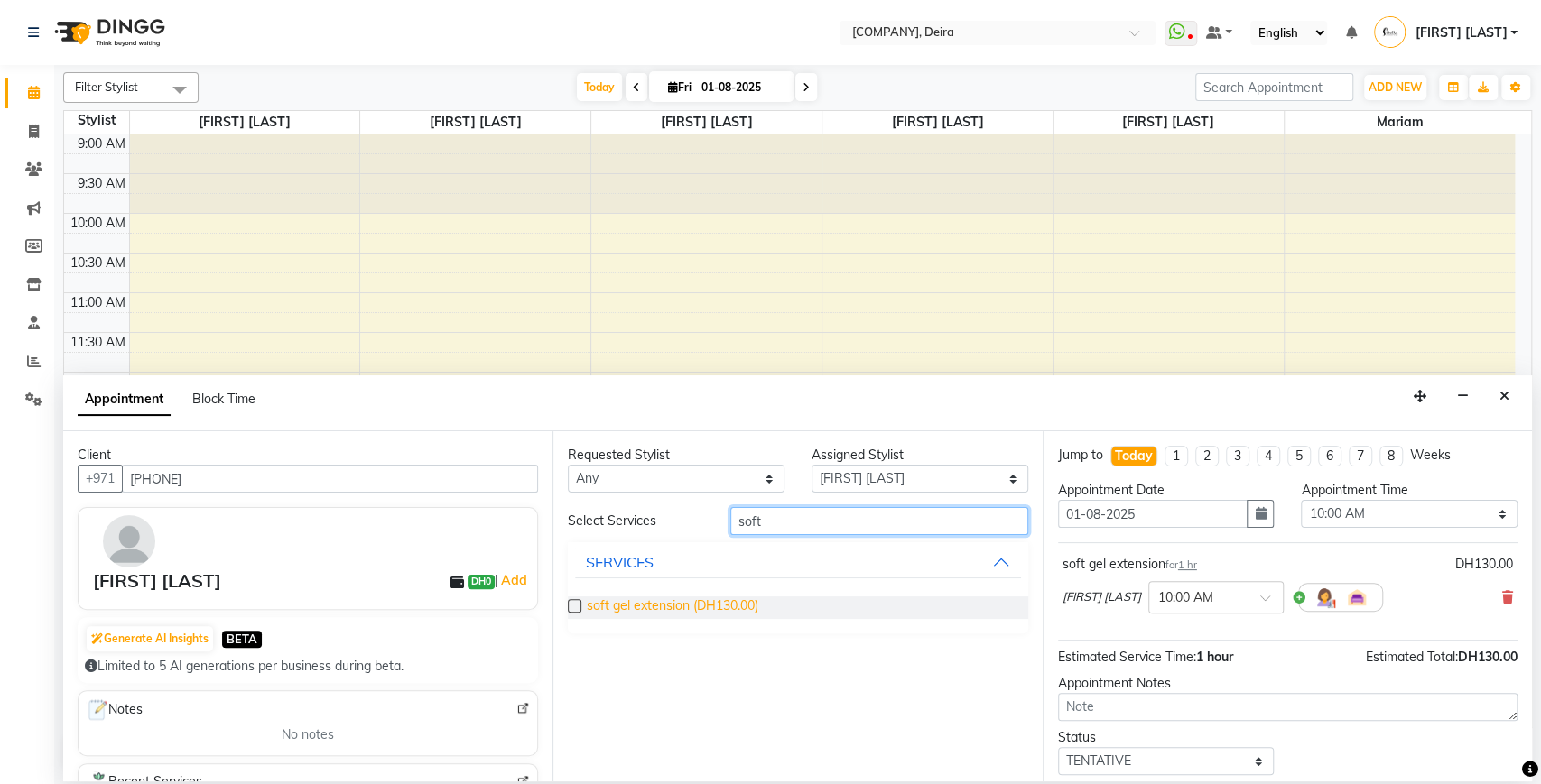 type on "soft" 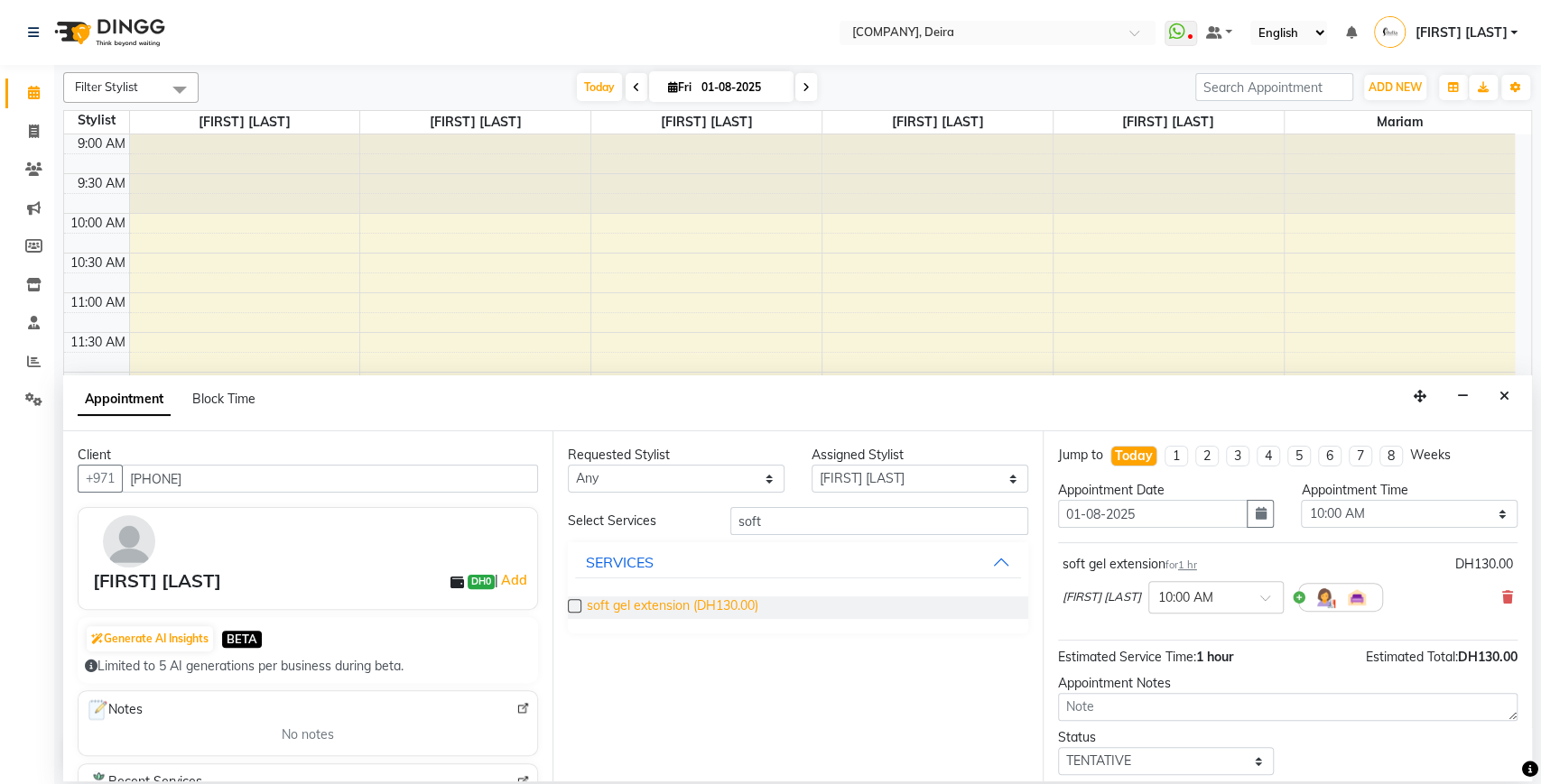 click on "soft gel extension (DH130.00)" at bounding box center [673, 607] 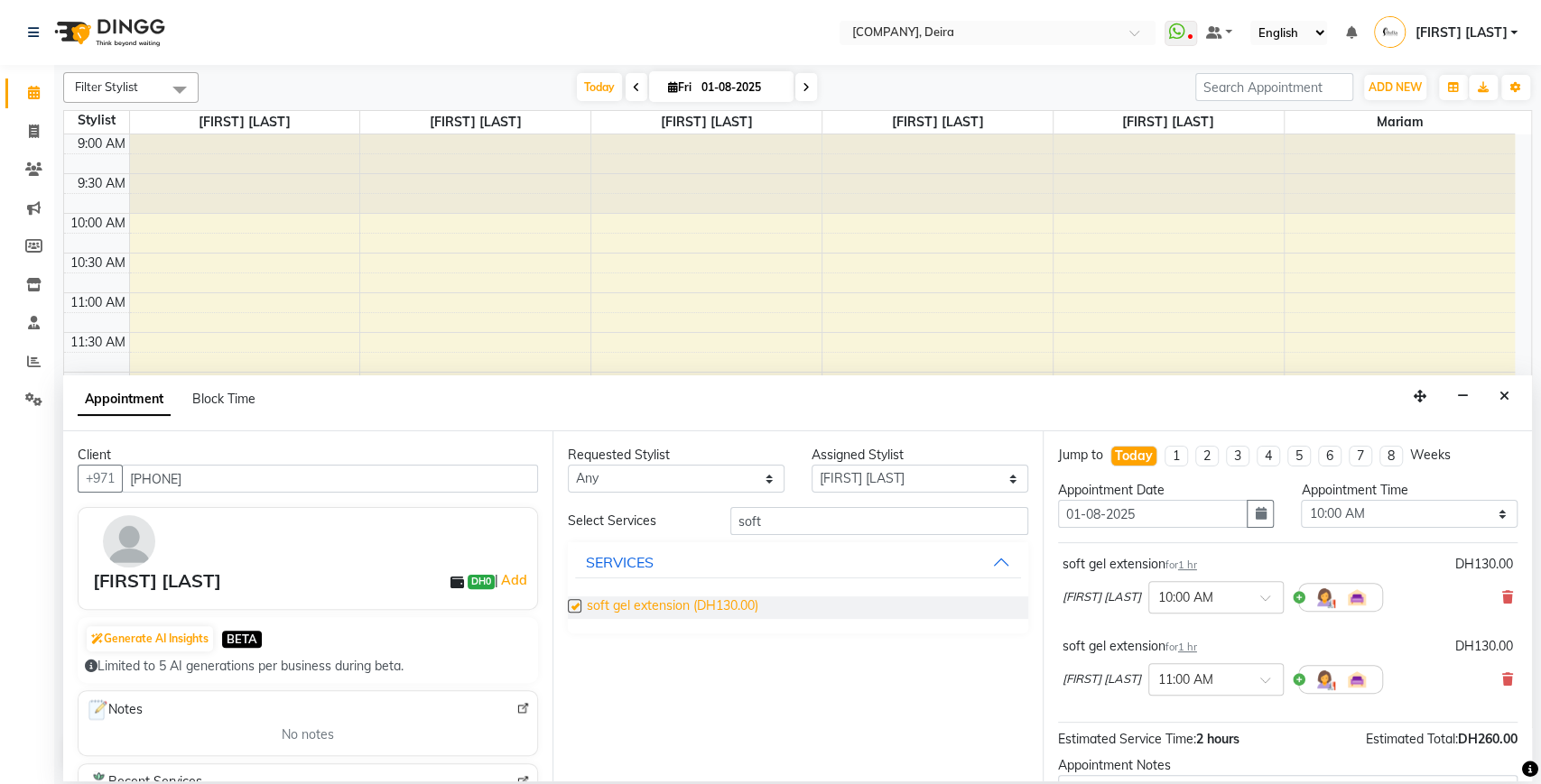checkbox on "false" 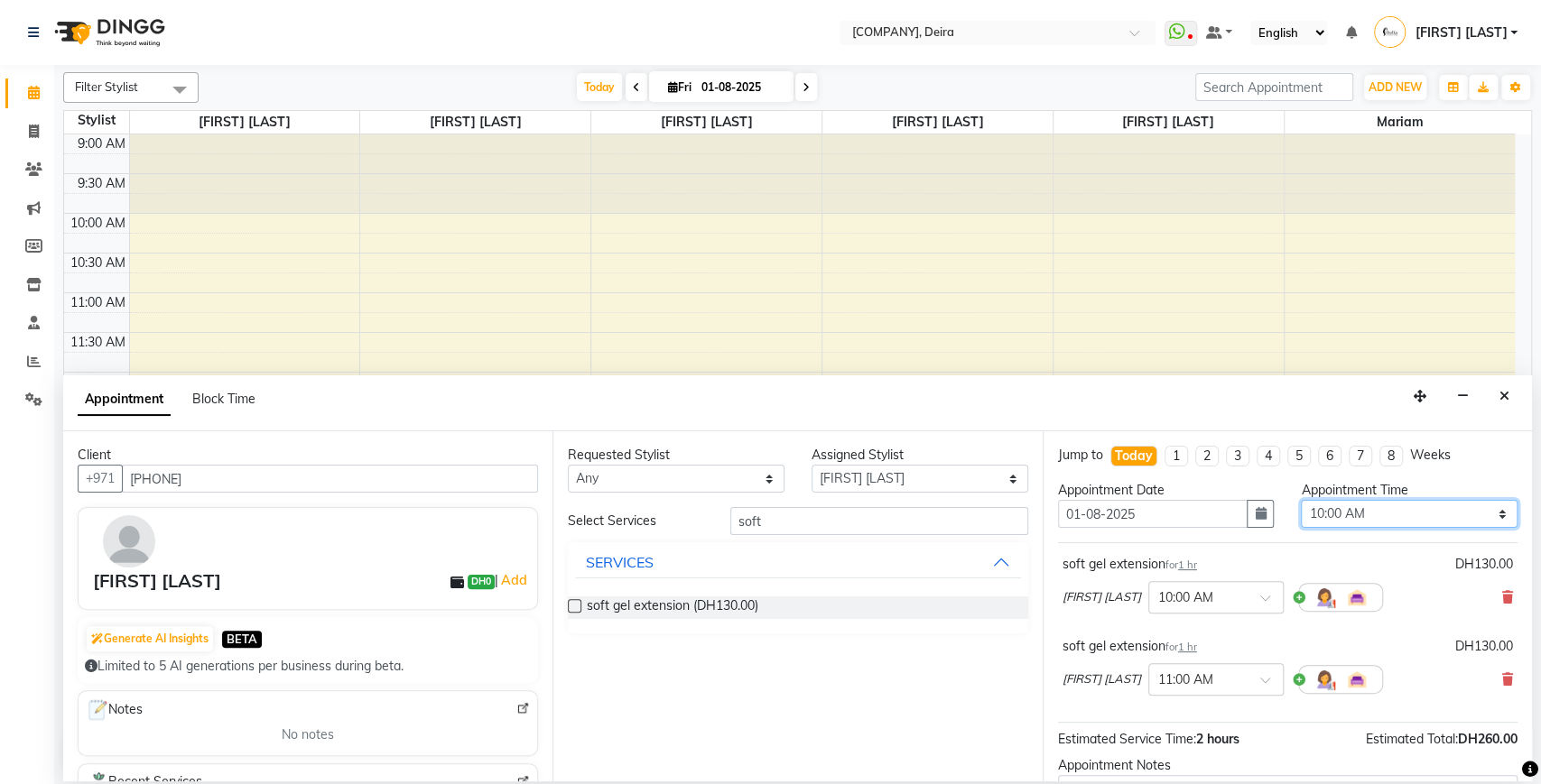 click on "Select 10:00 AM 10:05 AM 10:10 AM 10:15 AM 10:20 AM 10:25 AM 10:30 AM 10:35 AM 10:40 AM 10:45 AM 10:50 AM 10:55 AM 11:00 AM 11:05 AM 11:10 AM 11:15 AM 11:20 AM 11:25 AM 11:30 AM 11:35 AM 11:40 AM 11:45 AM 11:50 AM 11:55 AM 12:00 PM 12:05 PM 12:10 PM 12:15 PM 12:20 PM 12:25 PM 12:30 PM 12:35 PM 12:40 PM 12:45 PM 12:50 PM 12:55 PM 01:00 PM 01:05 PM 01:10 PM 01:15 PM 01:20 PM 01:25 PM 01:30 PM 01:35 PM 01:40 PM 01:45 PM 01:50 PM 01:55 PM 02:00 PM 02:05 PM 02:10 PM 02:15 PM 02:20 PM 02:25 PM 02:30 PM 02:35 PM 02:40 PM 02:45 PM 02:50 PM 02:55 PM 03:00 PM 03:05 PM 03:10 PM 03:15 PM 03:20 PM 03:25 PM 03:30 PM 03:35 PM 03:40 PM 03:45 PM 03:50 PM 03:55 PM 04:00 PM 04:05 PM 04:10 PM 04:15 PM 04:20 PM 04:25 PM 04:30 PM 04:35 PM 04:40 PM 04:45 PM 04:50 PM 04:55 PM 05:00 PM 05:05 PM 05:10 PM 05:15 PM 05:20 PM 05:25 PM 05:30 PM 05:35 PM 05:40 PM 05:45 PM 05:50 PM 05:55 PM 06:00 PM 06:05 PM 06:10 PM 06:15 PM 06:20 PM 06:25 PM 06:30 PM 06:35 PM 06:40 PM 06:45 PM 06:50 PM 06:55 PM 07:00 PM 07:05 PM 07:10 PM 07:15 PM 07:20 PM" at bounding box center (1409, 513) 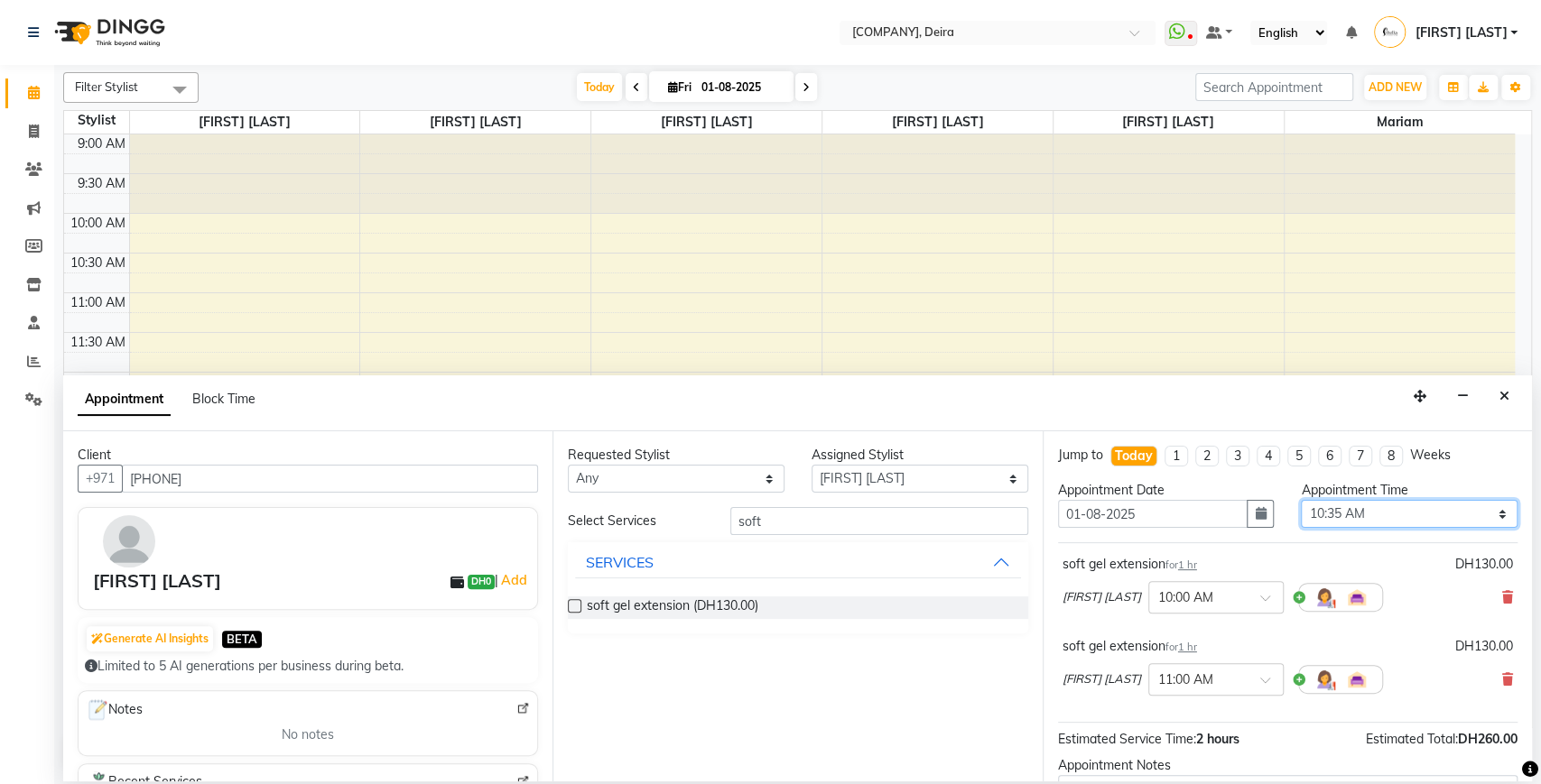 click on "Select 10:00 AM 10:05 AM 10:10 AM 10:15 AM 10:20 AM 10:25 AM 10:30 AM 10:35 AM 10:40 AM 10:45 AM 10:50 AM 10:55 AM 11:00 AM 11:05 AM 11:10 AM 11:15 AM 11:20 AM 11:25 AM 11:30 AM 11:35 AM 11:40 AM 11:45 AM 11:50 AM 11:55 AM 12:00 PM 12:05 PM 12:10 PM 12:15 PM 12:20 PM 12:25 PM 12:30 PM 12:35 PM 12:40 PM 12:45 PM 12:50 PM 12:55 PM 01:00 PM 01:05 PM 01:10 PM 01:15 PM 01:20 PM 01:25 PM 01:30 PM 01:35 PM 01:40 PM 01:45 PM 01:50 PM 01:55 PM 02:00 PM 02:05 PM 02:10 PM 02:15 PM 02:20 PM 02:25 PM 02:30 PM 02:35 PM 02:40 PM 02:45 PM 02:50 PM 02:55 PM 03:00 PM 03:05 PM 03:10 PM 03:15 PM 03:20 PM 03:25 PM 03:30 PM 03:35 PM 03:40 PM 03:45 PM 03:50 PM 03:55 PM 04:00 PM 04:05 PM 04:10 PM 04:15 PM 04:20 PM 04:25 PM 04:30 PM 04:35 PM 04:40 PM 04:45 PM 04:50 PM 04:55 PM 05:00 PM 05:05 PM 05:10 PM 05:15 PM 05:20 PM 05:25 PM 05:30 PM 05:35 PM 05:40 PM 05:45 PM 05:50 PM 05:55 PM 06:00 PM 06:05 PM 06:10 PM 06:15 PM 06:20 PM 06:25 PM 06:30 PM 06:35 PM 06:40 PM 06:45 PM 06:50 PM 06:55 PM 07:00 PM 07:05 PM 07:10 PM 07:15 PM 07:20 PM" at bounding box center [1409, 513] 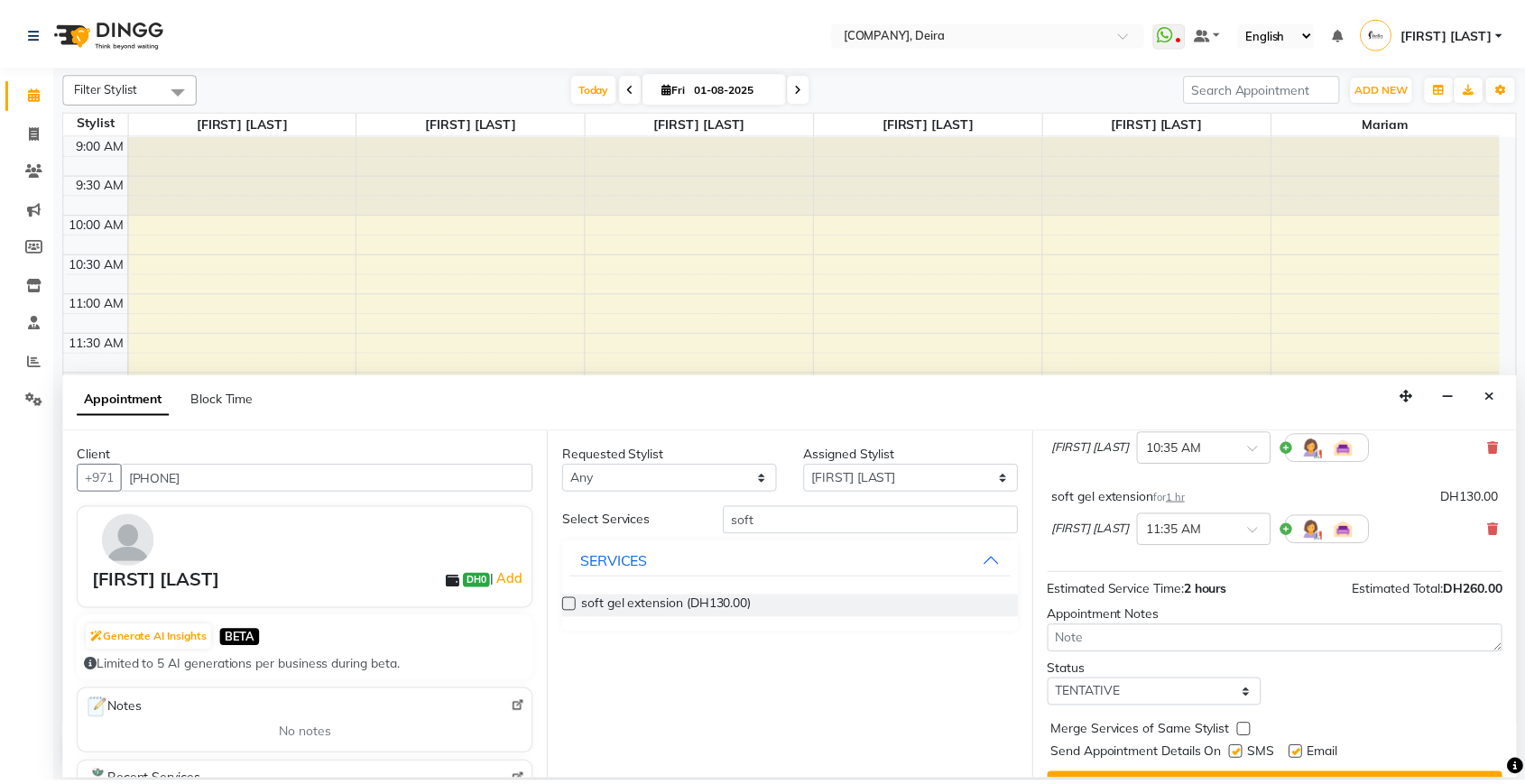 scroll, scrollTop: 188, scrollLeft: 0, axis: vertical 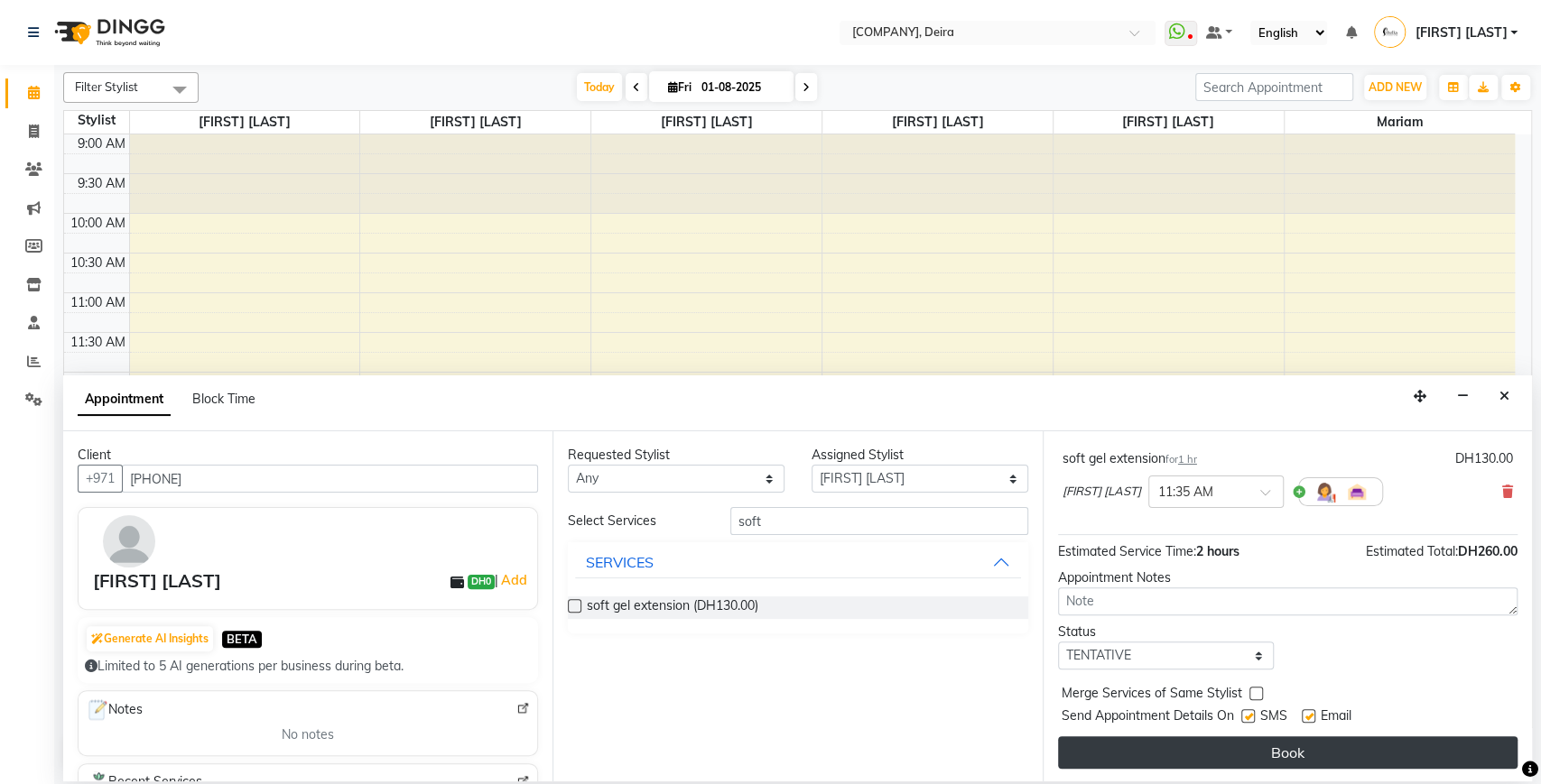 click on "Book" at bounding box center (1287, 752) 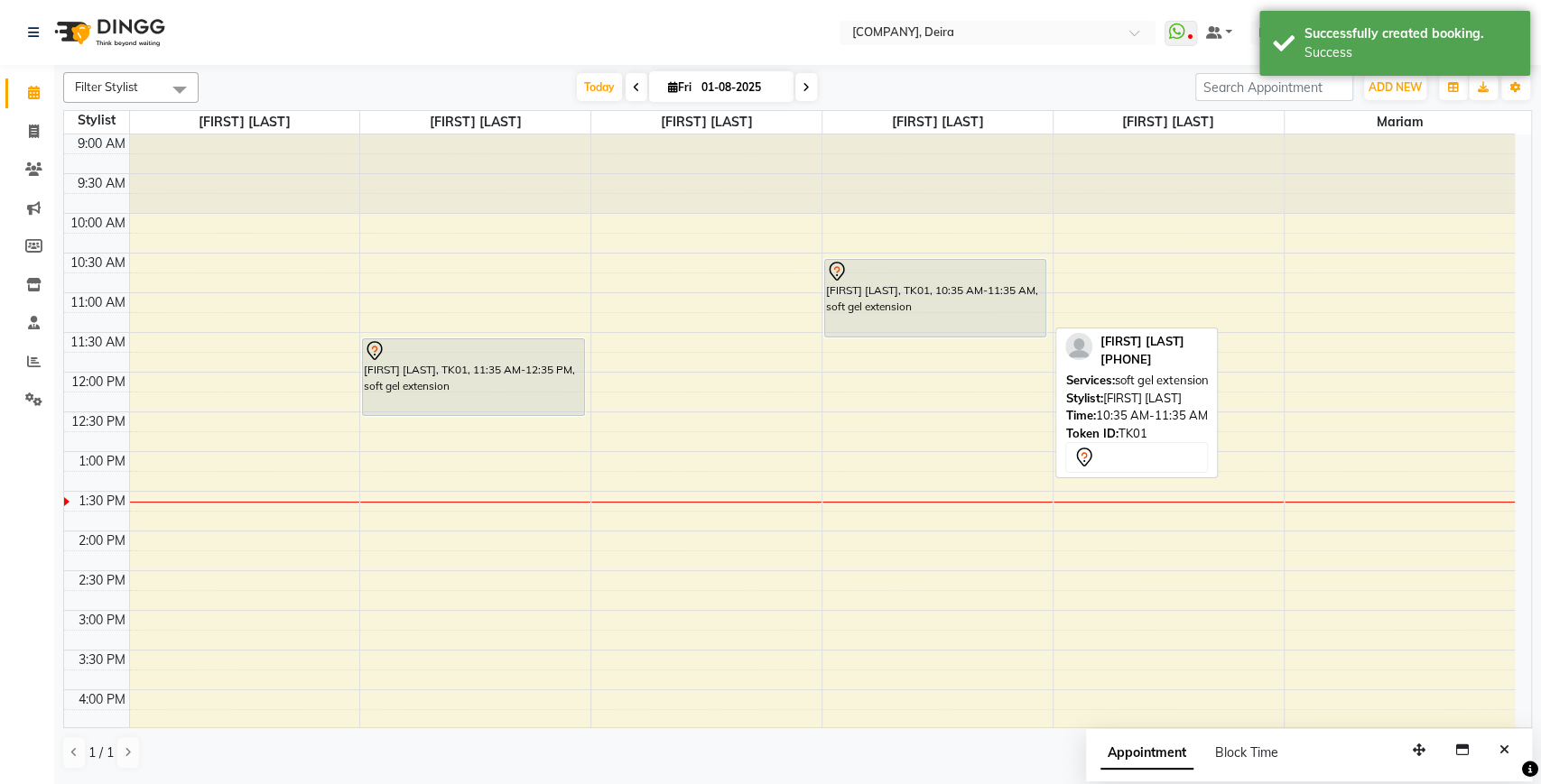 click on "[FIRST] [LAST], TK01, 10:35 AM-11:35 AM, soft gel extension" at bounding box center [935, 298] 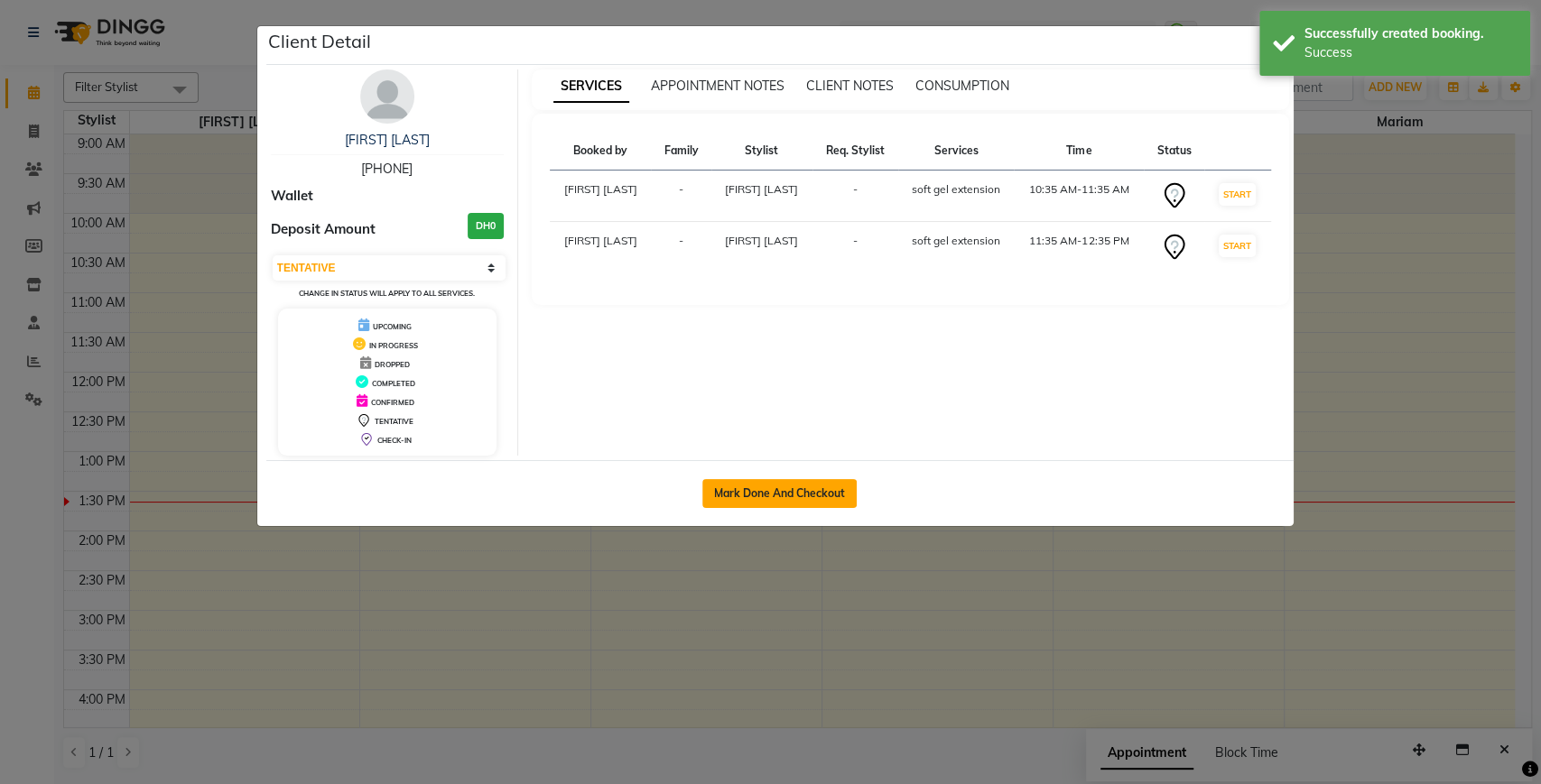 click on "Mark Done And Checkout" 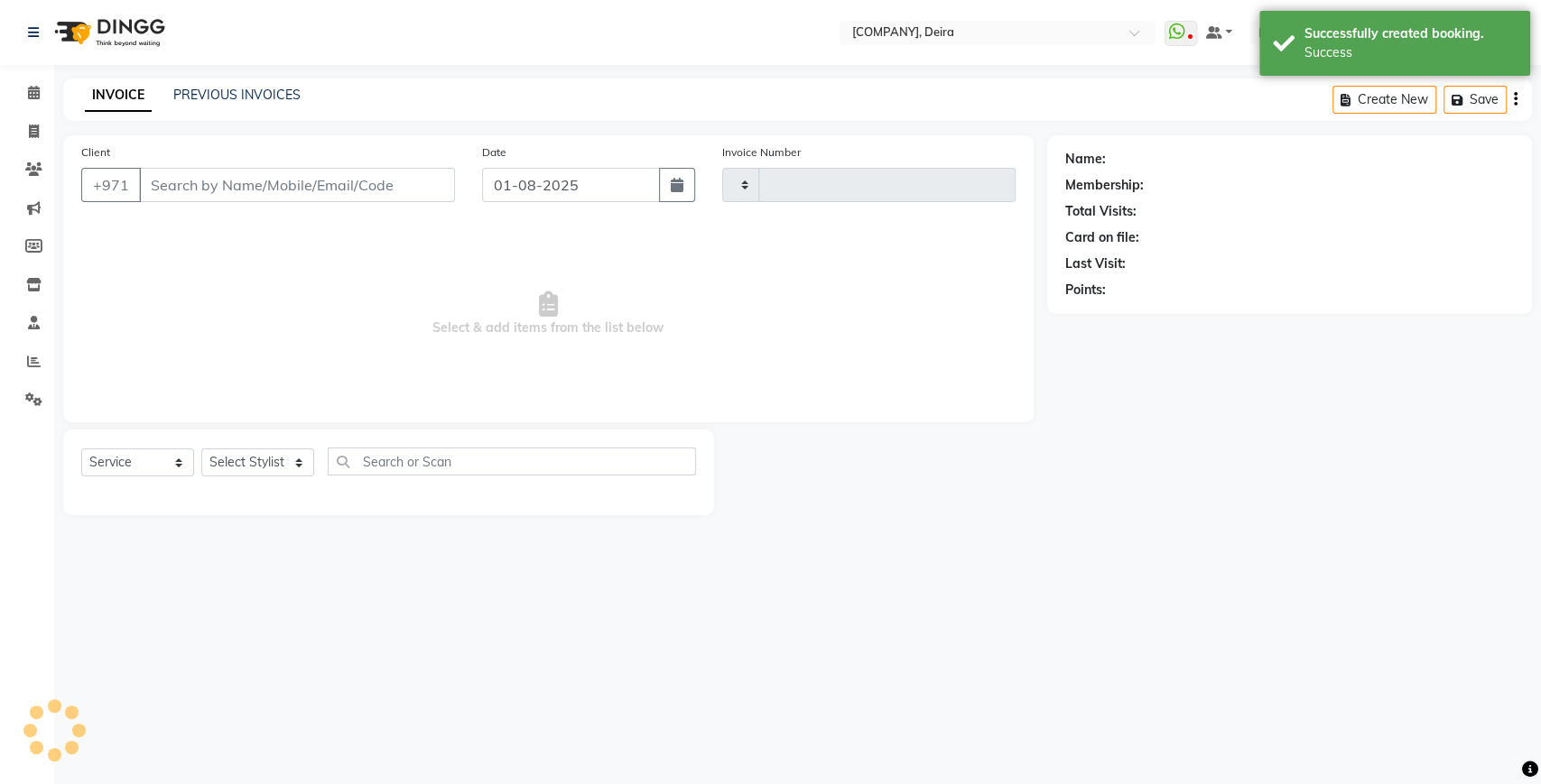 type on "1276" 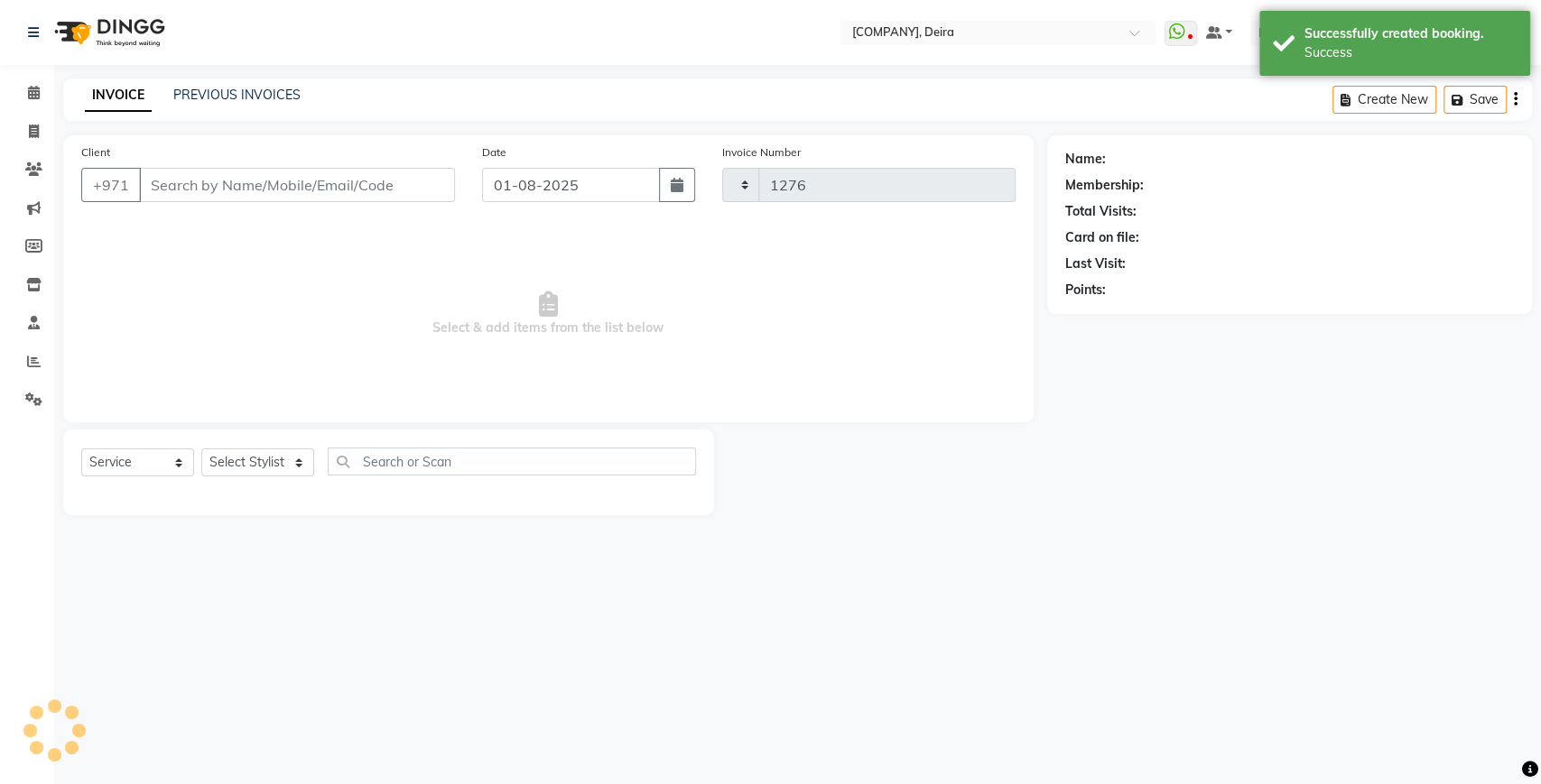 select on "4904" 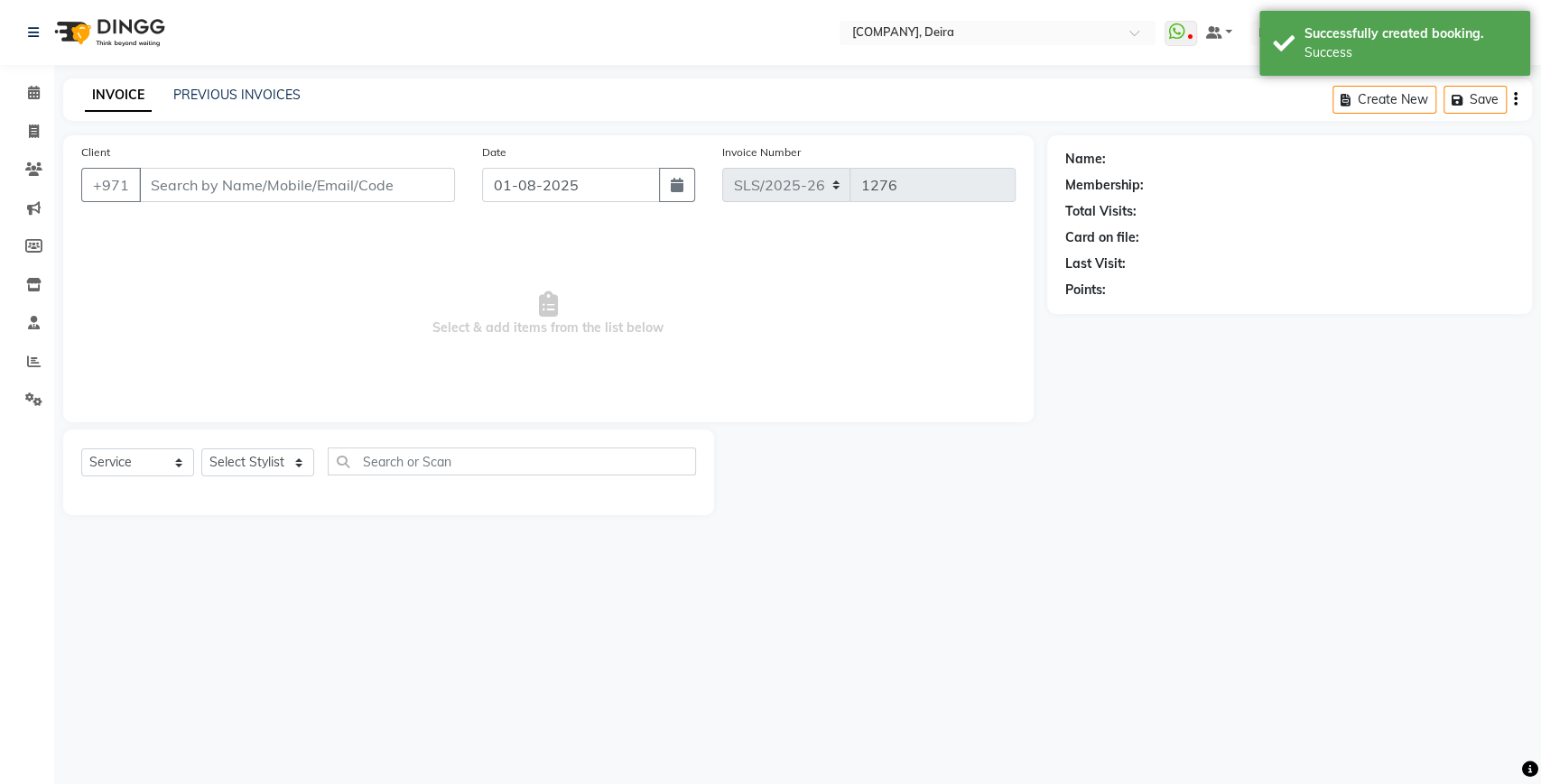 type on "[PHONE]" 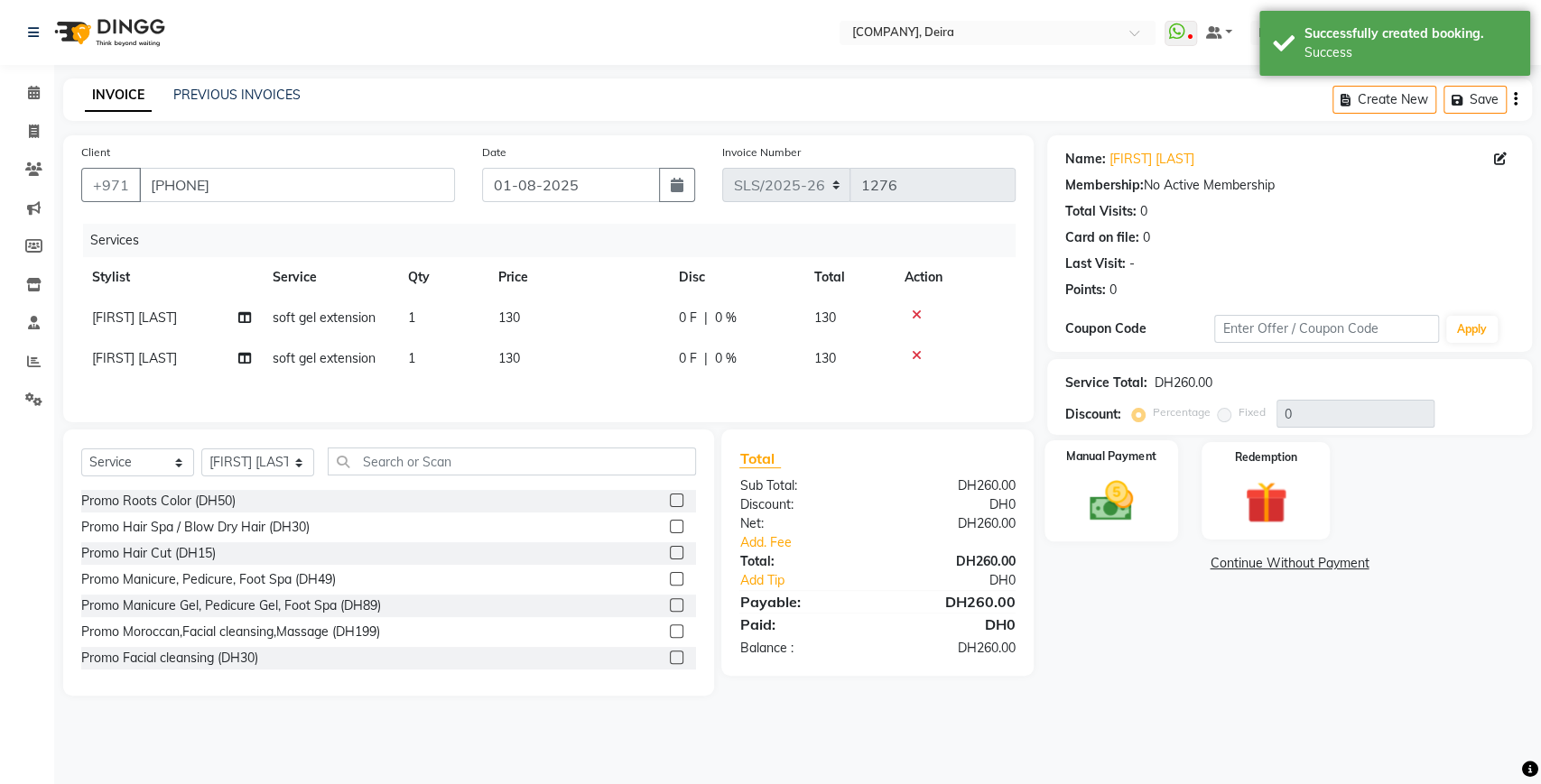 click 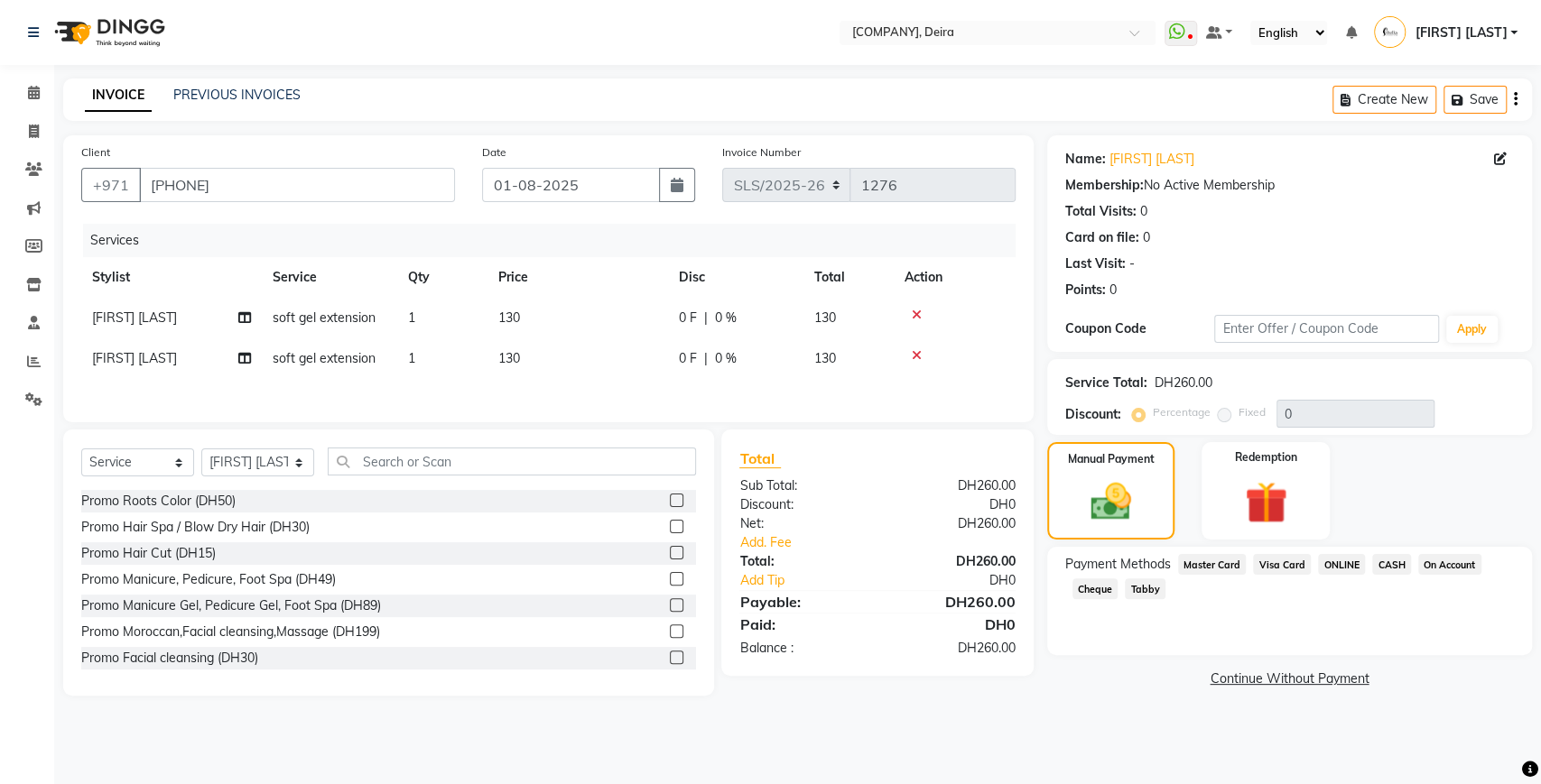 click on "Visa Card" 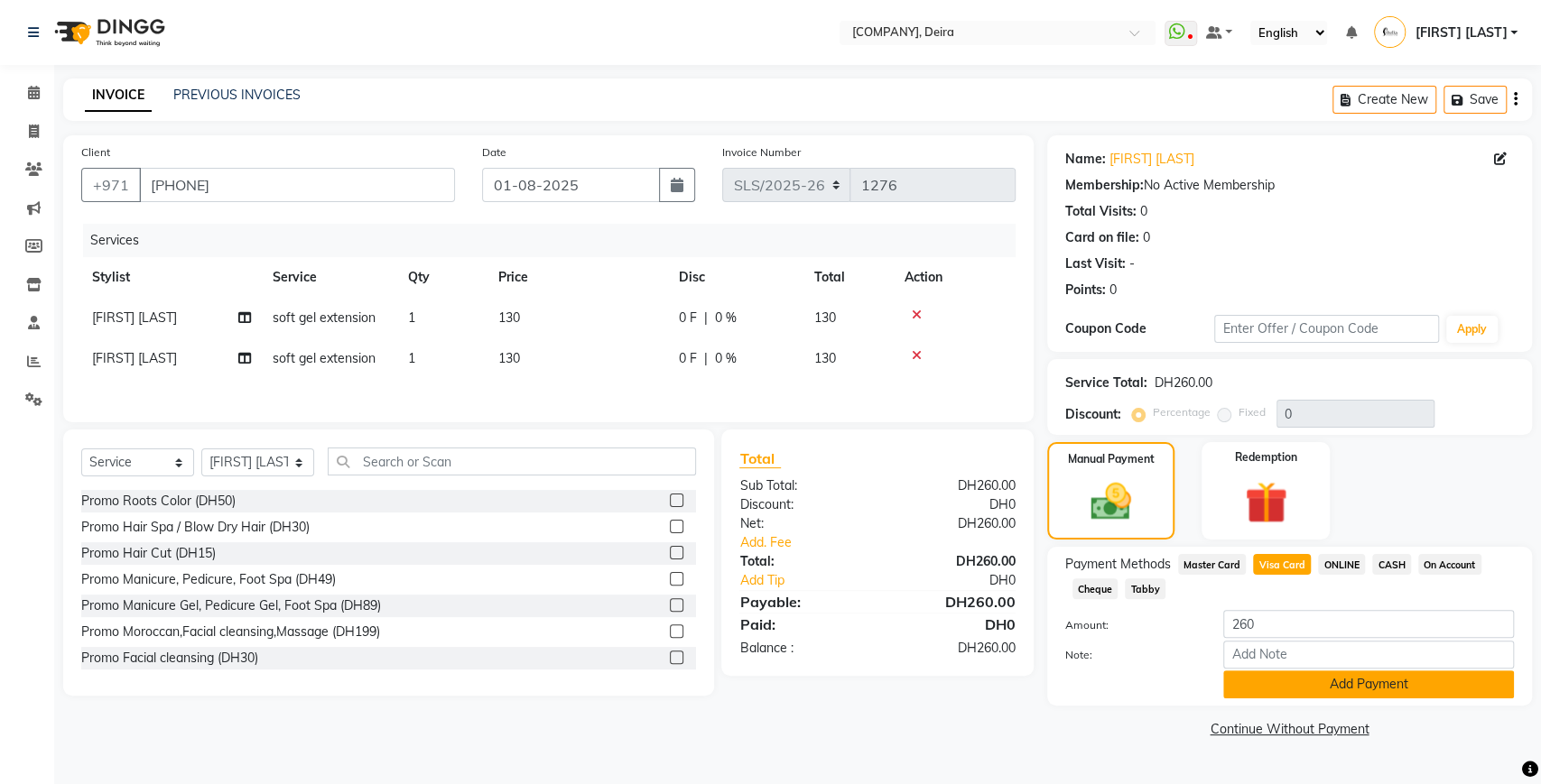 click on "Add Payment" 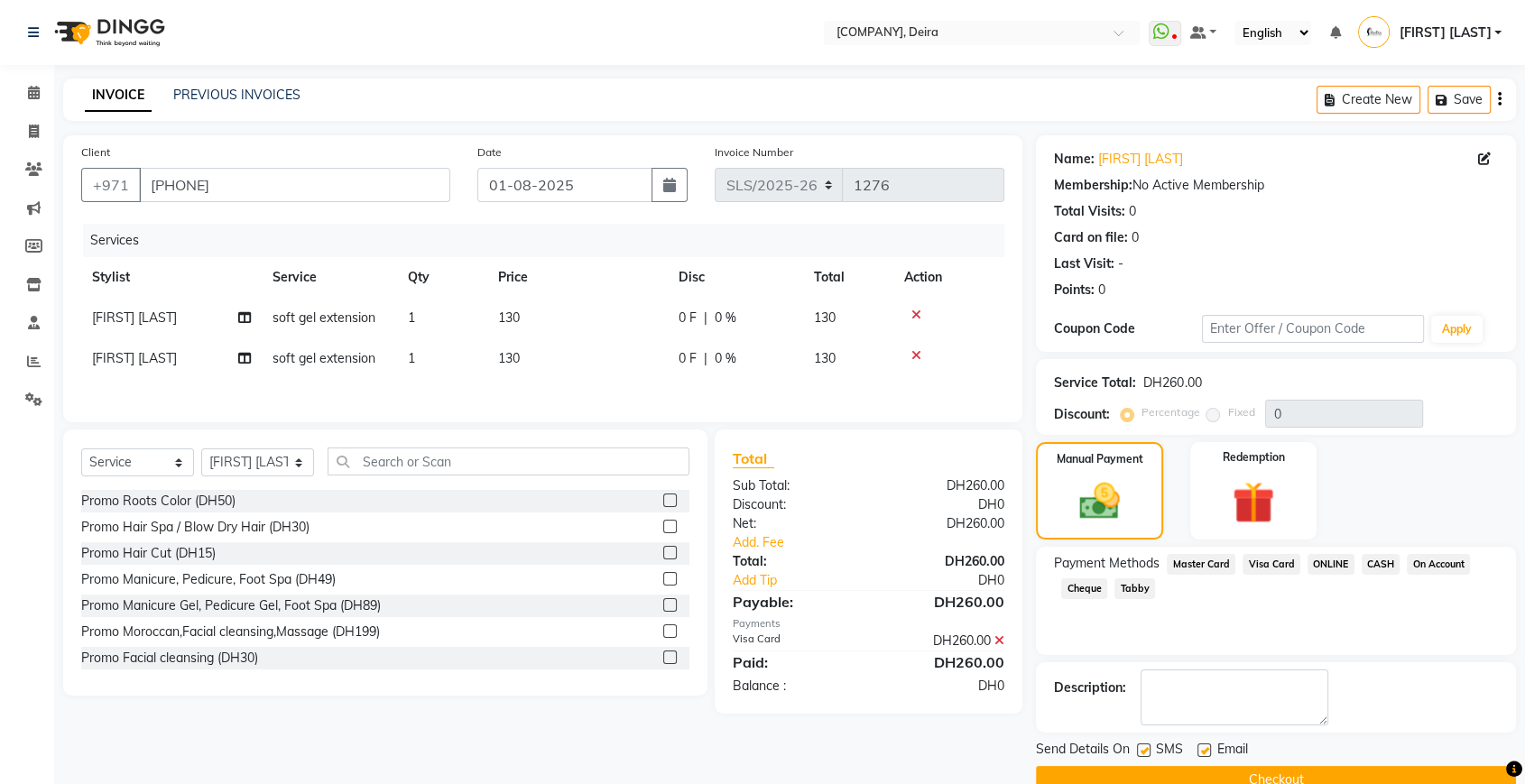 scroll, scrollTop: 36, scrollLeft: 0, axis: vertical 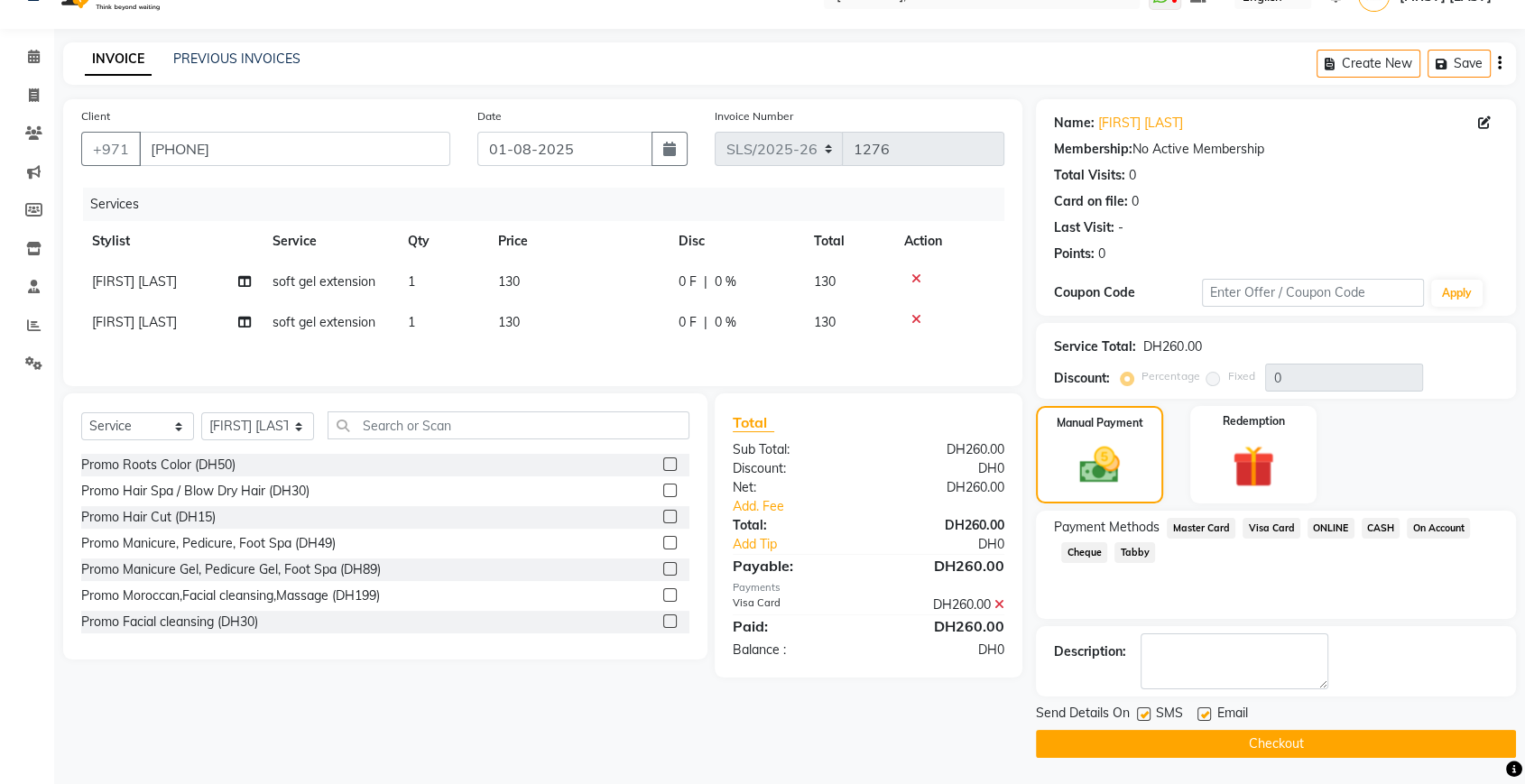 click on "Checkout" 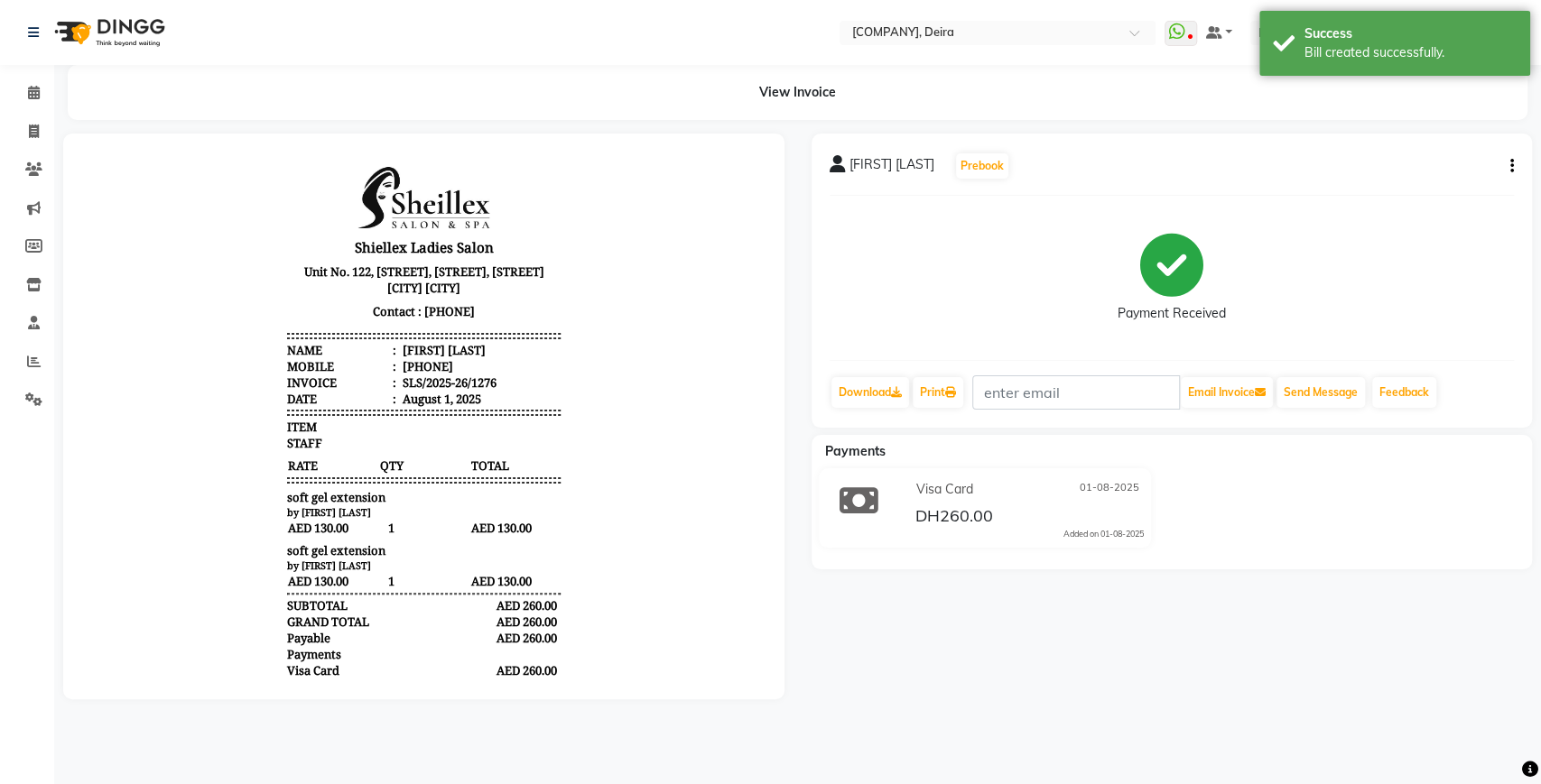 scroll, scrollTop: 0, scrollLeft: 0, axis: both 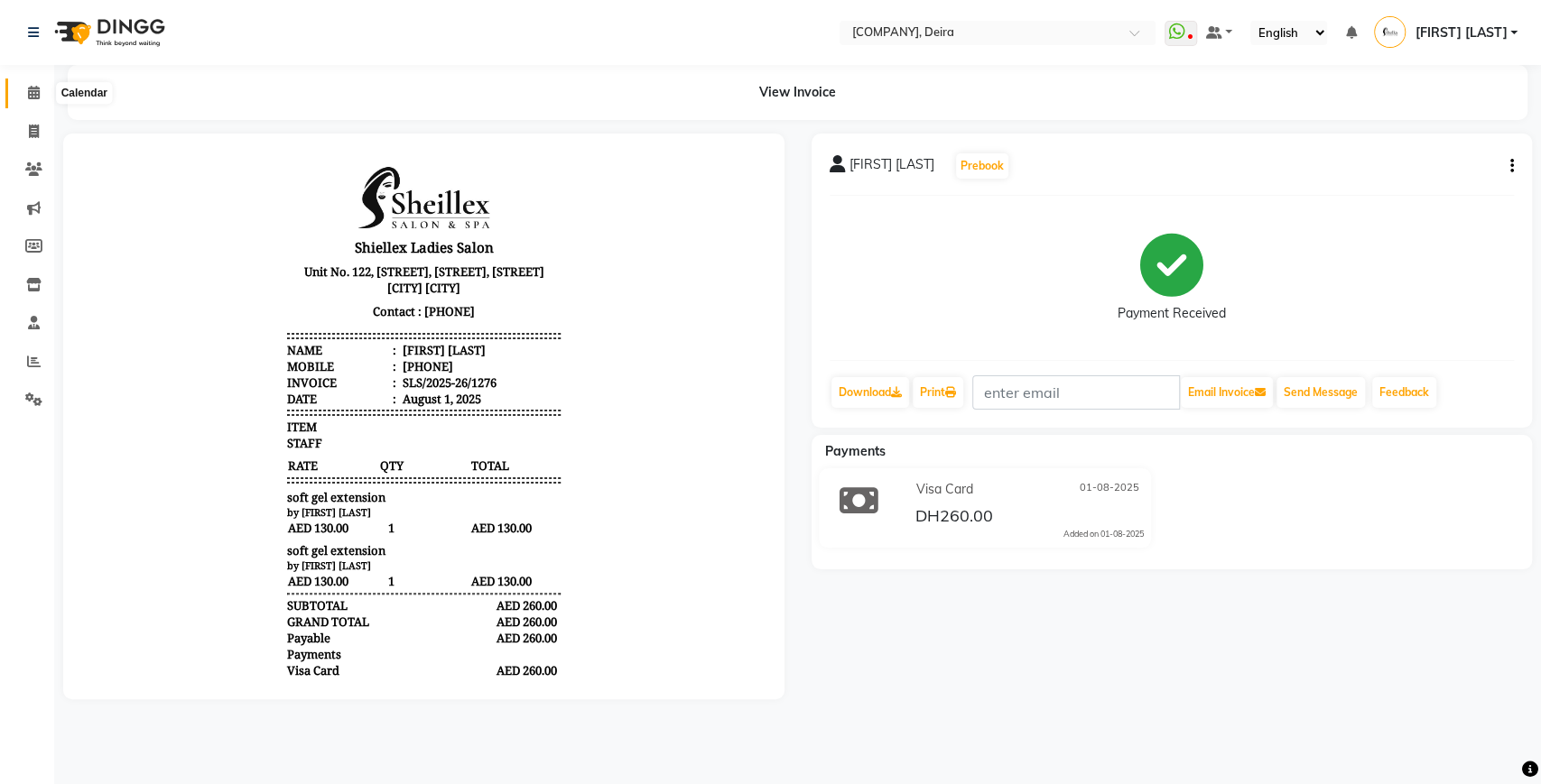 click 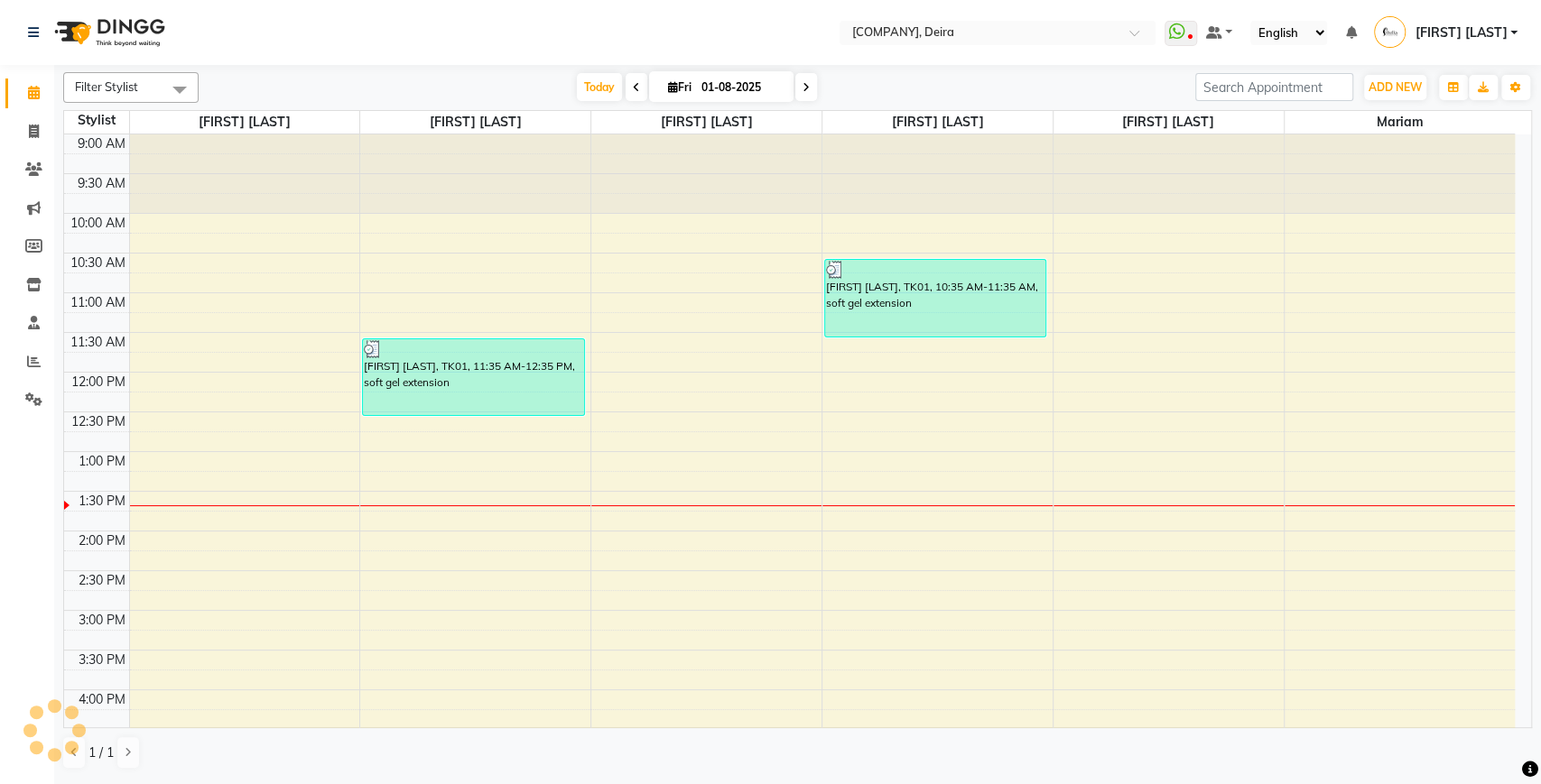 scroll, scrollTop: 317, scrollLeft: 0, axis: vertical 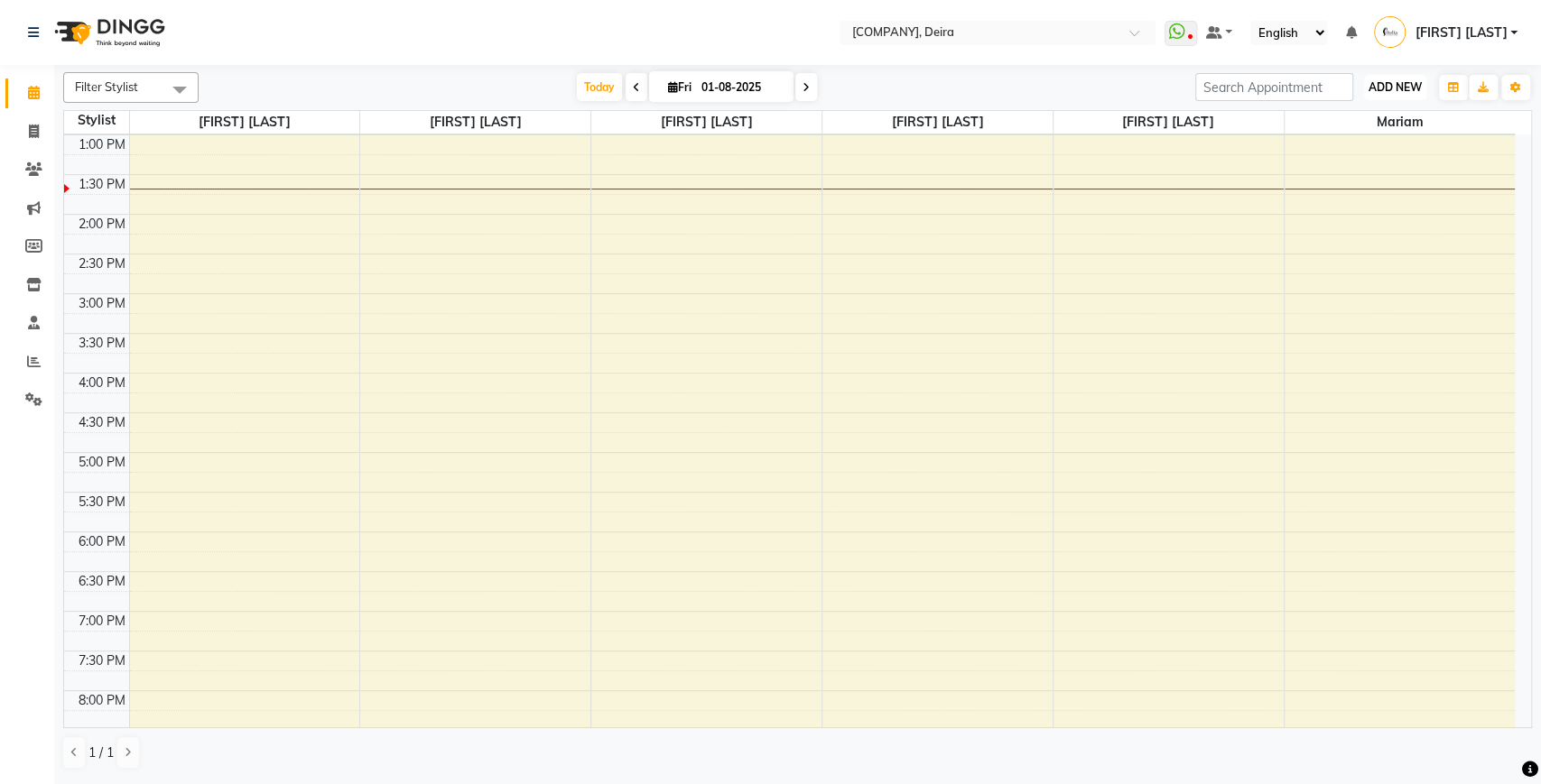 click on "ADD NEW" at bounding box center (1395, 87) 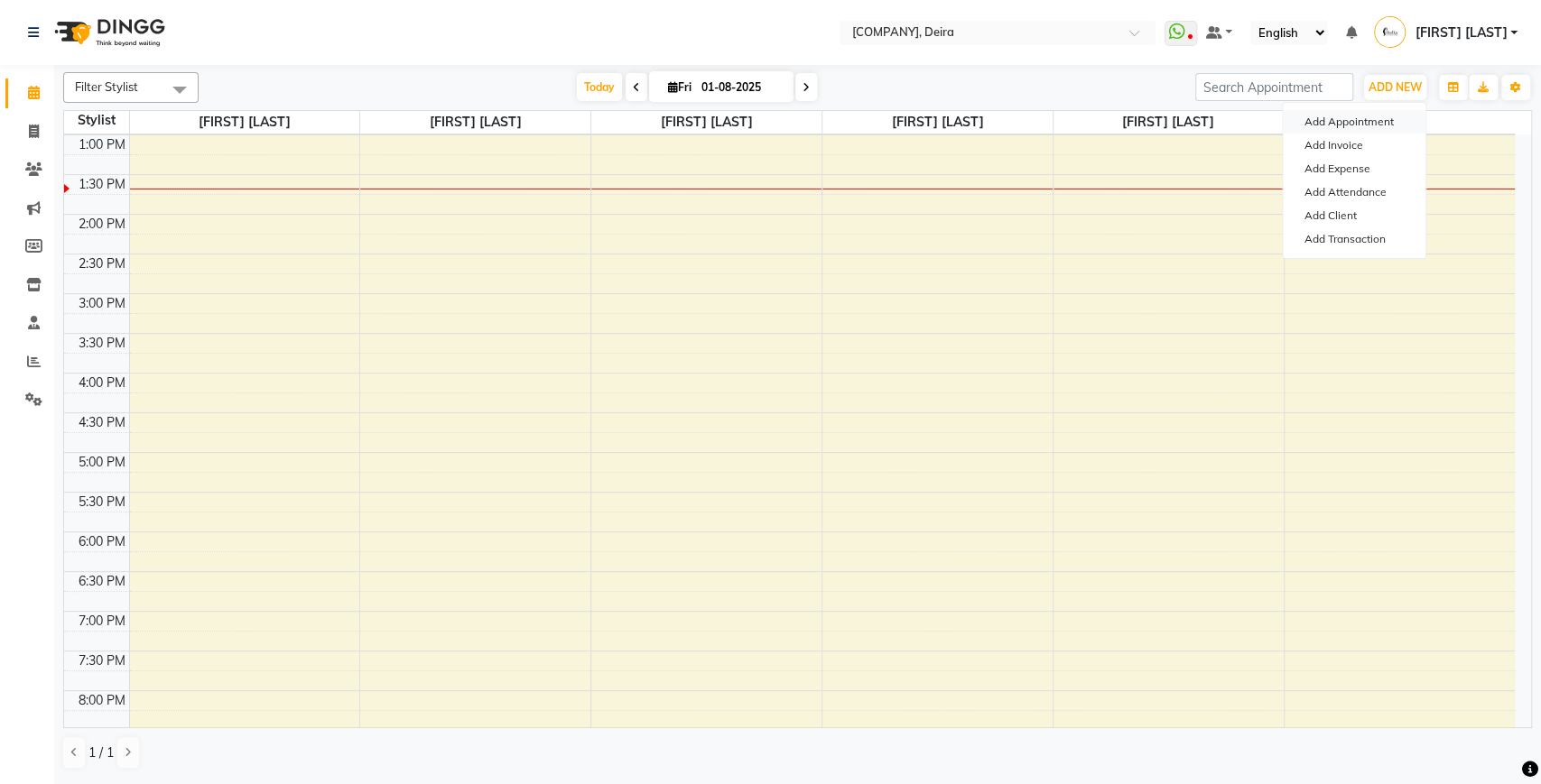 click on "Add Appointment" at bounding box center (1354, 122) 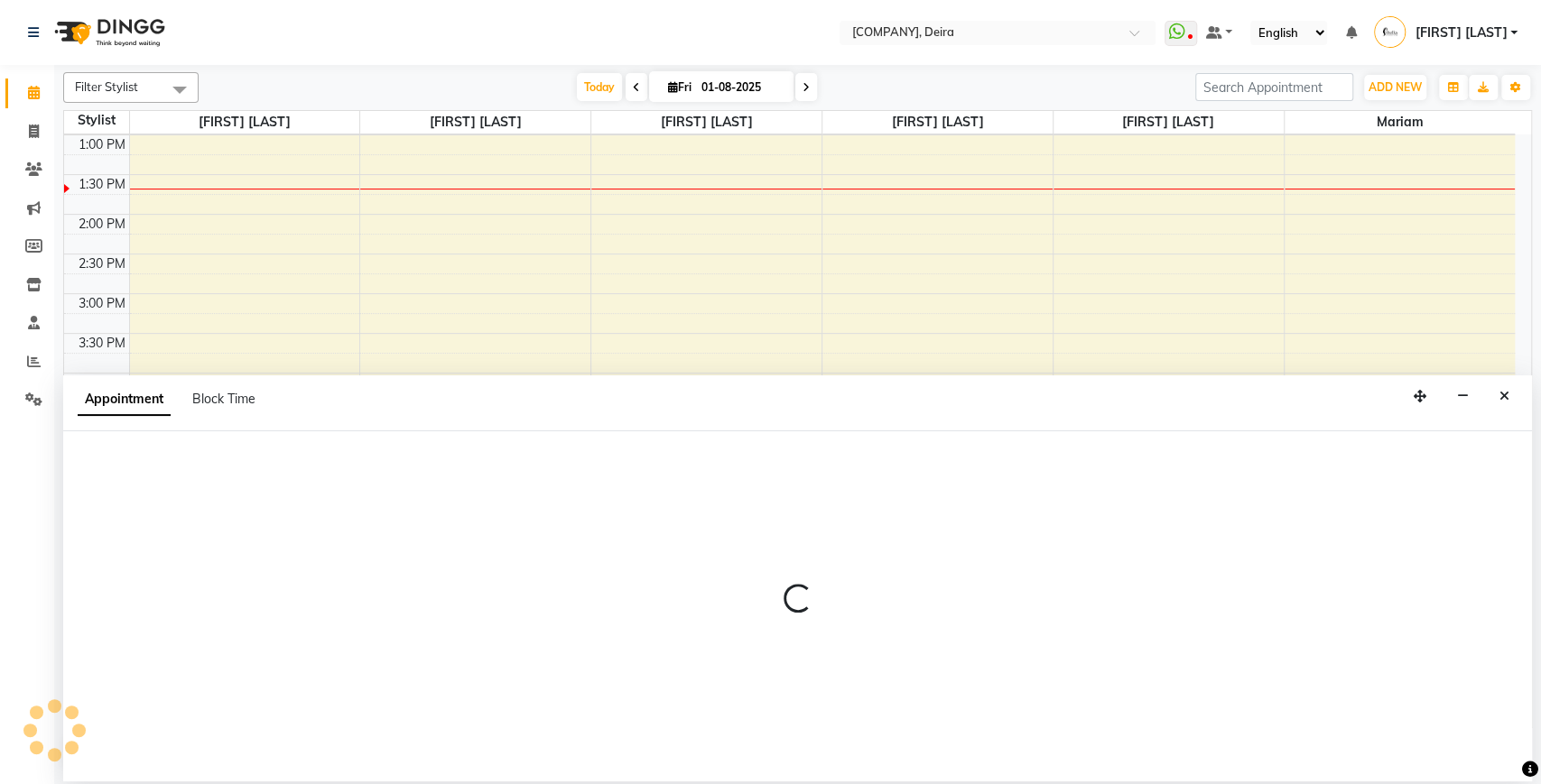 select on "600" 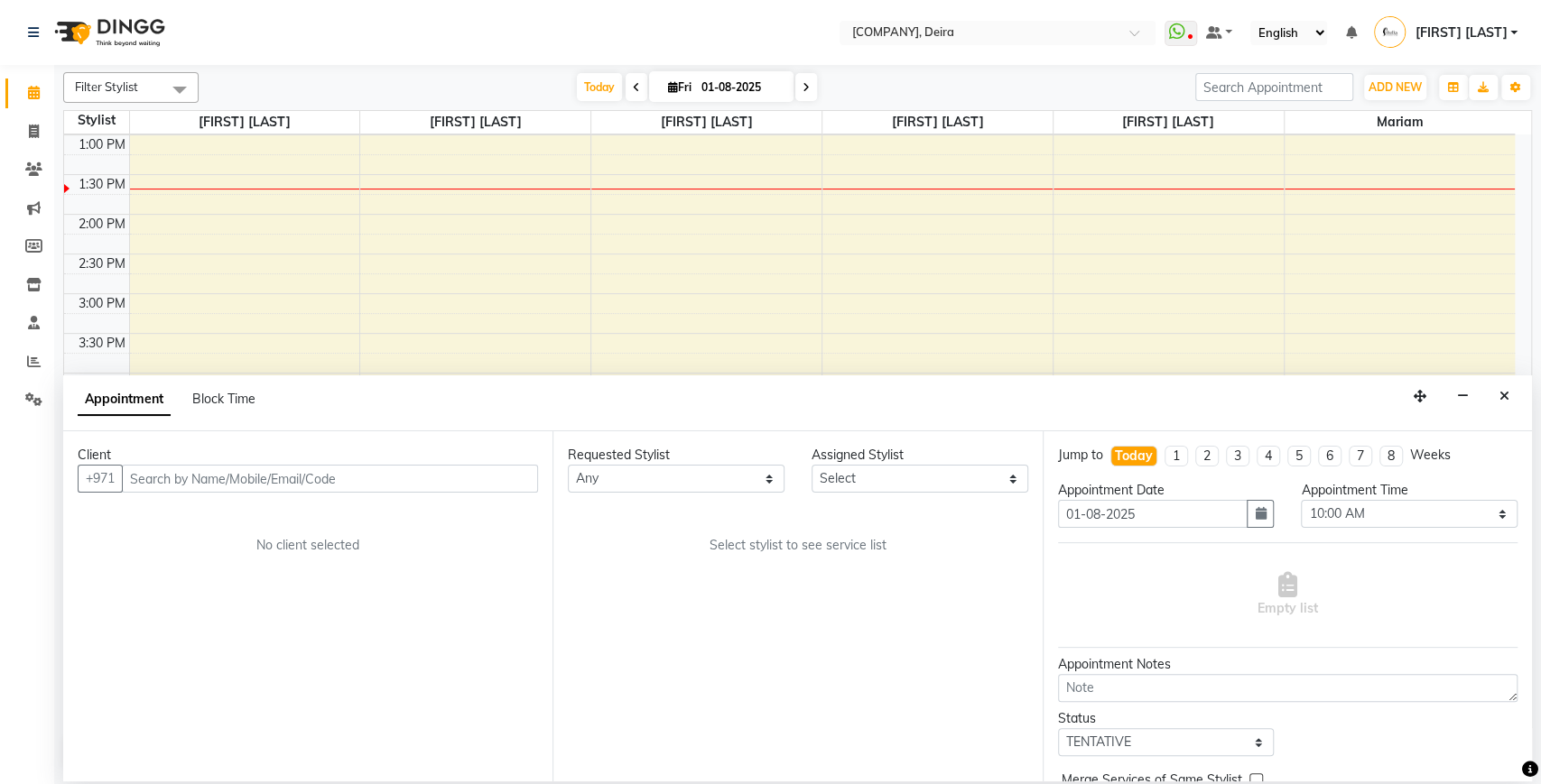 click at bounding box center [330, 478] 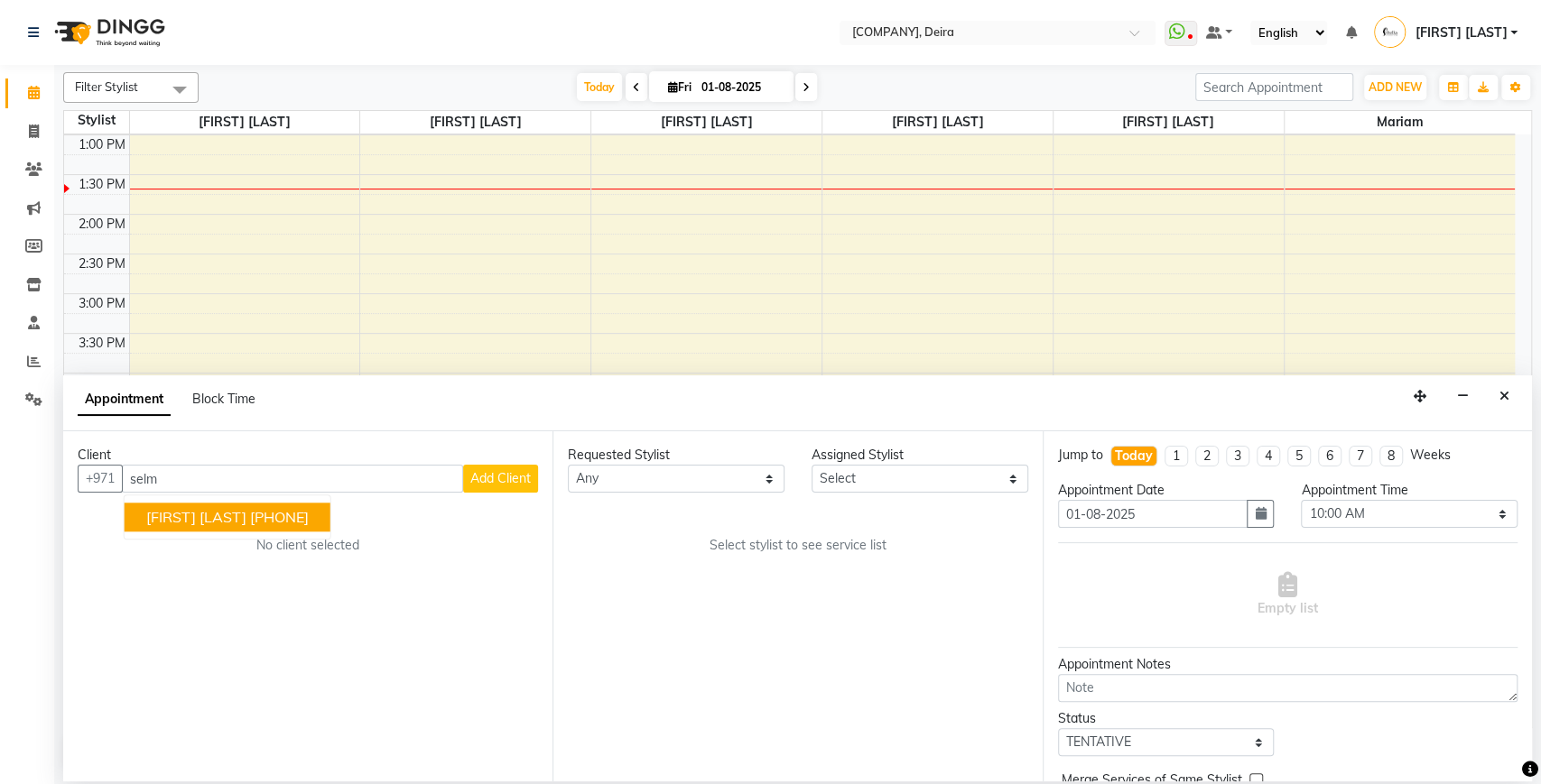 click on "[PHONE]" at bounding box center [279, 517] 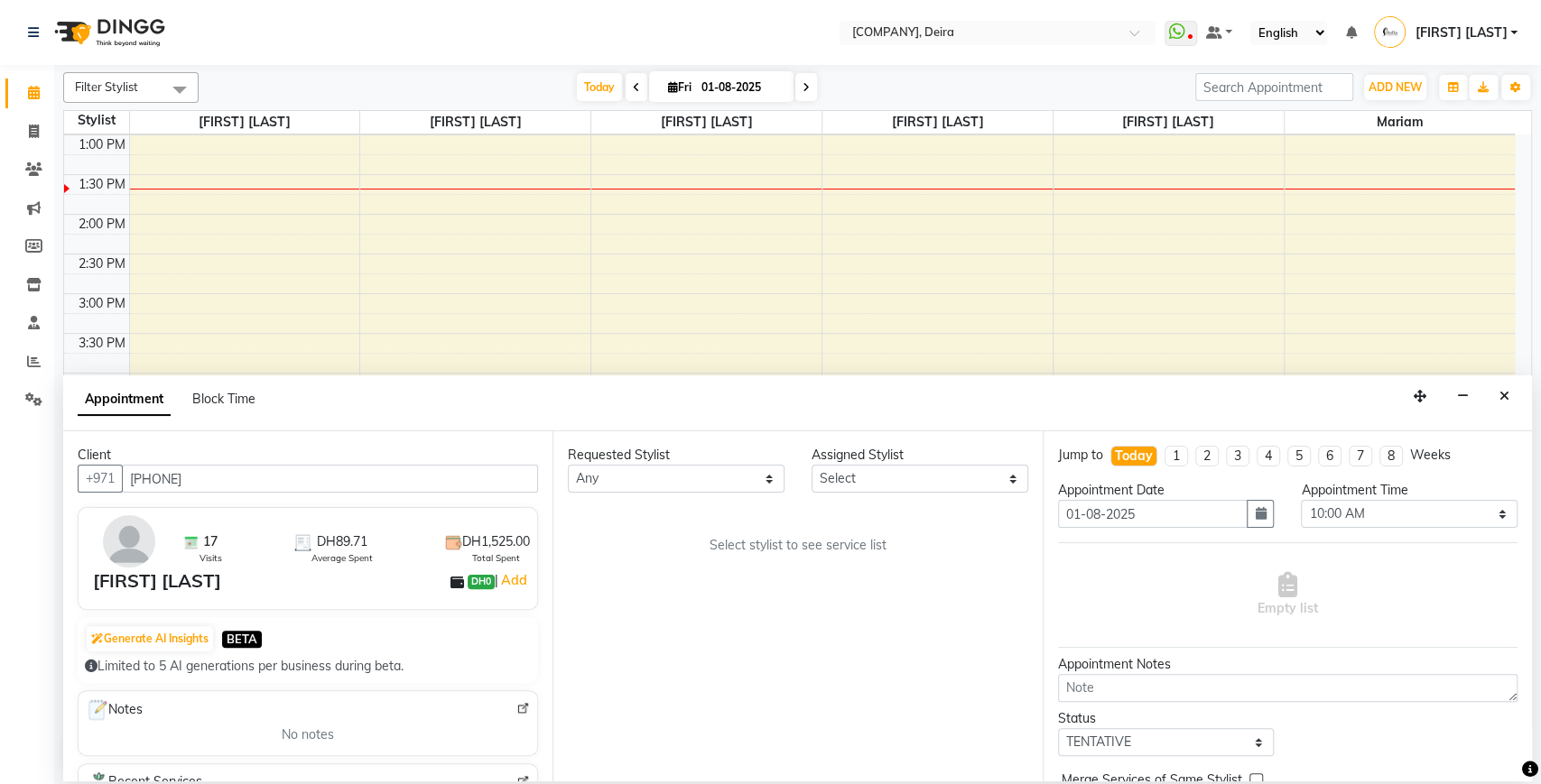 type on "[PHONE]" 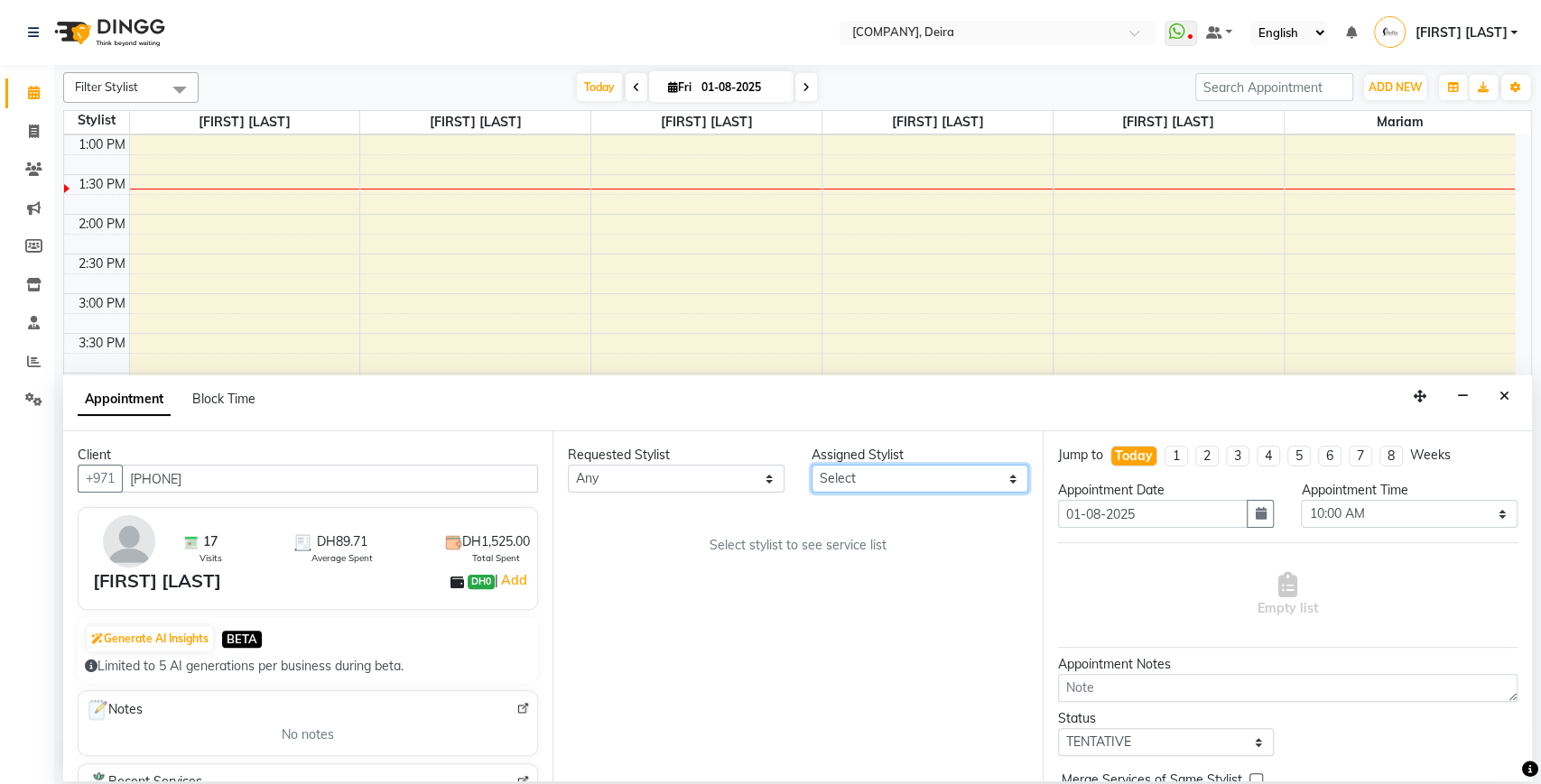 click on "Select [FIRST] [LAST] [FIRST] [LAST] [FIRST] [LAST] [FIRST] [LAST] [FIRST] [LAST] [FIRST] [LAST] [FIRST] [LAST]" at bounding box center [920, 478] 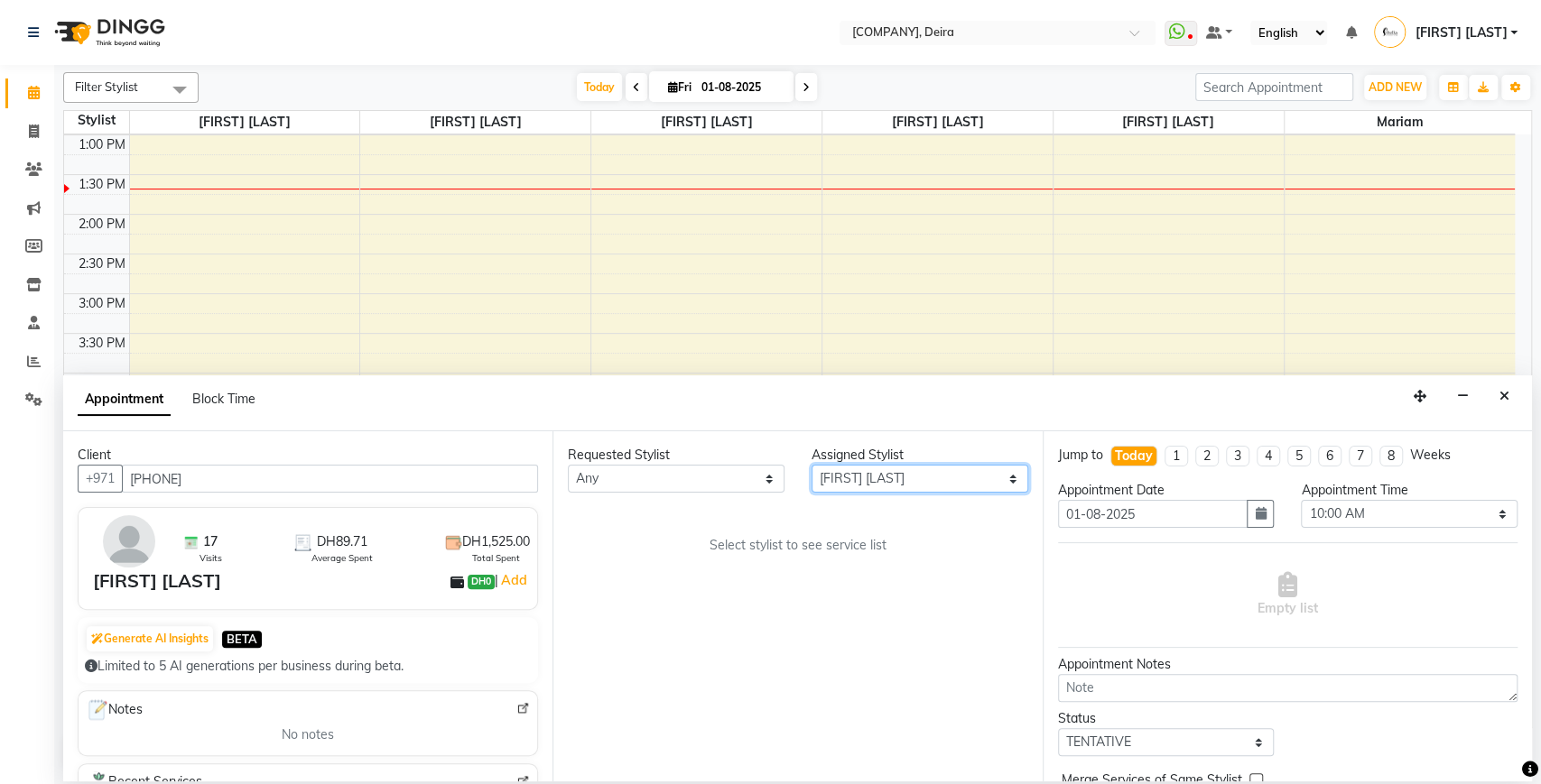 click on "Select [FIRST] [LAST] [FIRST] [LAST] [FIRST] [LAST] [FIRST] [LAST] [FIRST] [LAST] [FIRST] [LAST] [FIRST] [LAST]" at bounding box center [920, 478] 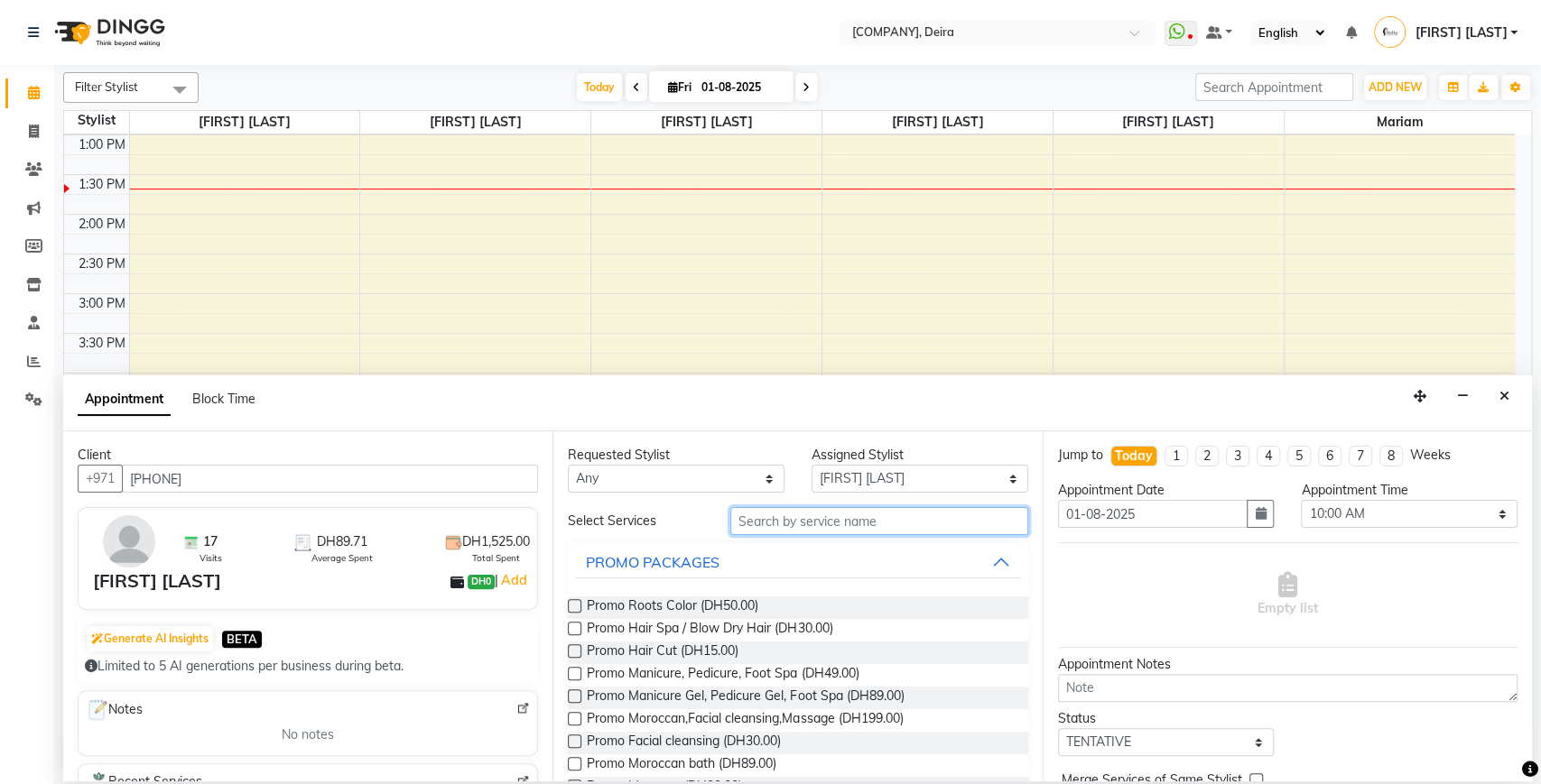 click at bounding box center [879, 521] 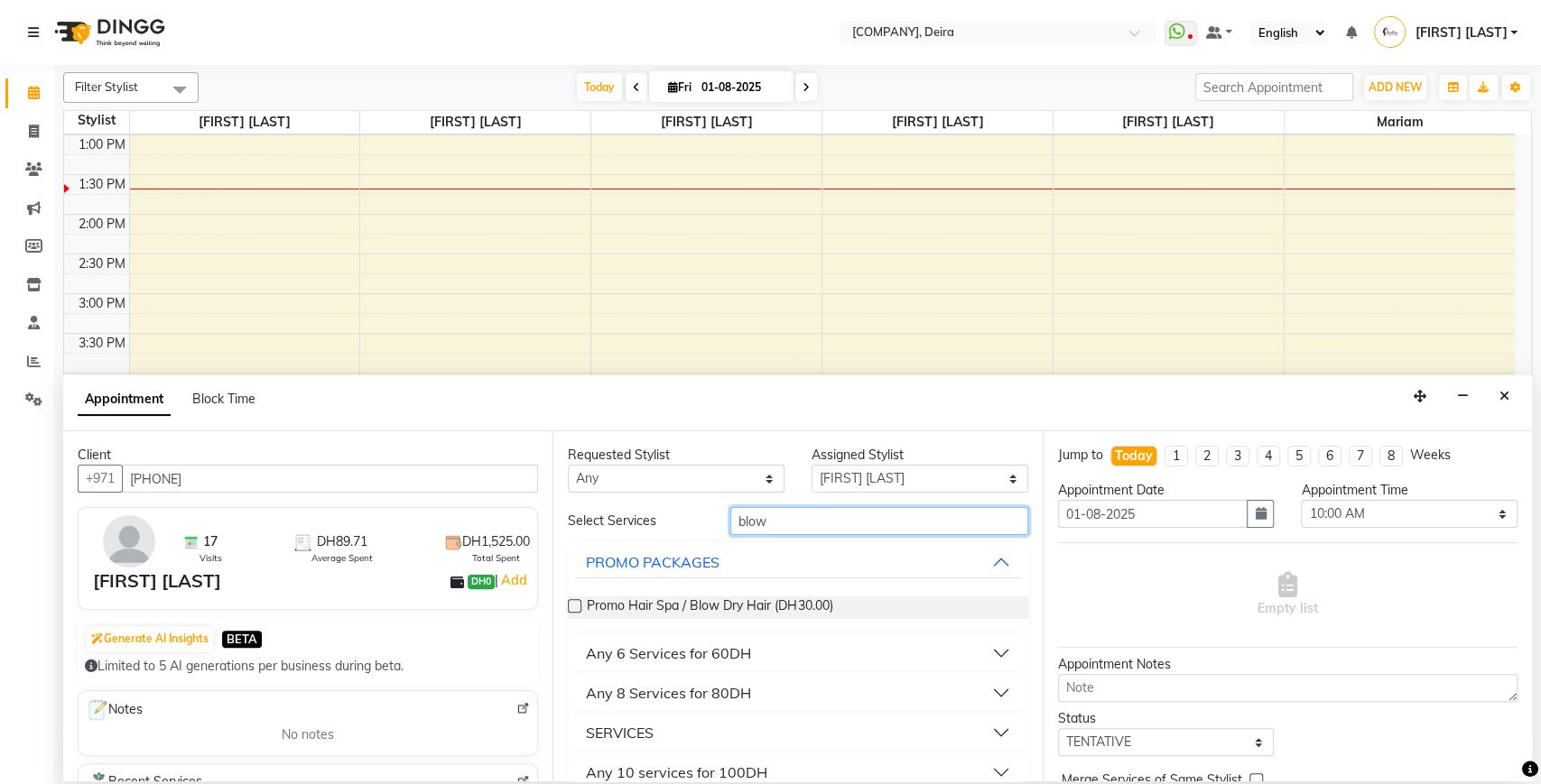 type on "blow" 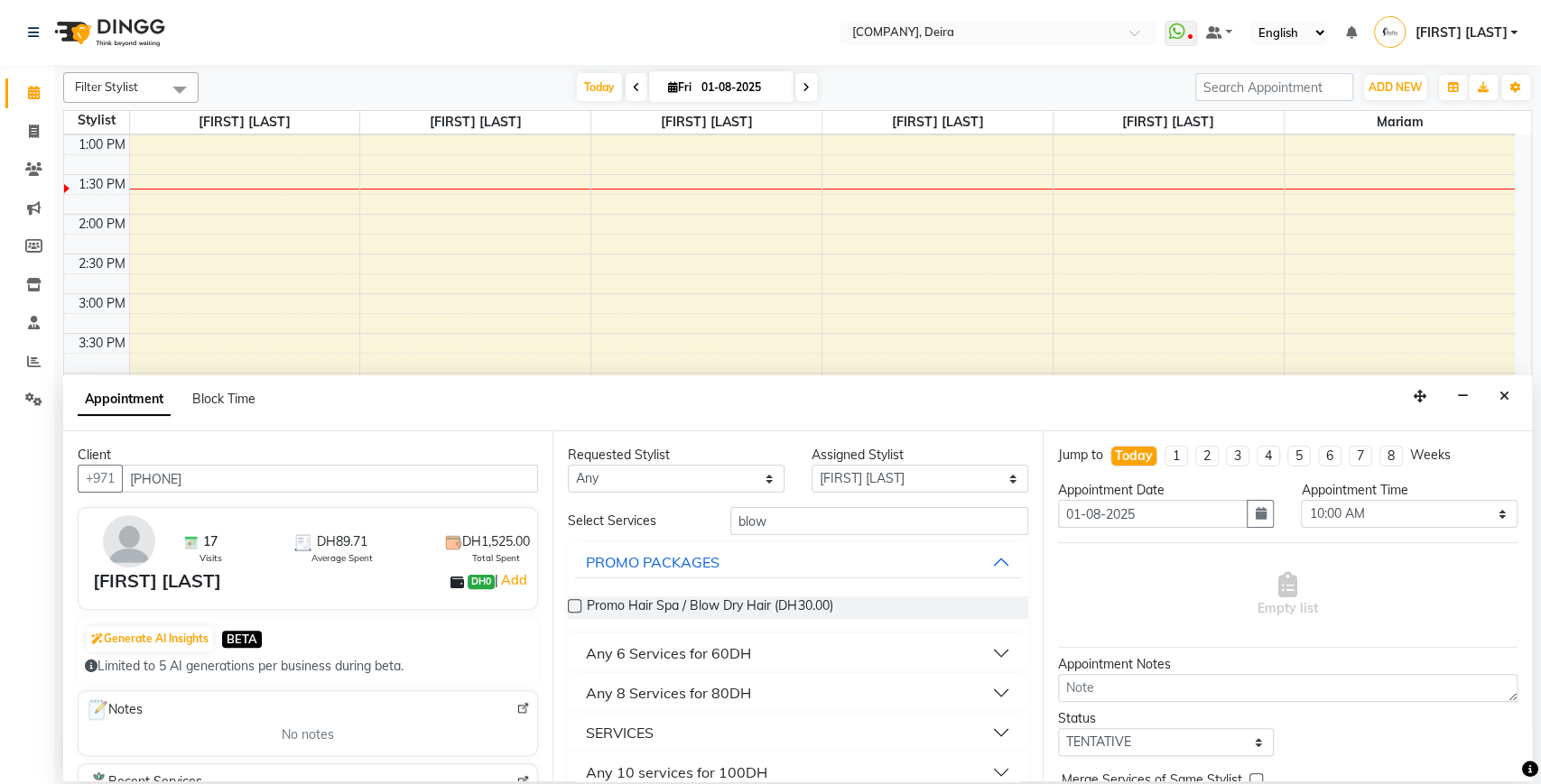 click on "SERVICES" at bounding box center [797, 733] 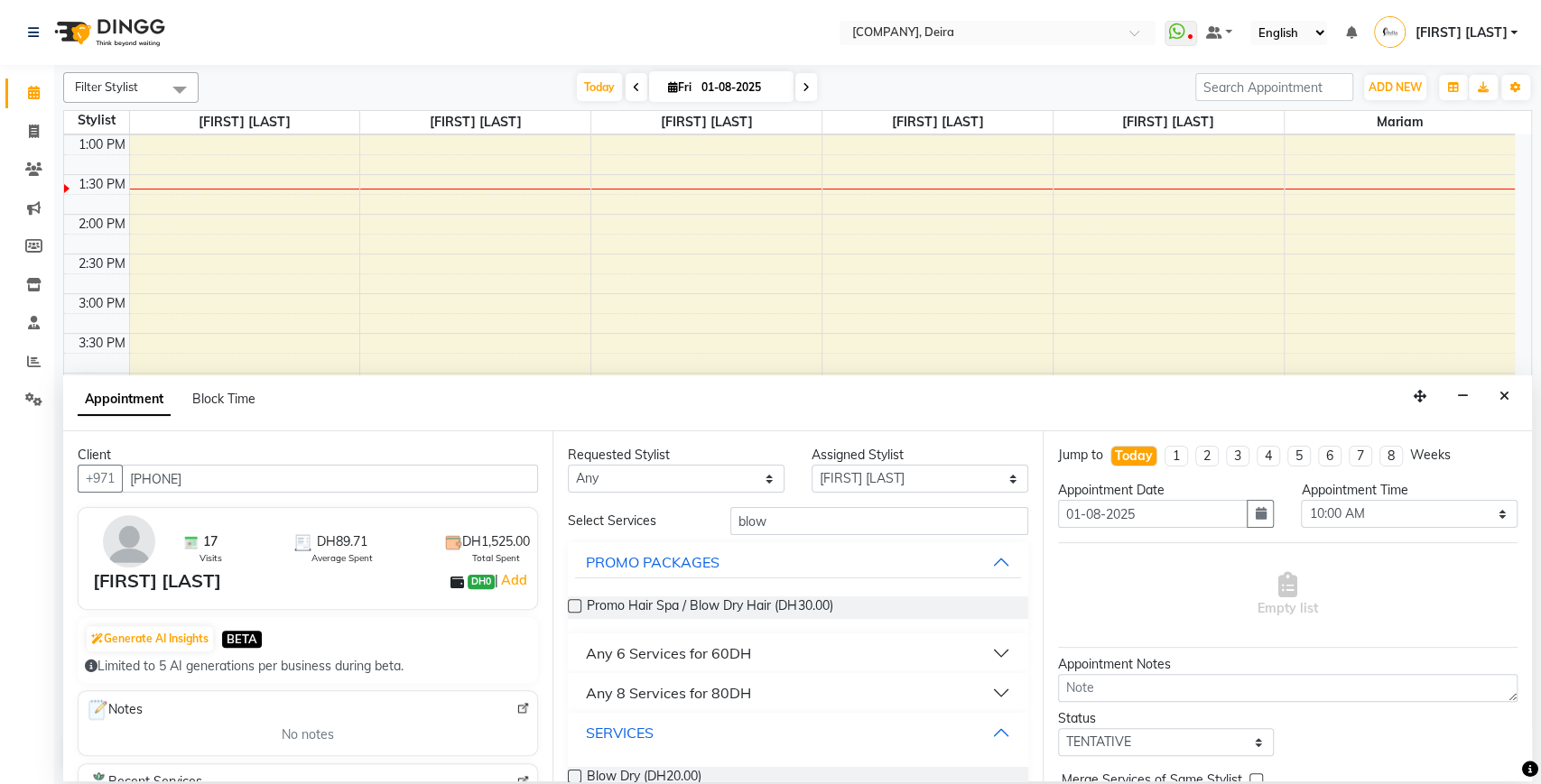 scroll, scrollTop: 76, scrollLeft: 0, axis: vertical 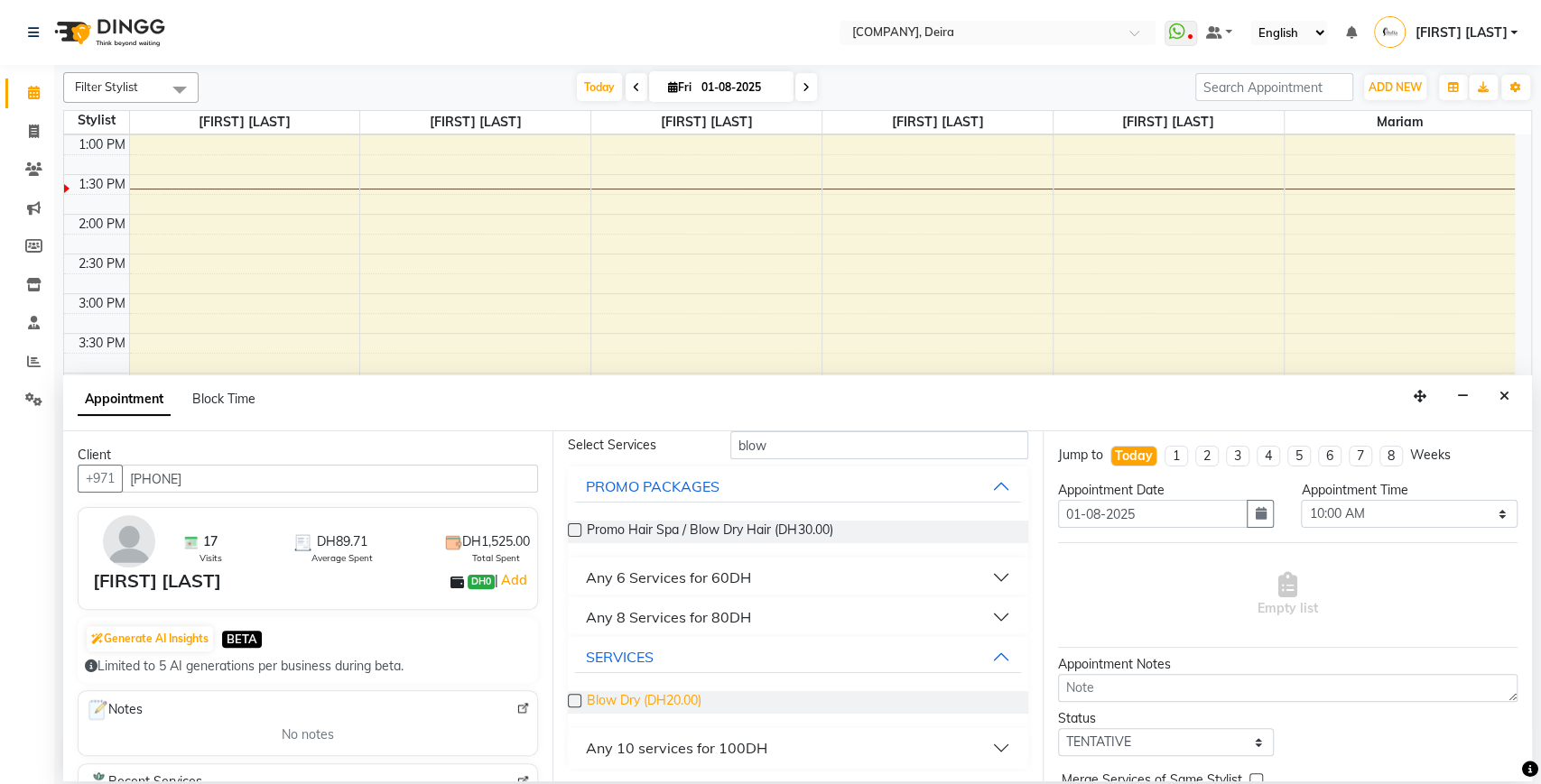 click on "Blow Dry (DH20.00)" at bounding box center [644, 702] 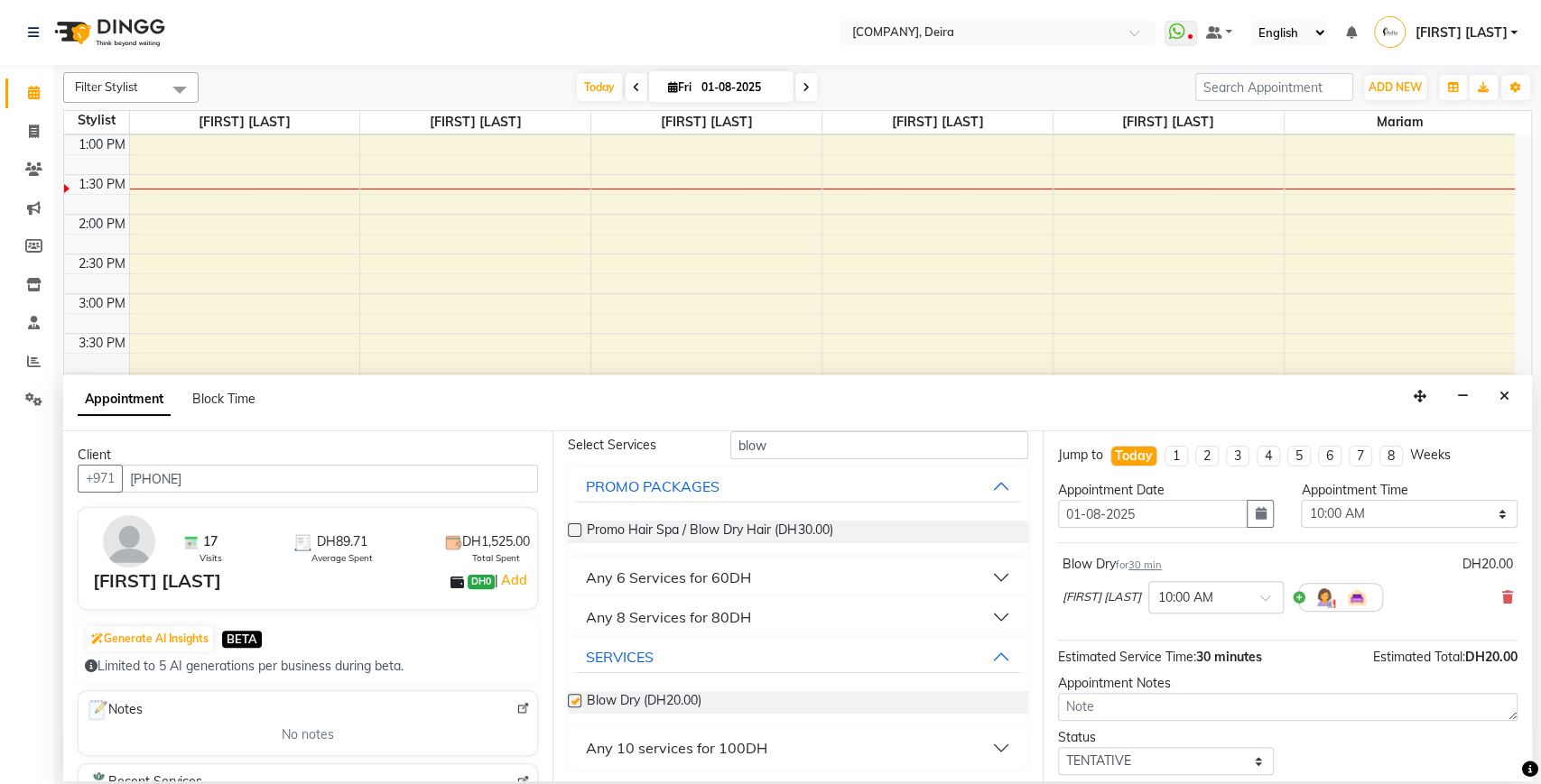 checkbox on "false" 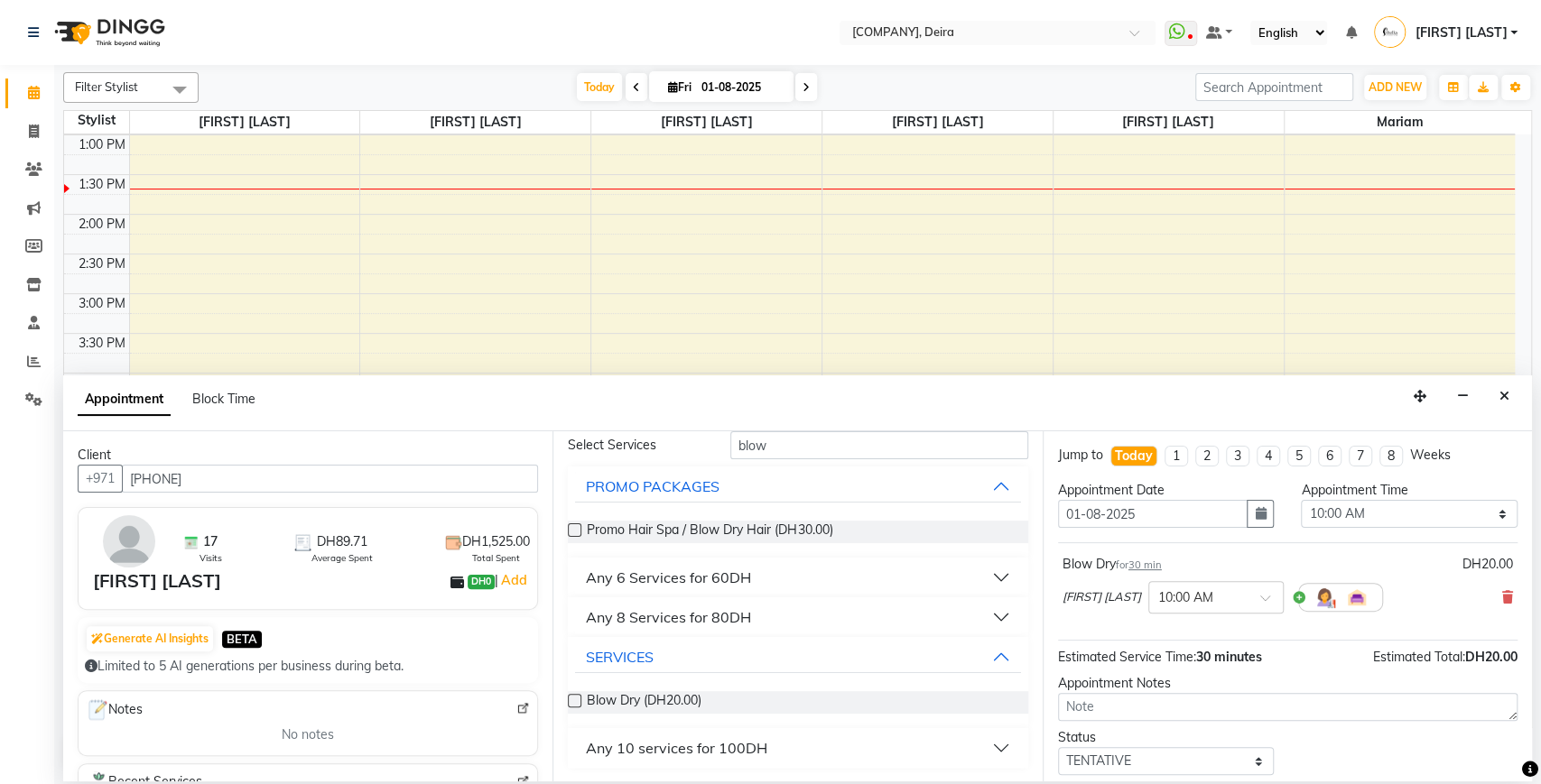 scroll, scrollTop: 0, scrollLeft: 0, axis: both 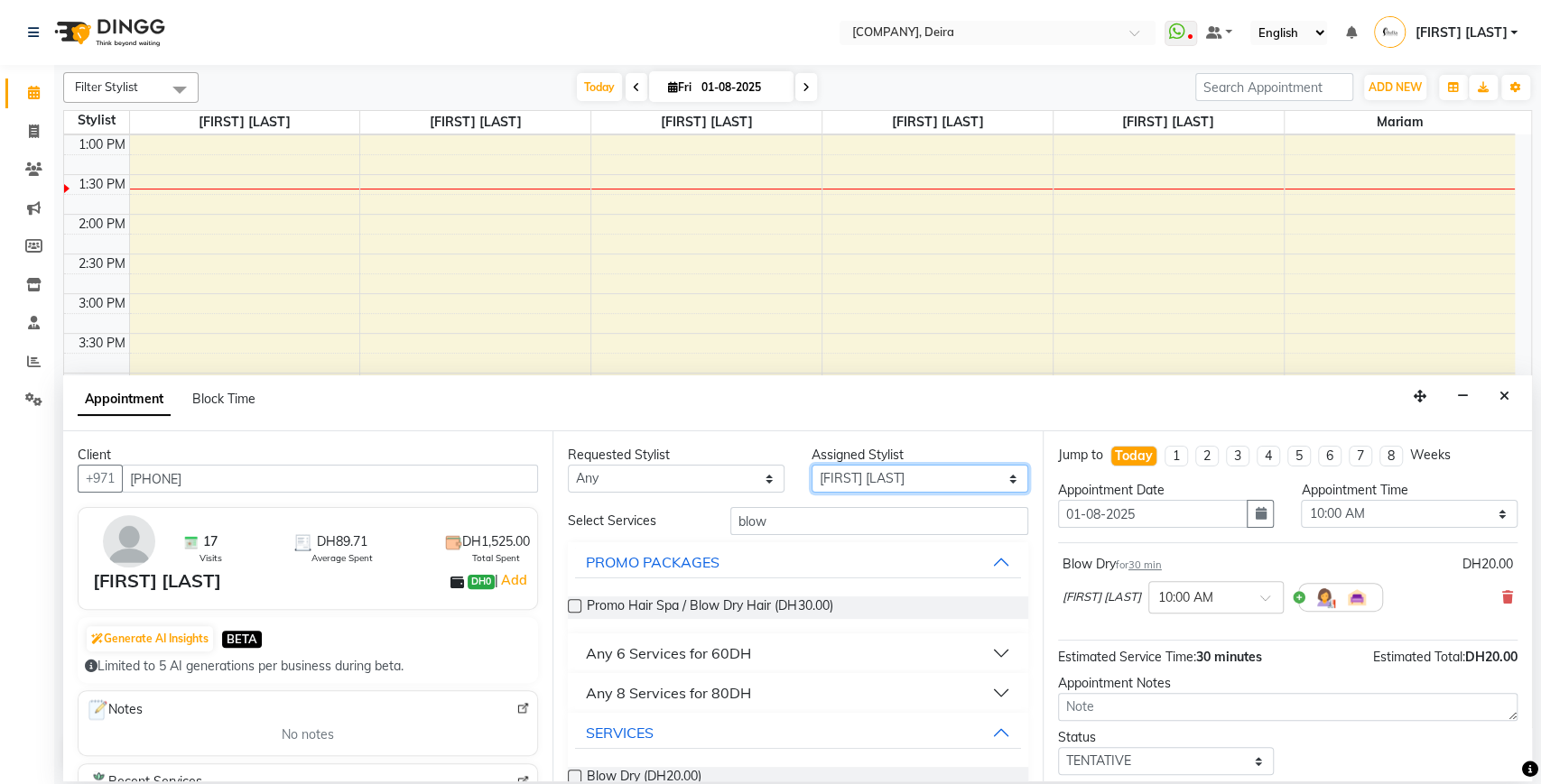 click on "Select [FIRST] [LAST] [FIRST] [LAST] [FIRST] [LAST] [FIRST] [LAST] [FIRST] [LAST] [FIRST] [LAST] [FIRST] [LAST]" at bounding box center [920, 478] 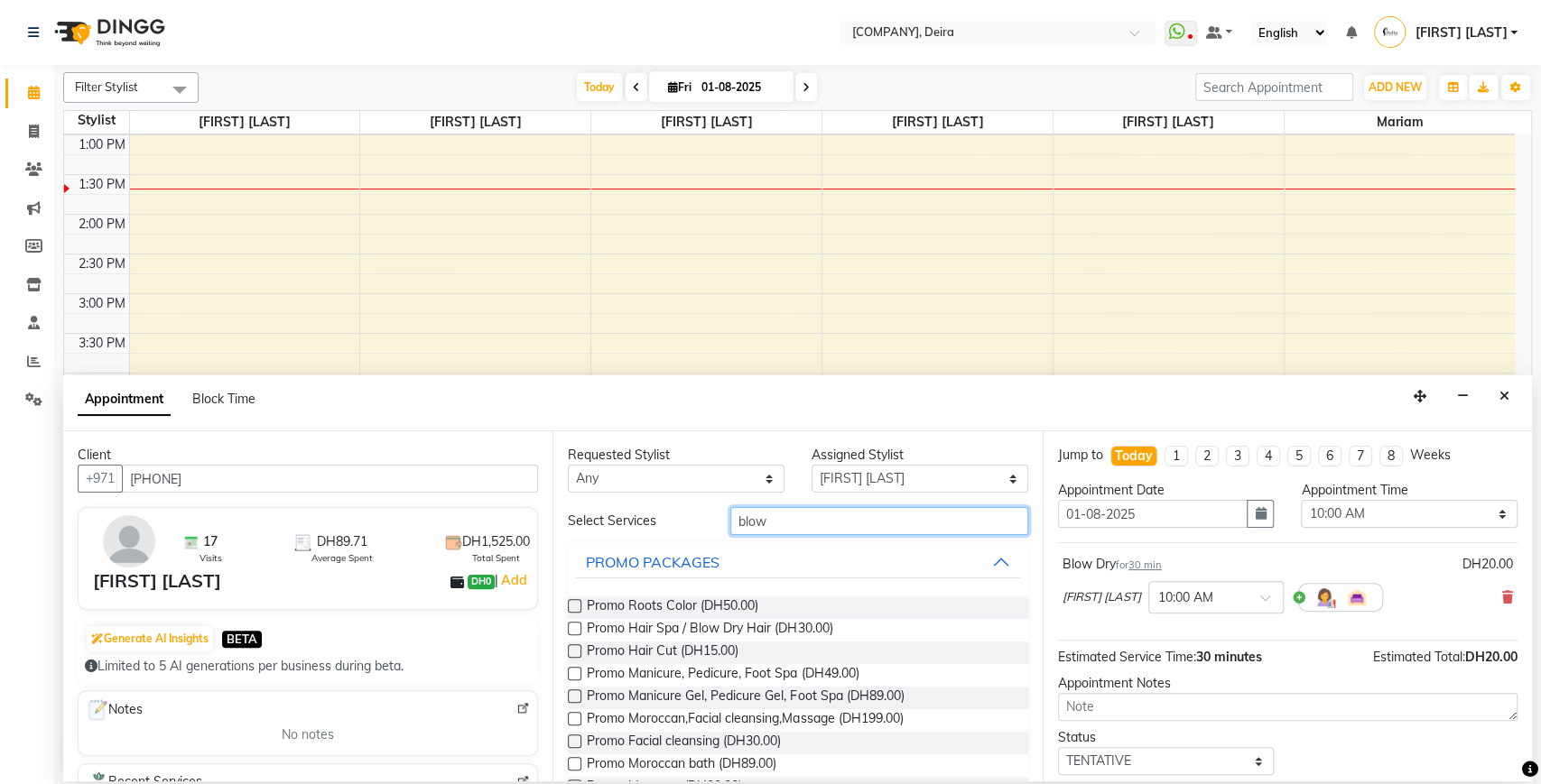 click on "blow" at bounding box center [879, 521] 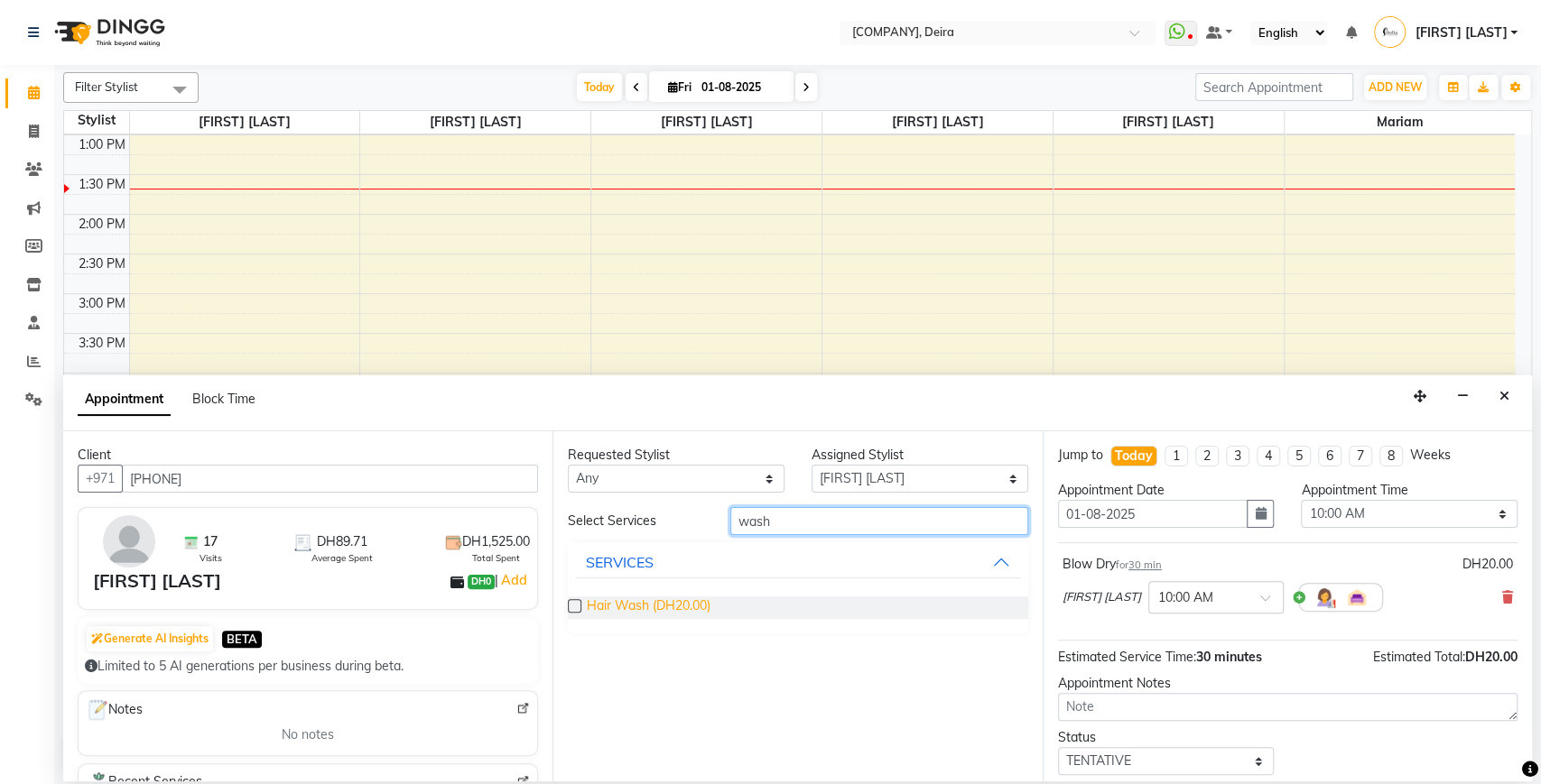 type on "wash" 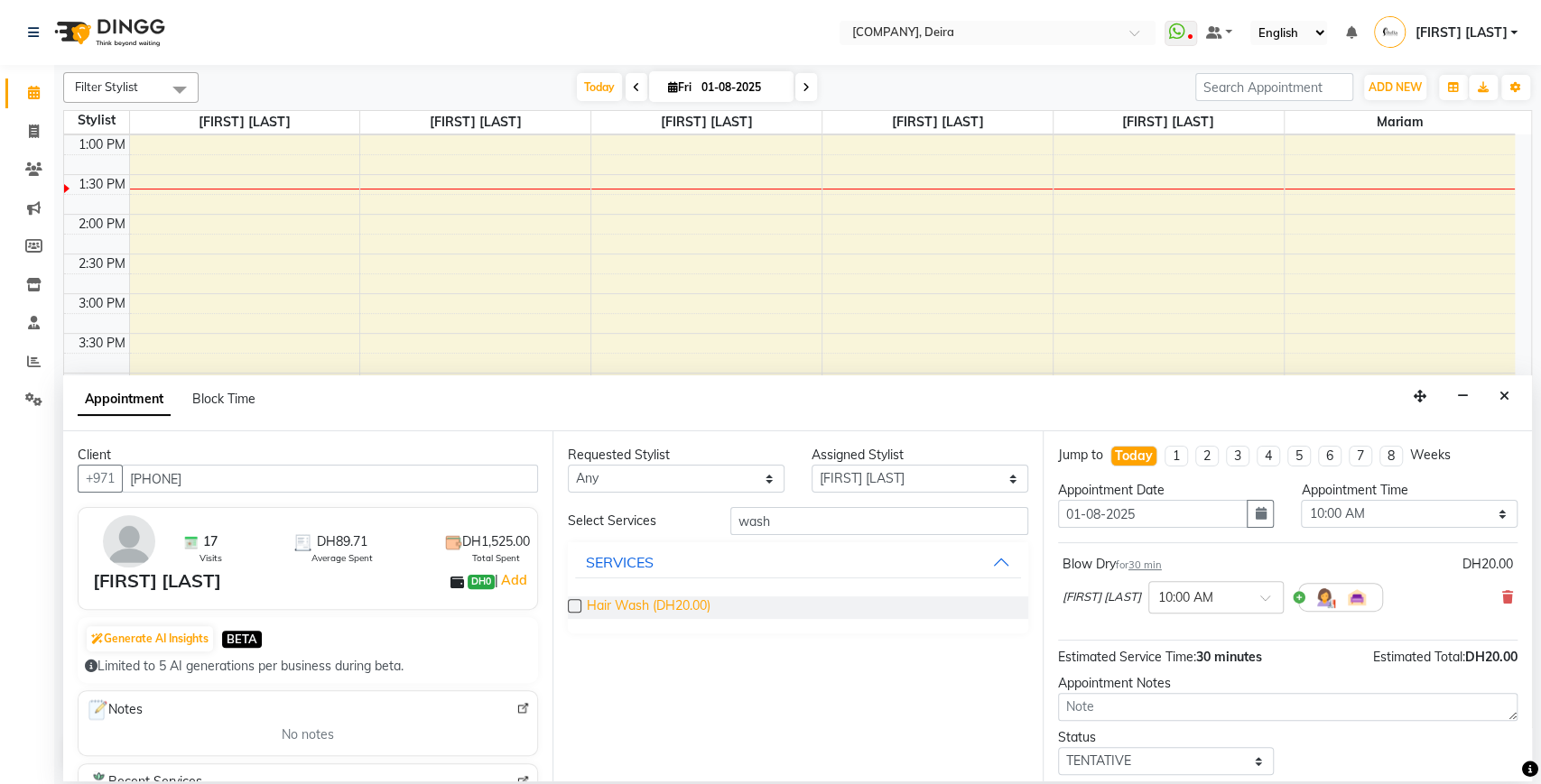 click on "Hair Wash (DH20.00)" at bounding box center [648, 607] 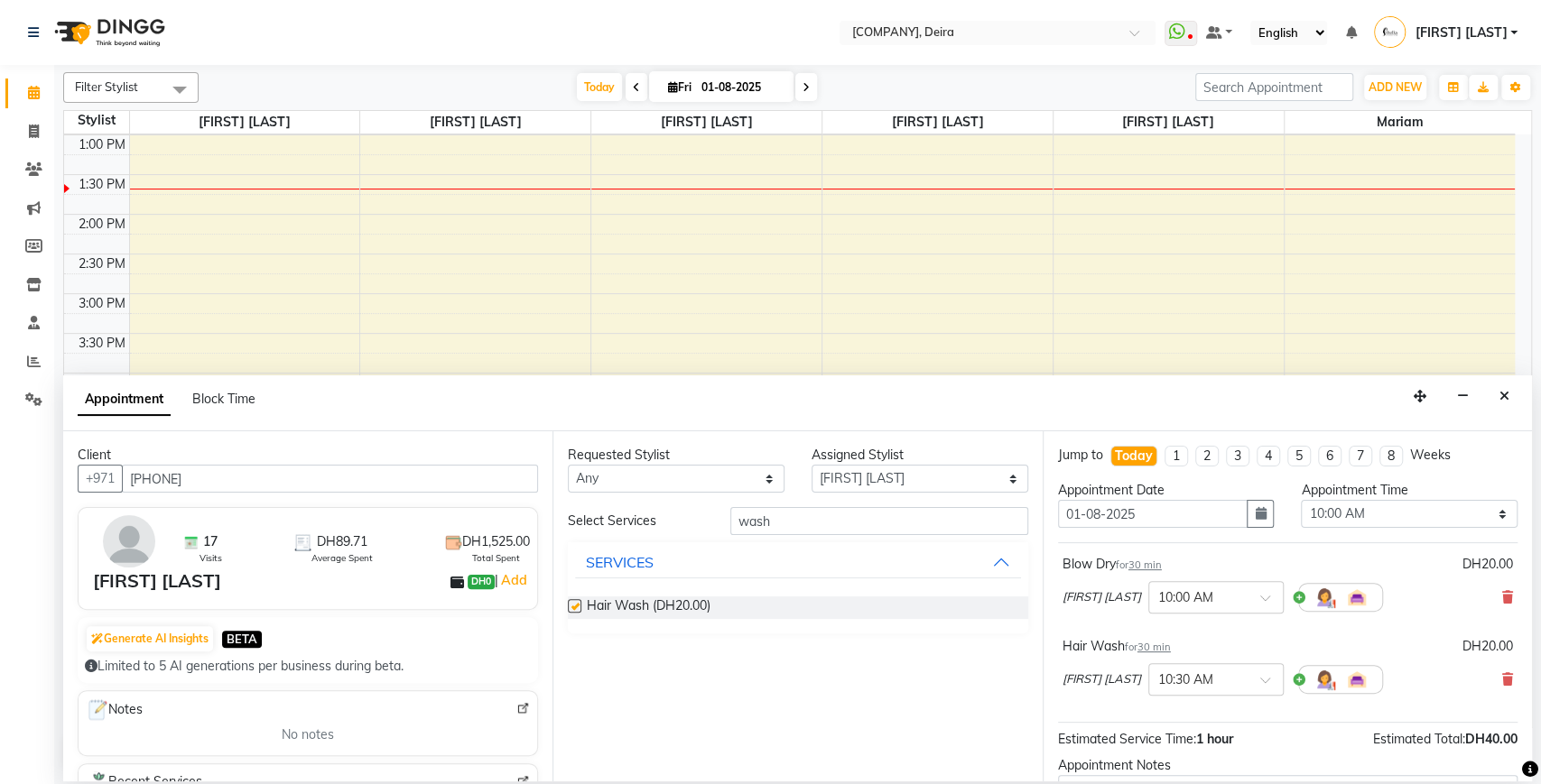 checkbox on "false" 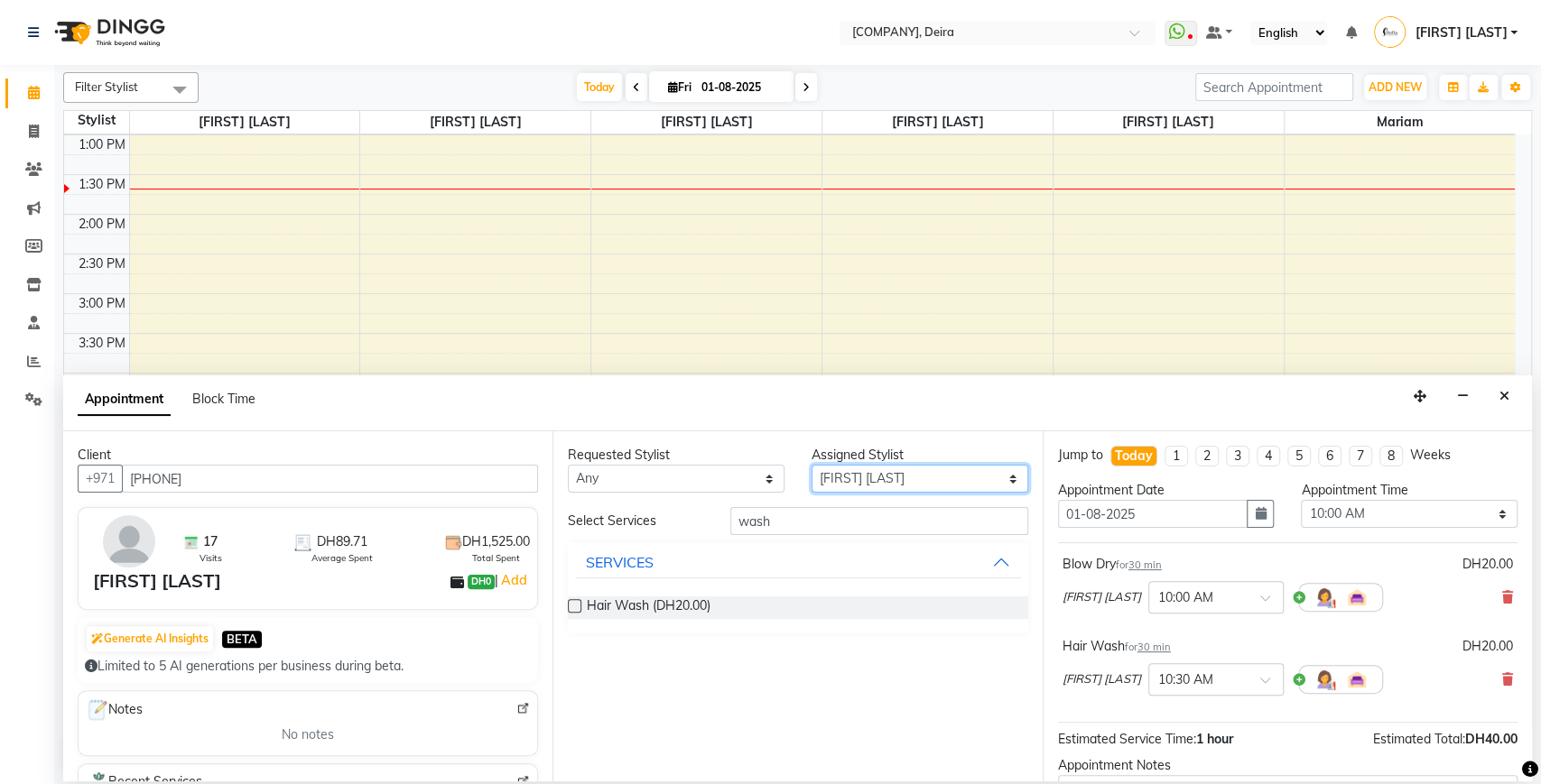 click on "Select [FIRST] [LAST] [FIRST] [LAST] [FIRST] [LAST] [FIRST] [LAST] [FIRST] [LAST] [FIRST] [LAST] [FIRST] [LAST]" at bounding box center (920, 478) 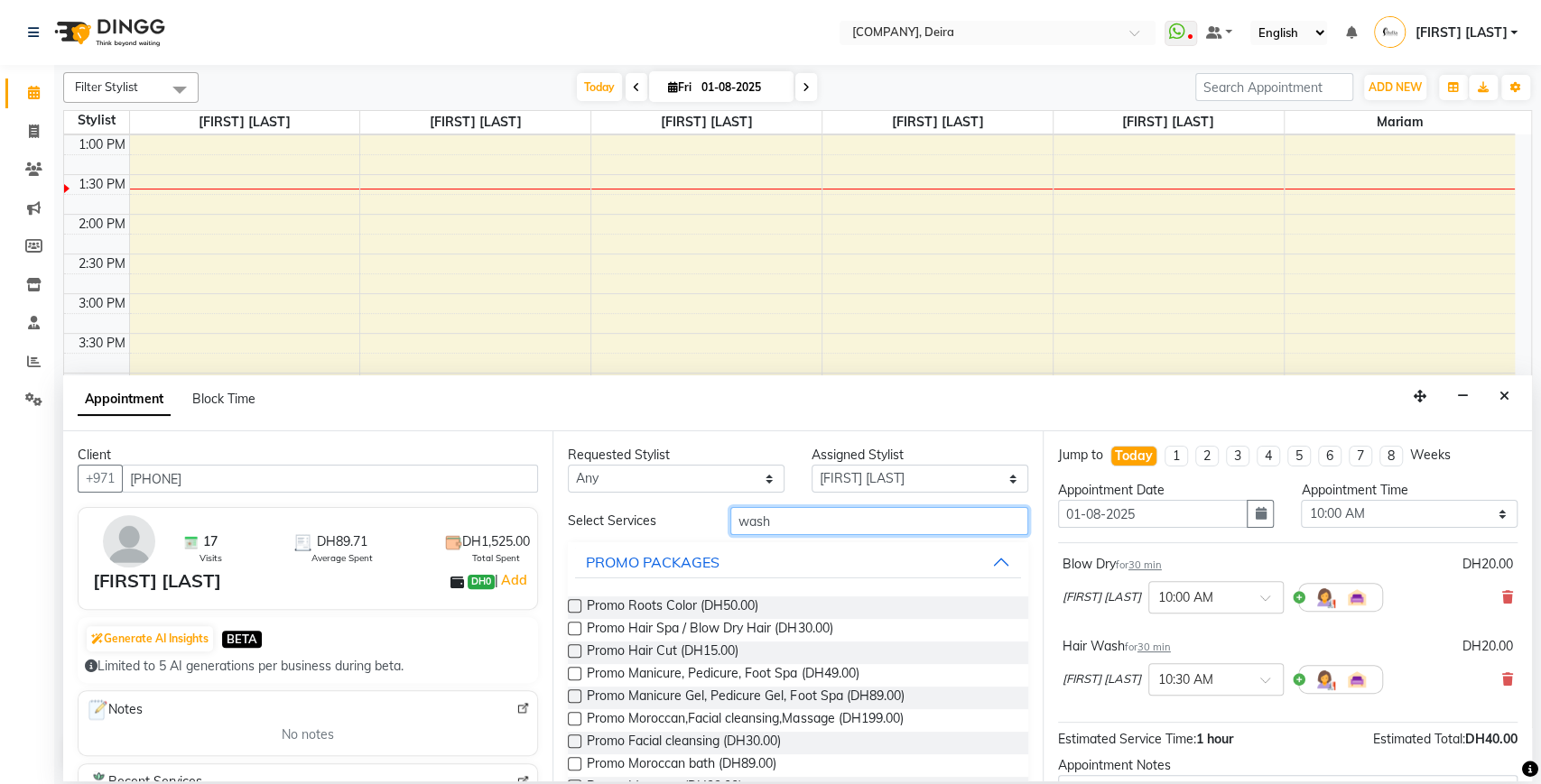 click on "wash" at bounding box center [879, 521] 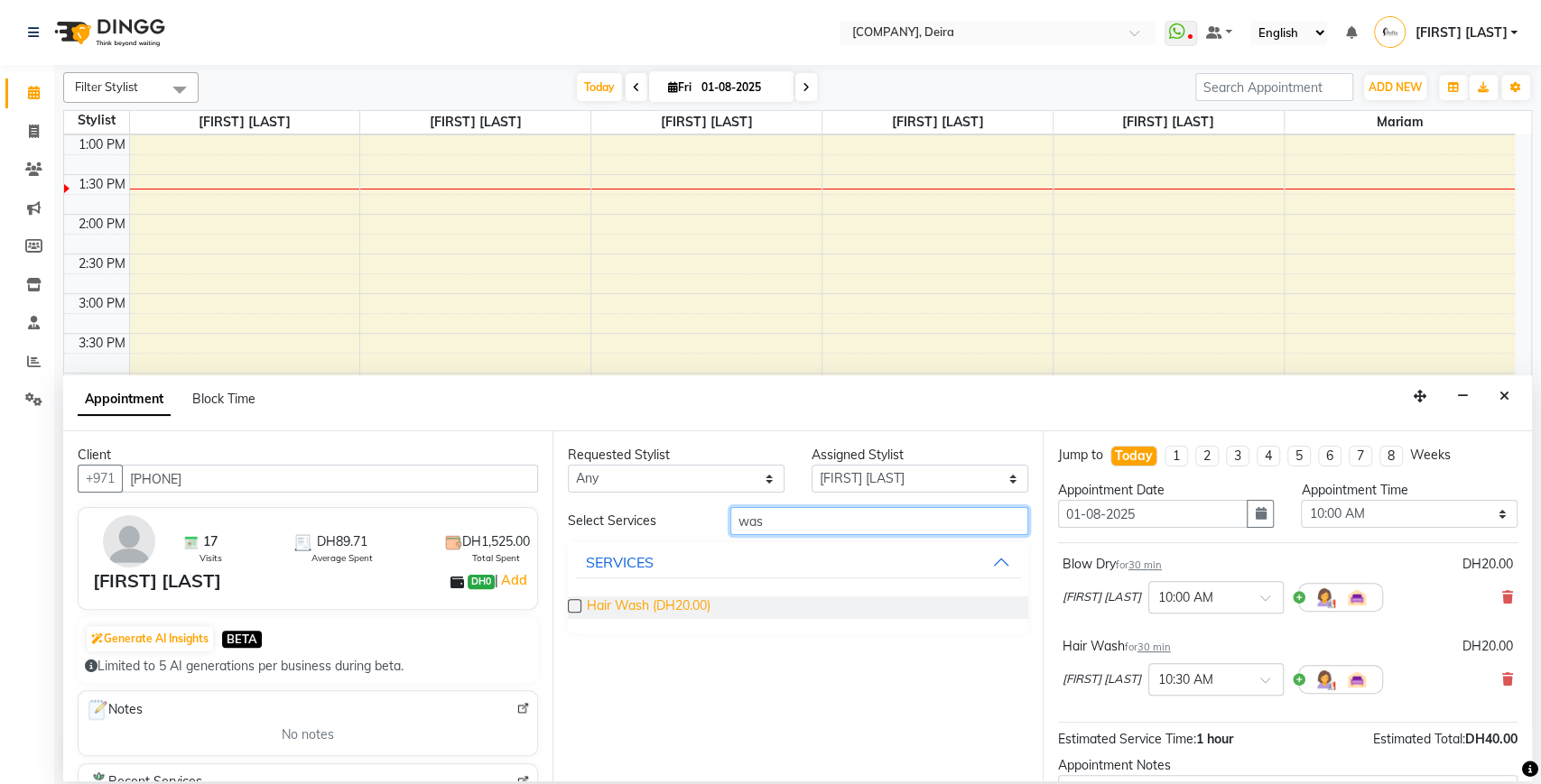 type on "was" 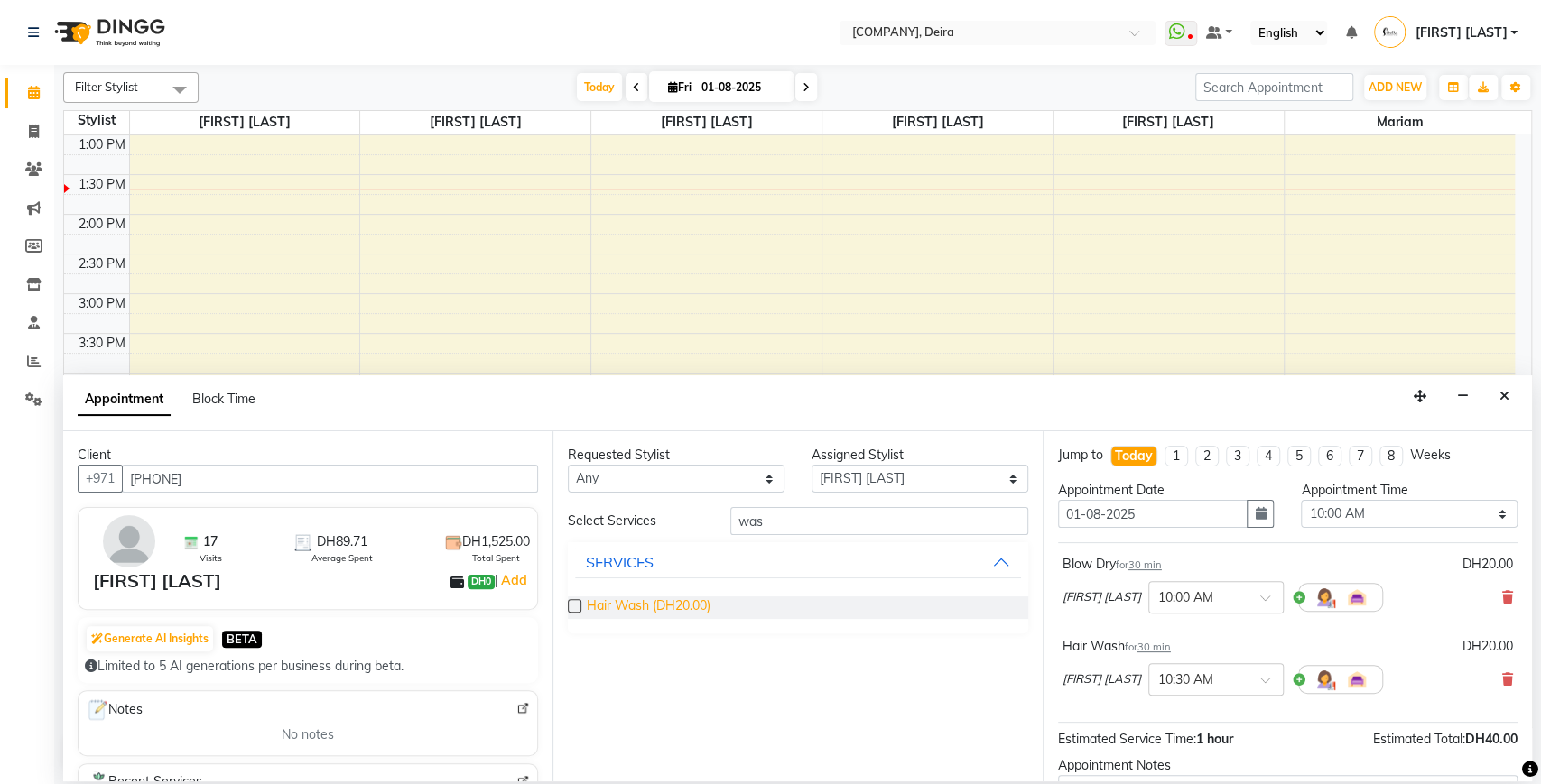 click on "Hair Wash (DH20.00)" at bounding box center [648, 607] 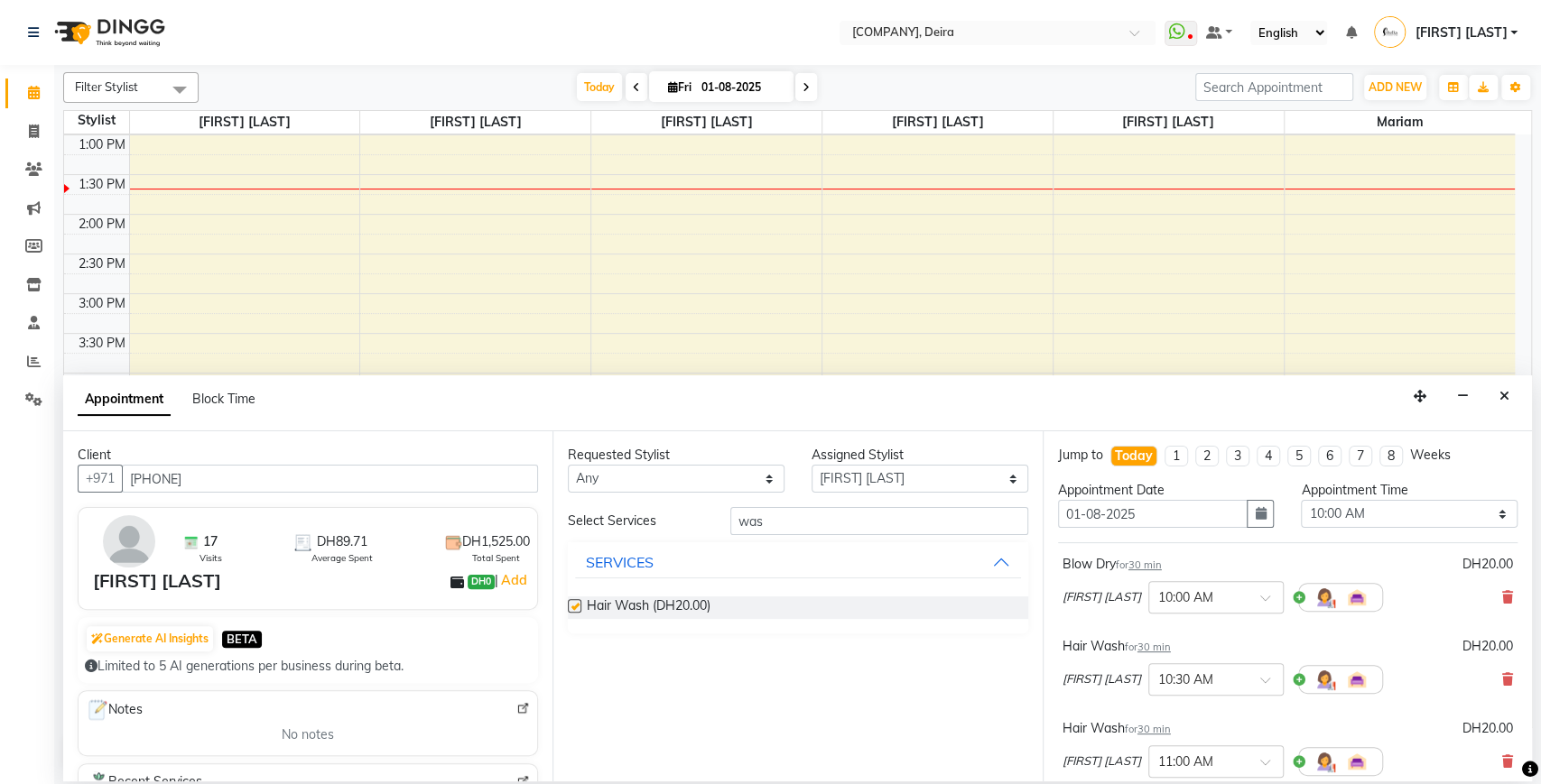checkbox on "false" 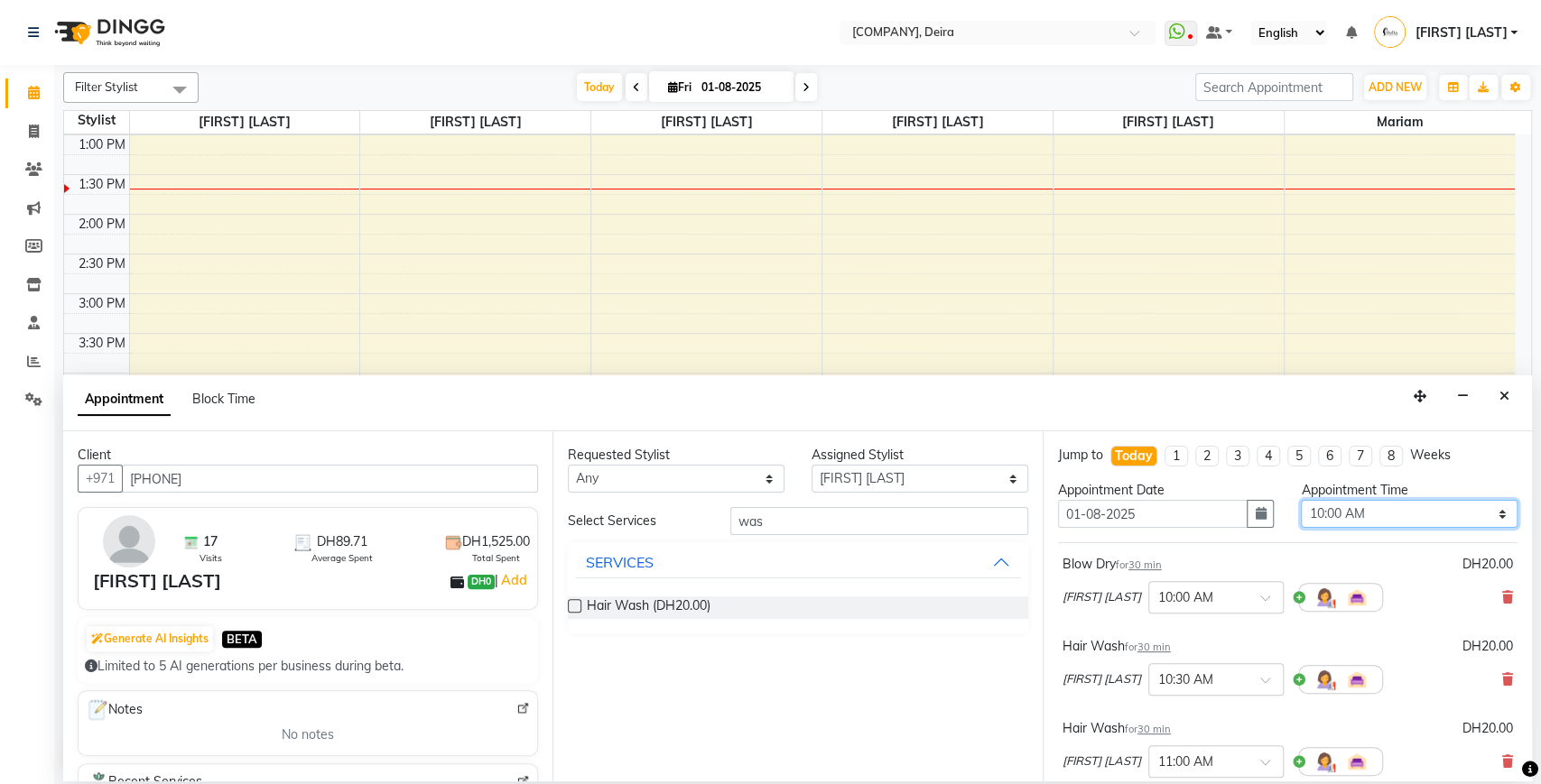 click on "Select 10:00 AM 10:05 AM 10:10 AM 10:15 AM 10:20 AM 10:25 AM 10:30 AM 10:35 AM 10:40 AM 10:45 AM 10:50 AM 10:55 AM 11:00 AM 11:05 AM 11:10 AM 11:15 AM 11:20 AM 11:25 AM 11:30 AM 11:35 AM 11:40 AM 11:45 AM 11:50 AM 11:55 AM 12:00 PM 12:05 PM 12:10 PM 12:15 PM 12:20 PM 12:25 PM 12:30 PM 12:35 PM 12:40 PM 12:45 PM 12:50 PM 12:55 PM 01:00 PM 01:05 PM 01:10 PM 01:15 PM 01:20 PM 01:25 PM 01:30 PM 01:35 PM 01:40 PM 01:45 PM 01:50 PM 01:55 PM 02:00 PM 02:05 PM 02:10 PM 02:15 PM 02:20 PM 02:25 PM 02:30 PM 02:35 PM 02:40 PM 02:45 PM 02:50 PM 02:55 PM 03:00 PM 03:05 PM 03:10 PM 03:15 PM 03:20 PM 03:25 PM 03:30 PM 03:35 PM 03:40 PM 03:45 PM 03:50 PM 03:55 PM 04:00 PM 04:05 PM 04:10 PM 04:15 PM 04:20 PM 04:25 PM 04:30 PM 04:35 PM 04:40 PM 04:45 PM 04:50 PM 04:55 PM 05:00 PM 05:05 PM 05:10 PM 05:15 PM 05:20 PM 05:25 PM 05:30 PM 05:35 PM 05:40 PM 05:45 PM 05:50 PM 05:55 PM 06:00 PM 06:05 PM 06:10 PM 06:15 PM 06:20 PM 06:25 PM 06:30 PM 06:35 PM 06:40 PM 06:45 PM 06:50 PM 06:55 PM 07:00 PM 07:05 PM 07:10 PM 07:15 PM 07:20 PM" at bounding box center [1409, 513] 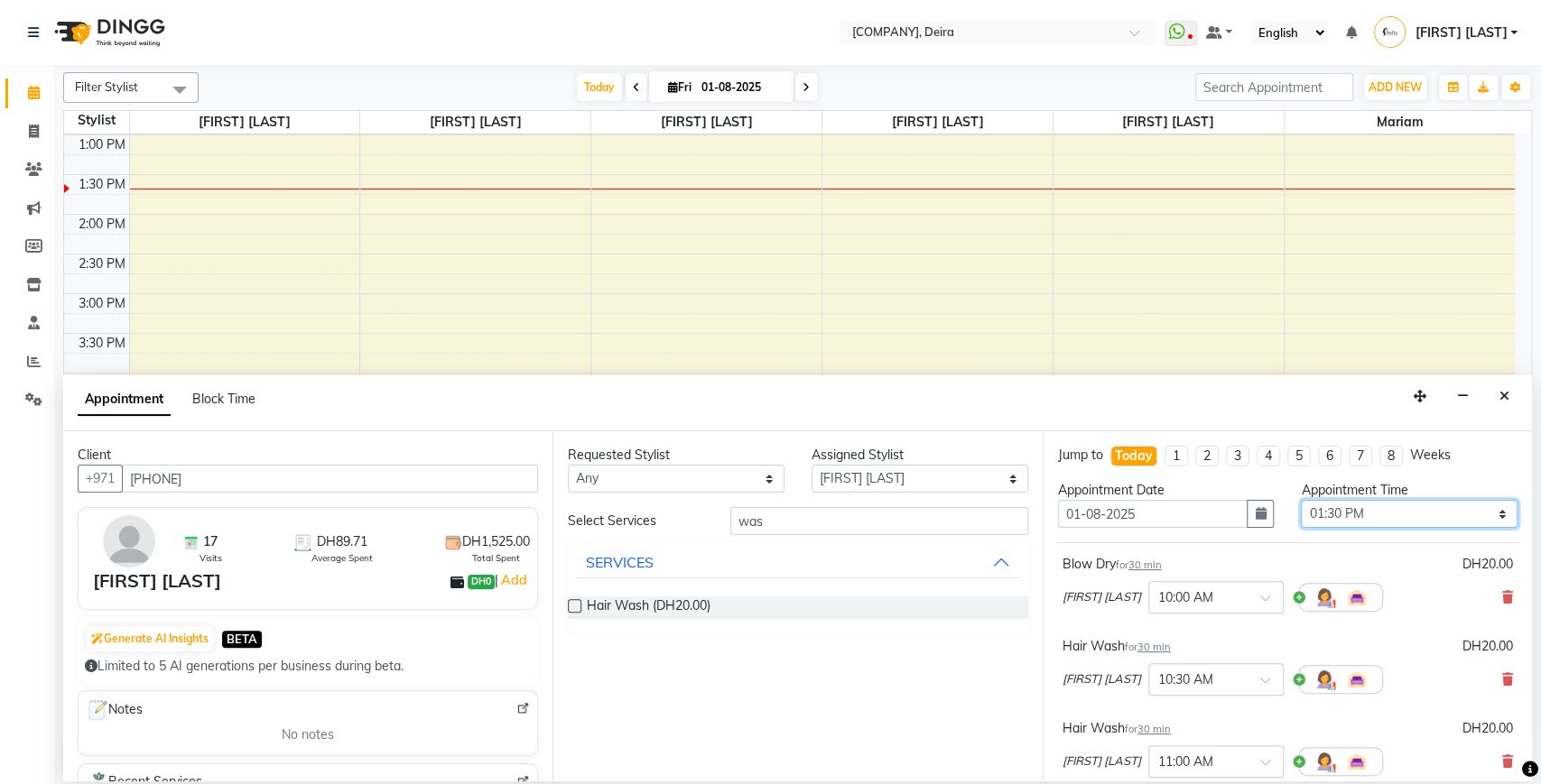 click on "Select 10:00 AM 10:05 AM 10:10 AM 10:15 AM 10:20 AM 10:25 AM 10:30 AM 10:35 AM 10:40 AM 10:45 AM 10:50 AM 10:55 AM 11:00 AM 11:05 AM 11:10 AM 11:15 AM 11:20 AM 11:25 AM 11:30 AM 11:35 AM 11:40 AM 11:45 AM 11:50 AM 11:55 AM 12:00 PM 12:05 PM 12:10 PM 12:15 PM 12:20 PM 12:25 PM 12:30 PM 12:35 PM 12:40 PM 12:45 PM 12:50 PM 12:55 PM 01:00 PM 01:05 PM 01:10 PM 01:15 PM 01:20 PM 01:25 PM 01:30 PM 01:35 PM 01:40 PM 01:45 PM 01:50 PM 01:55 PM 02:00 PM 02:05 PM 02:10 PM 02:15 PM 02:20 PM 02:25 PM 02:30 PM 02:35 PM 02:40 PM 02:45 PM 02:50 PM 02:55 PM 03:00 PM 03:05 PM 03:10 PM 03:15 PM 03:20 PM 03:25 PM 03:30 PM 03:35 PM 03:40 PM 03:45 PM 03:50 PM 03:55 PM 04:00 PM 04:05 PM 04:10 PM 04:15 PM 04:20 PM 04:25 PM 04:30 PM 04:35 PM 04:40 PM 04:45 PM 04:50 PM 04:55 PM 05:00 PM 05:05 PM 05:10 PM 05:15 PM 05:20 PM 05:25 PM 05:30 PM 05:35 PM 05:40 PM 05:45 PM 05:50 PM 05:55 PM 06:00 PM 06:05 PM 06:10 PM 06:15 PM 06:20 PM 06:25 PM 06:30 PM 06:35 PM 06:40 PM 06:45 PM 06:50 PM 06:55 PM 07:00 PM 07:05 PM 07:10 PM 07:15 PM 07:20 PM" at bounding box center [1409, 513] 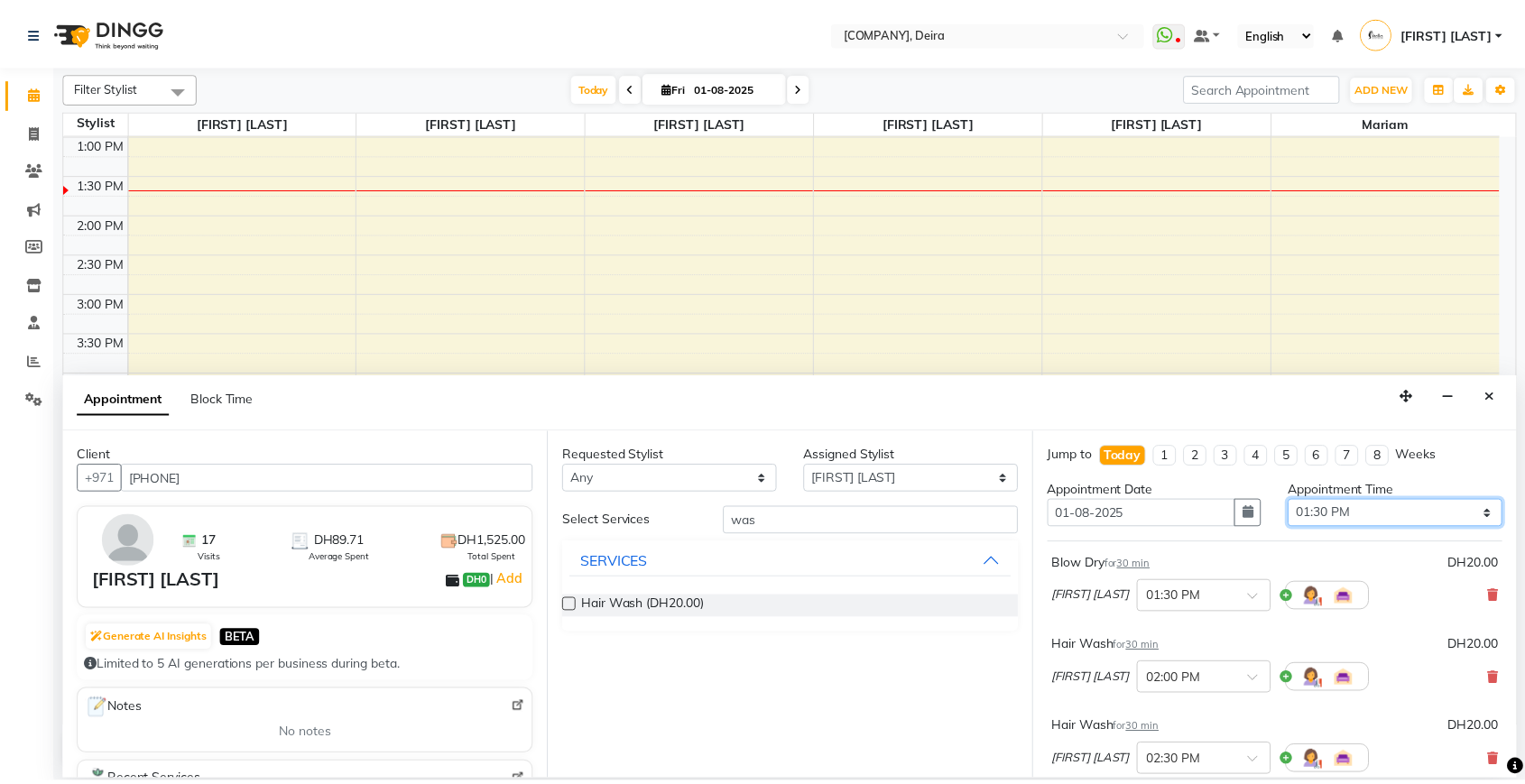 scroll, scrollTop: 271, scrollLeft: 0, axis: vertical 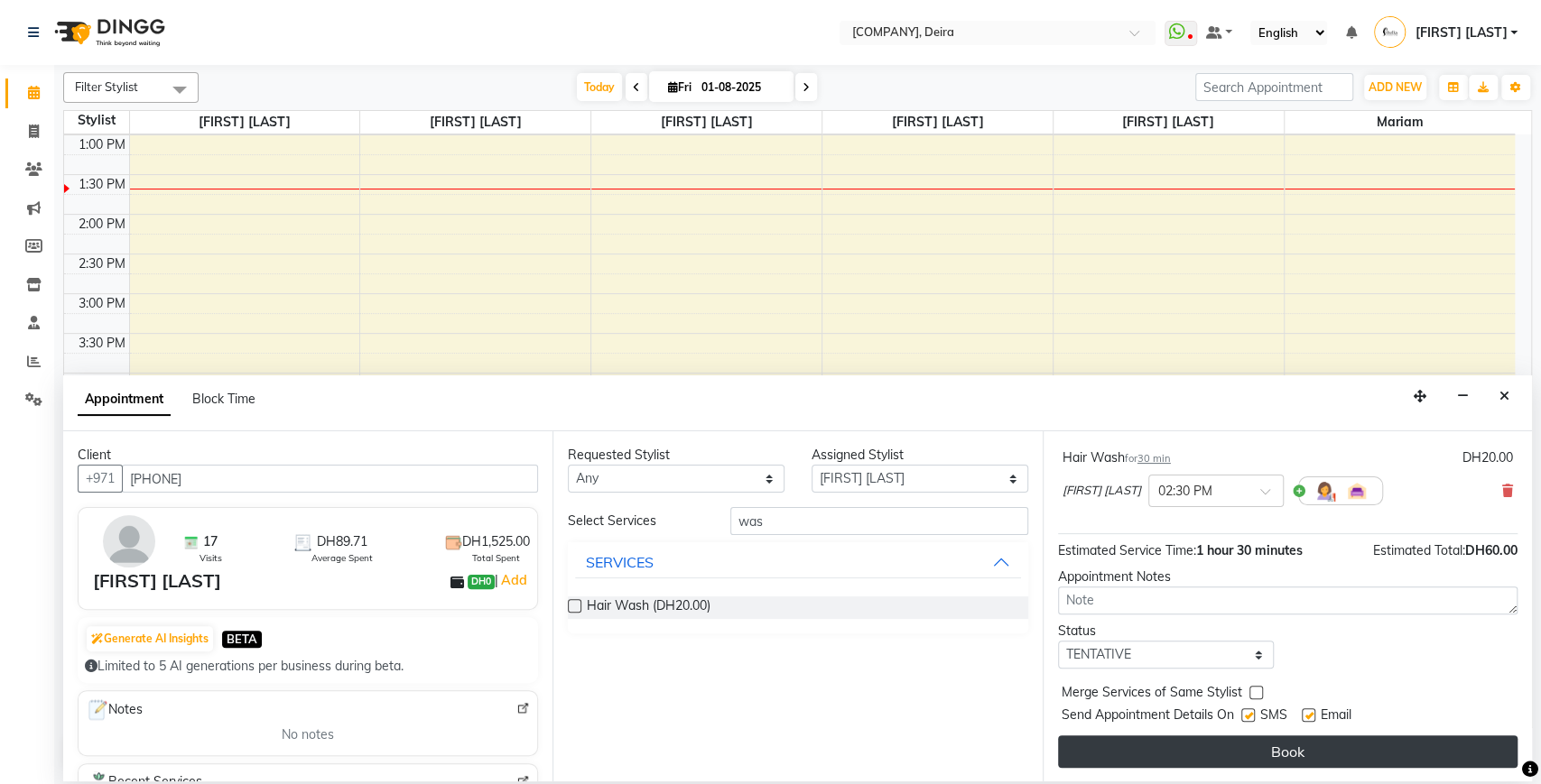 click on "Book" at bounding box center (1287, 752) 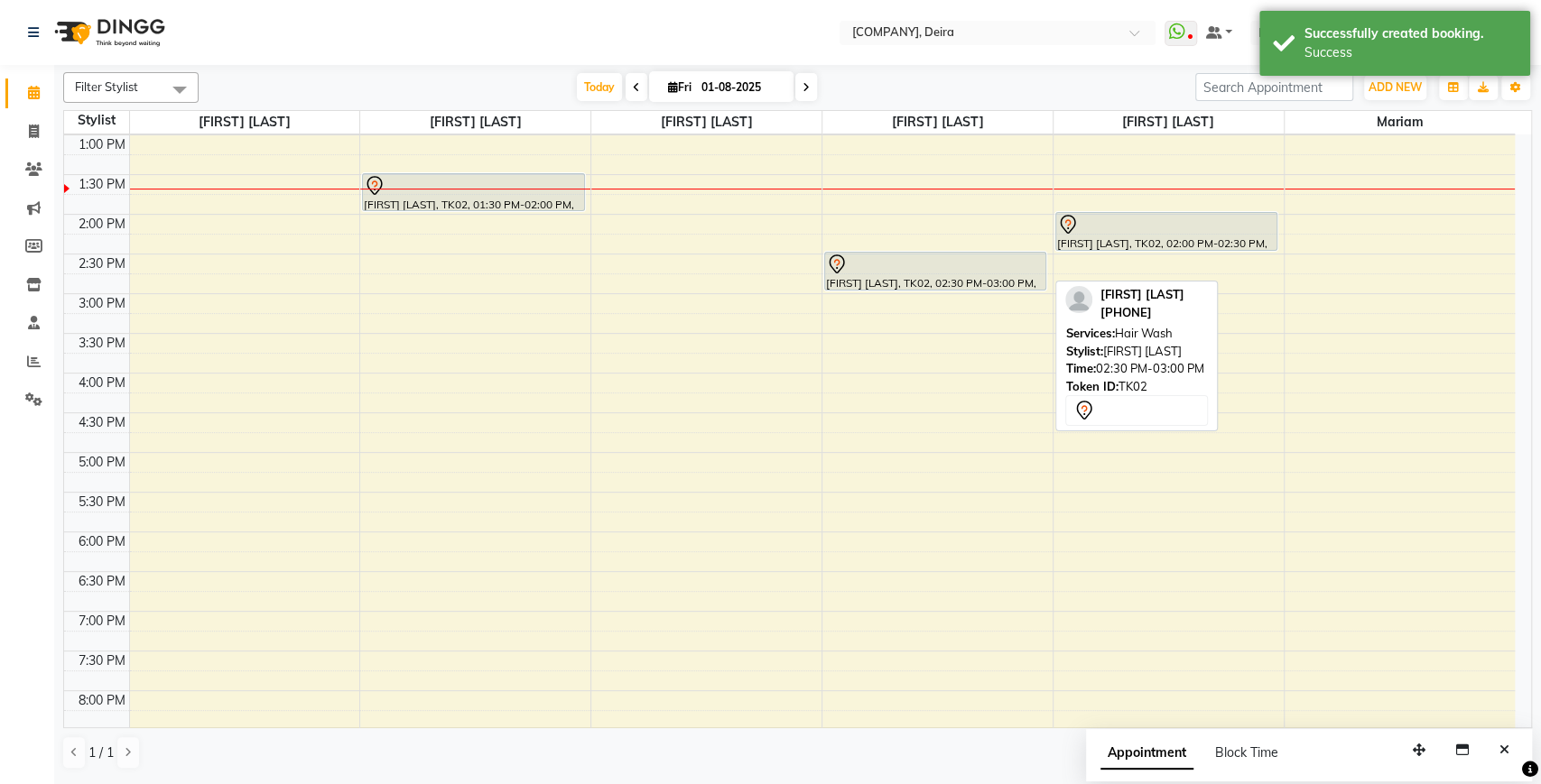 click at bounding box center (935, 264) 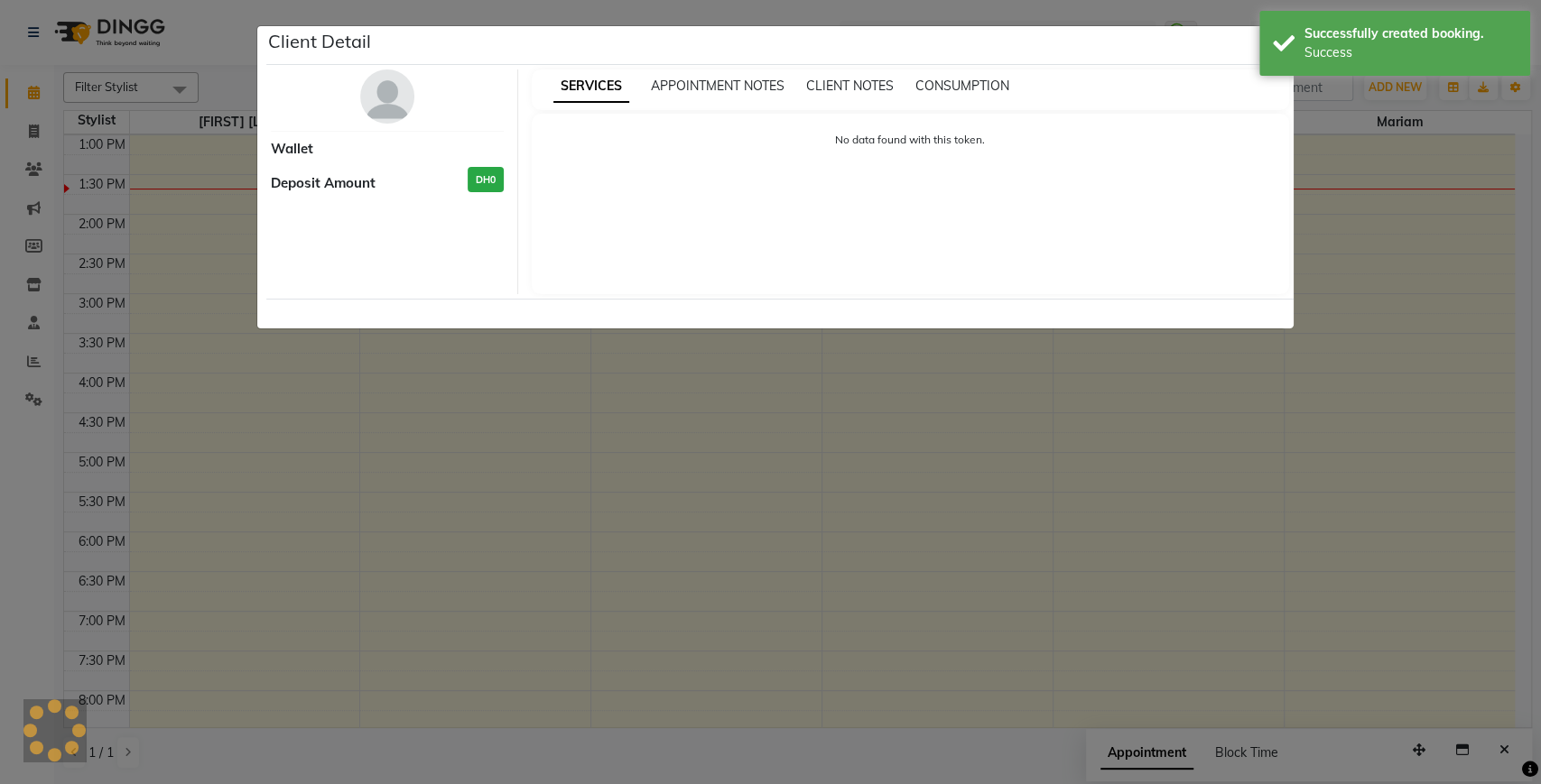 select on "7" 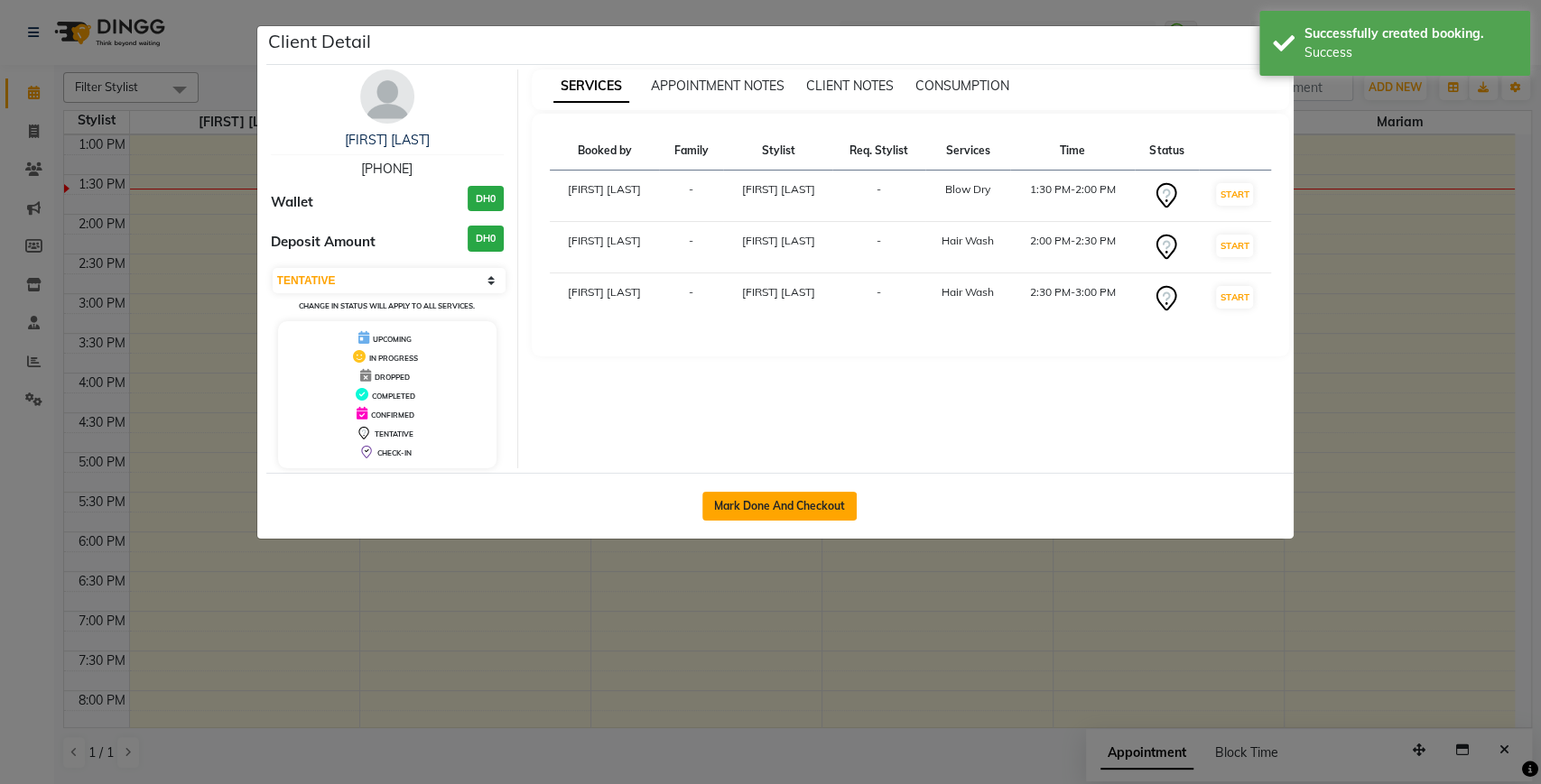 click on "Mark Done And Checkout" 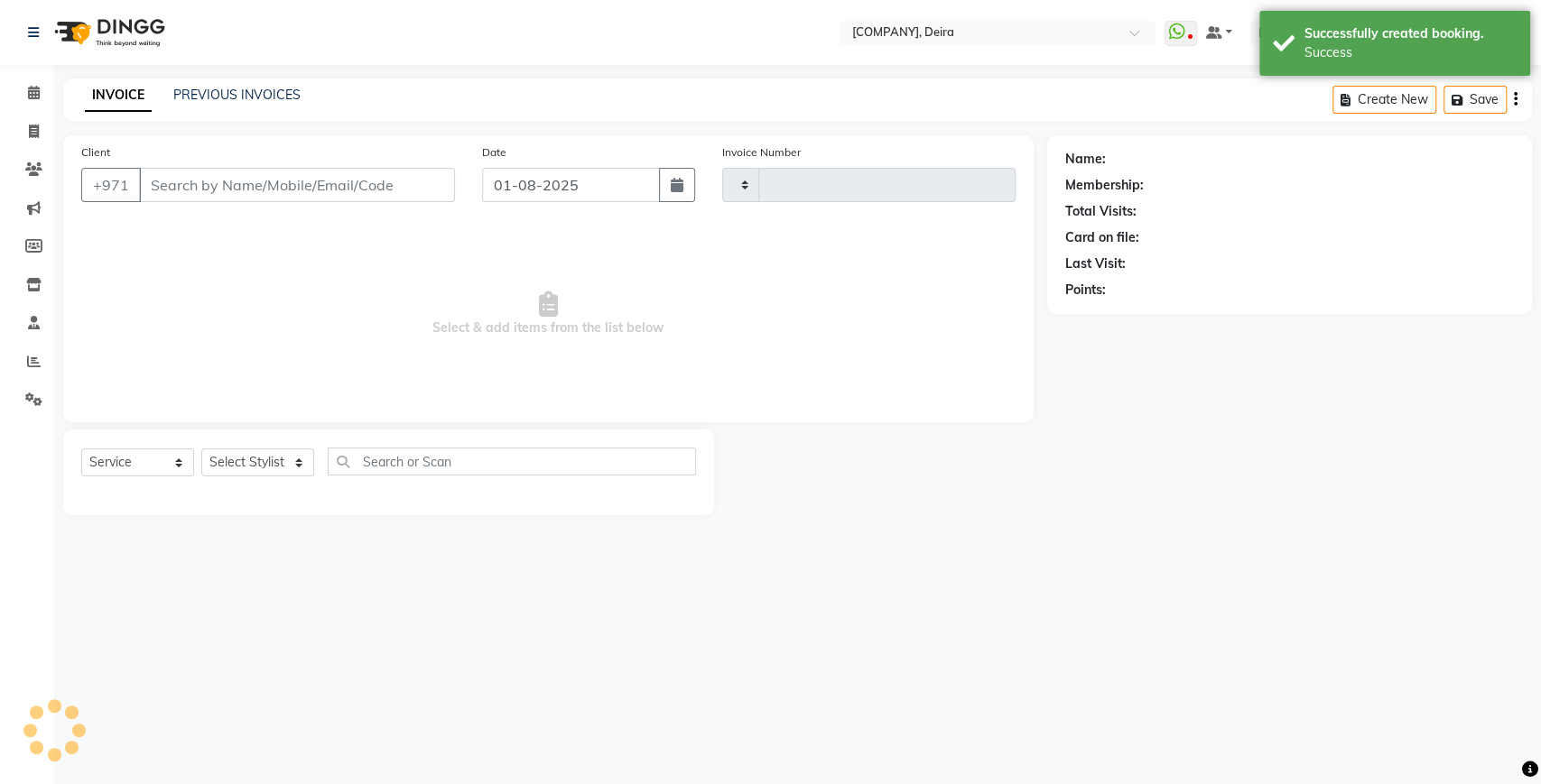 type on "1277" 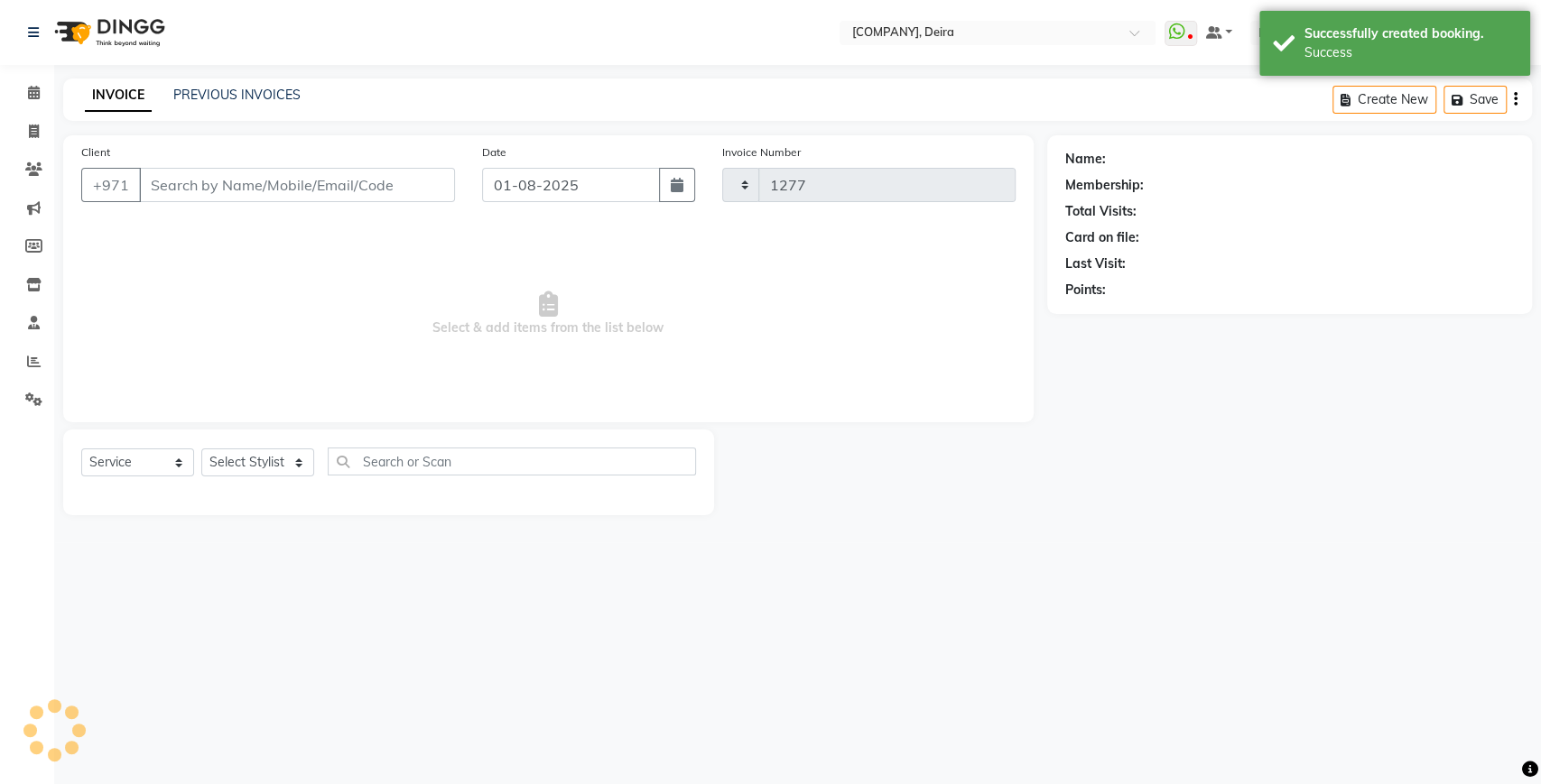 select on "4904" 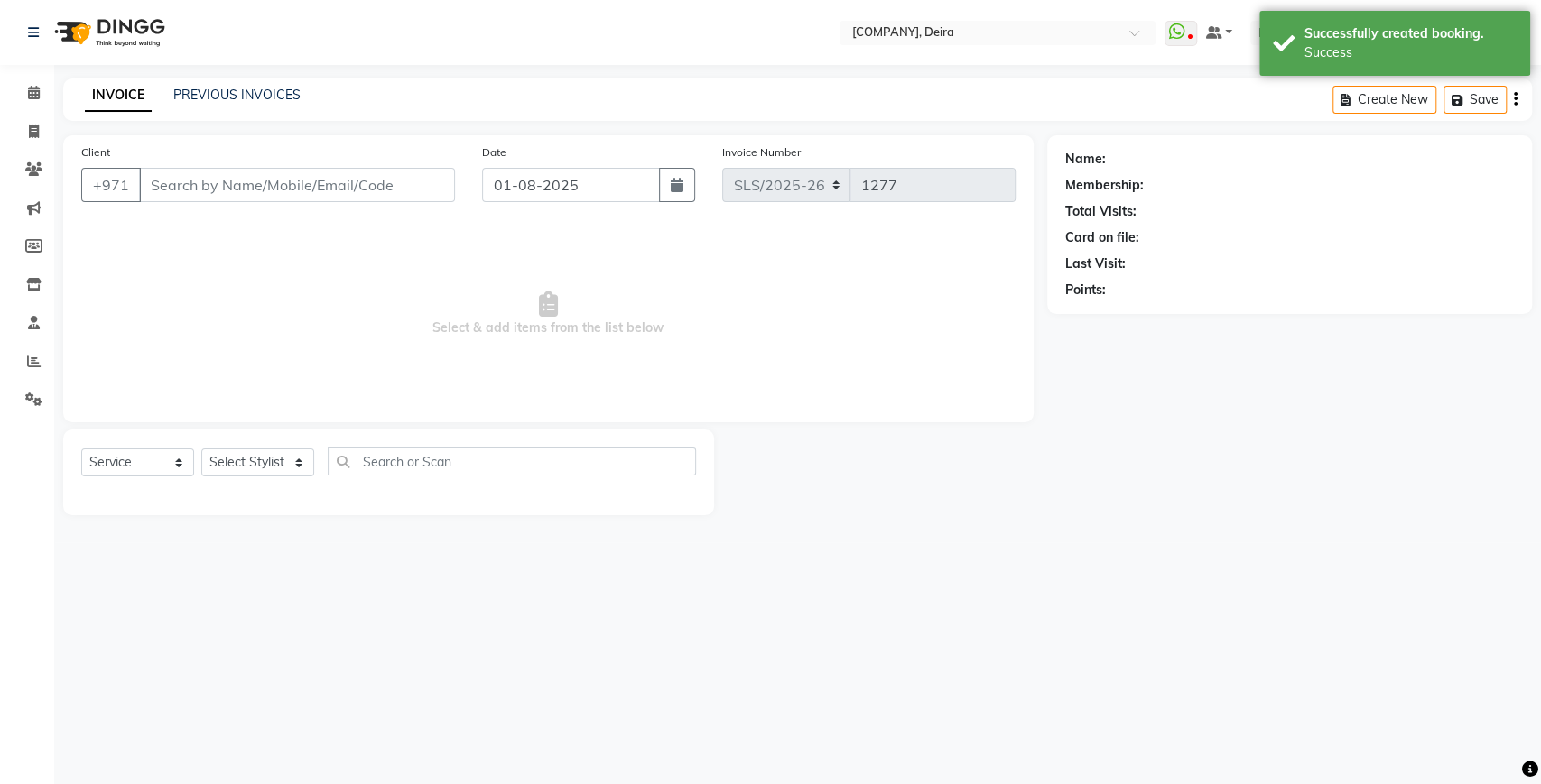 type on "[PHONE]" 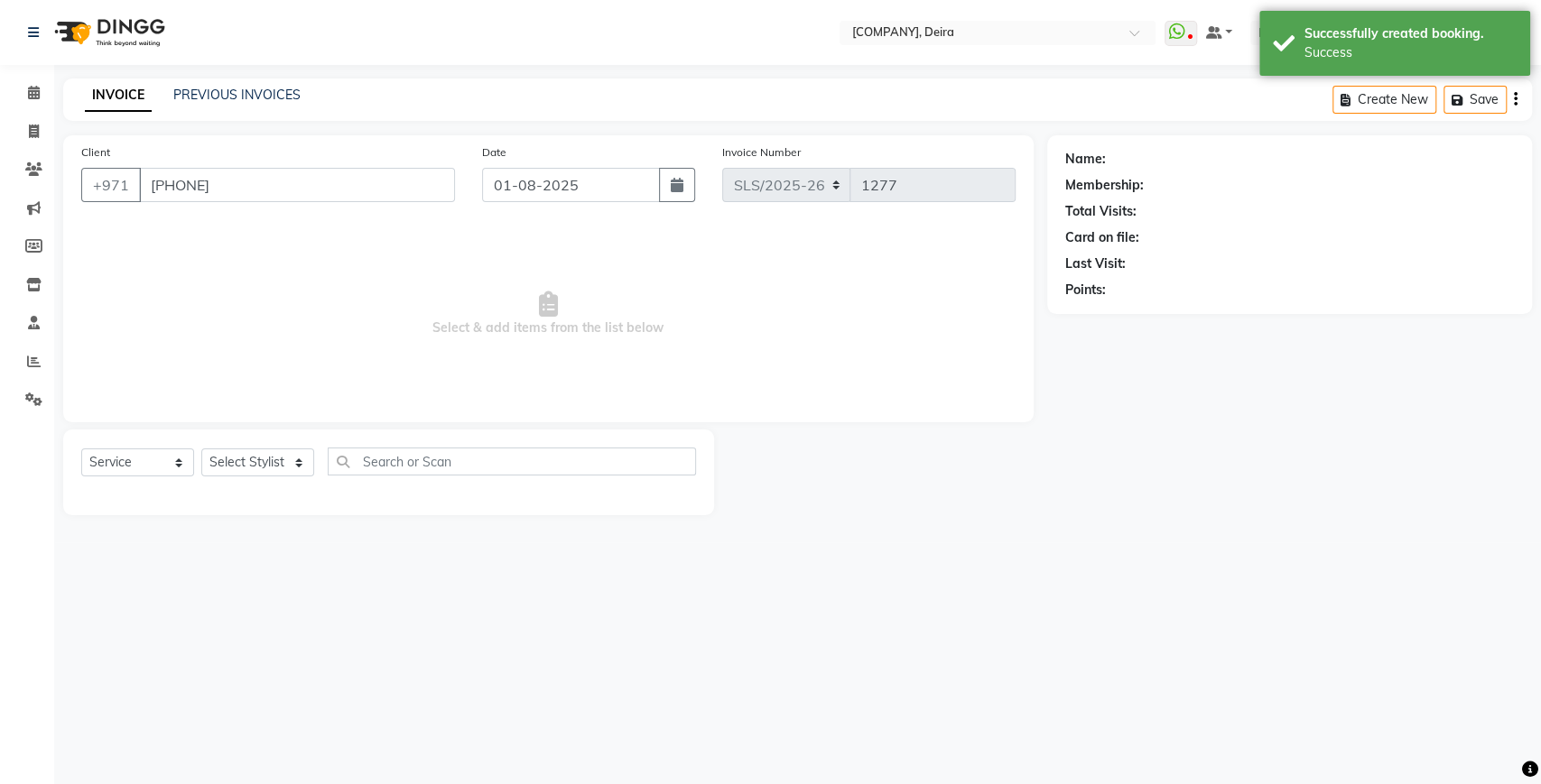 select on "35358" 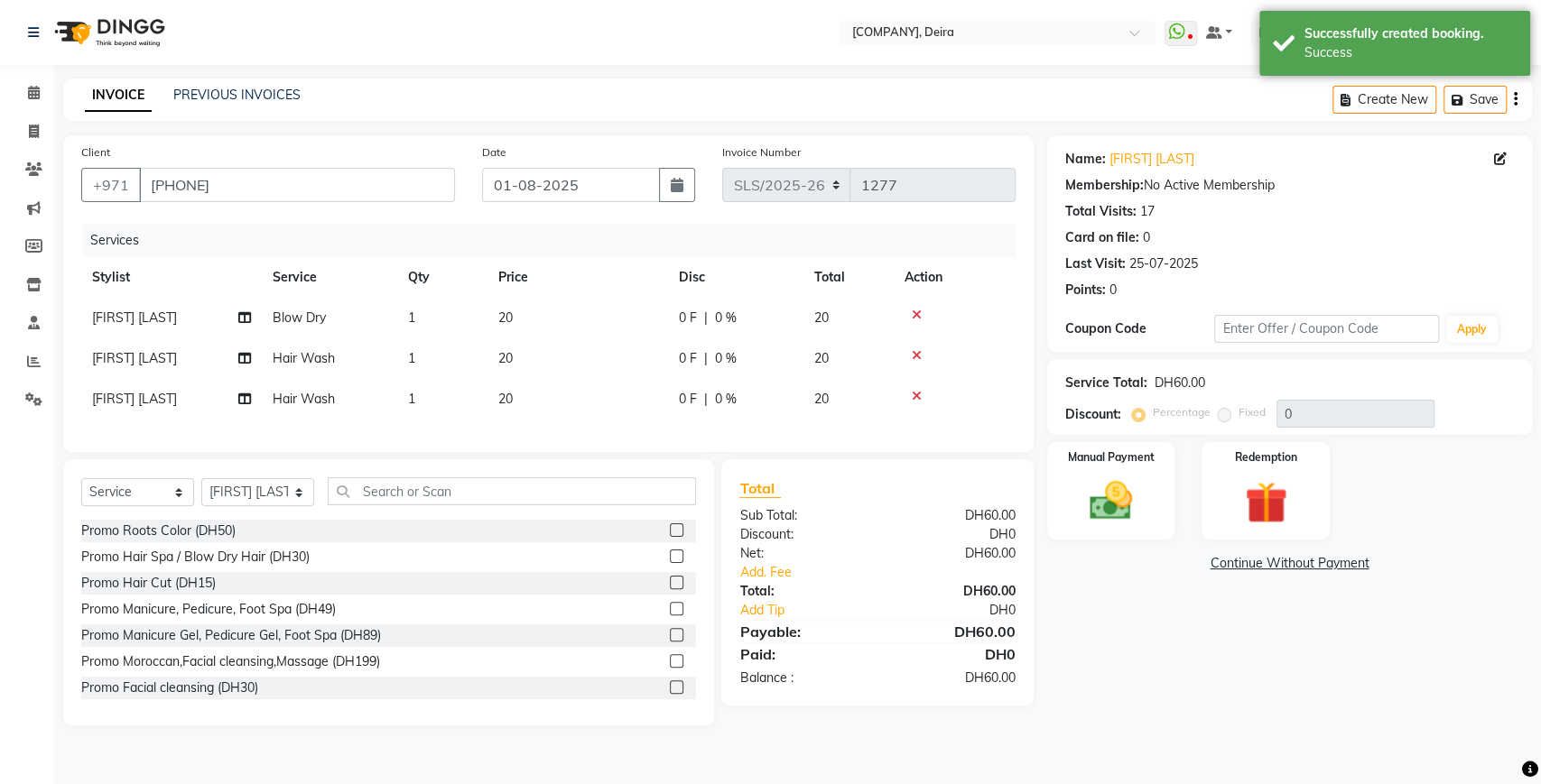 click on "20" 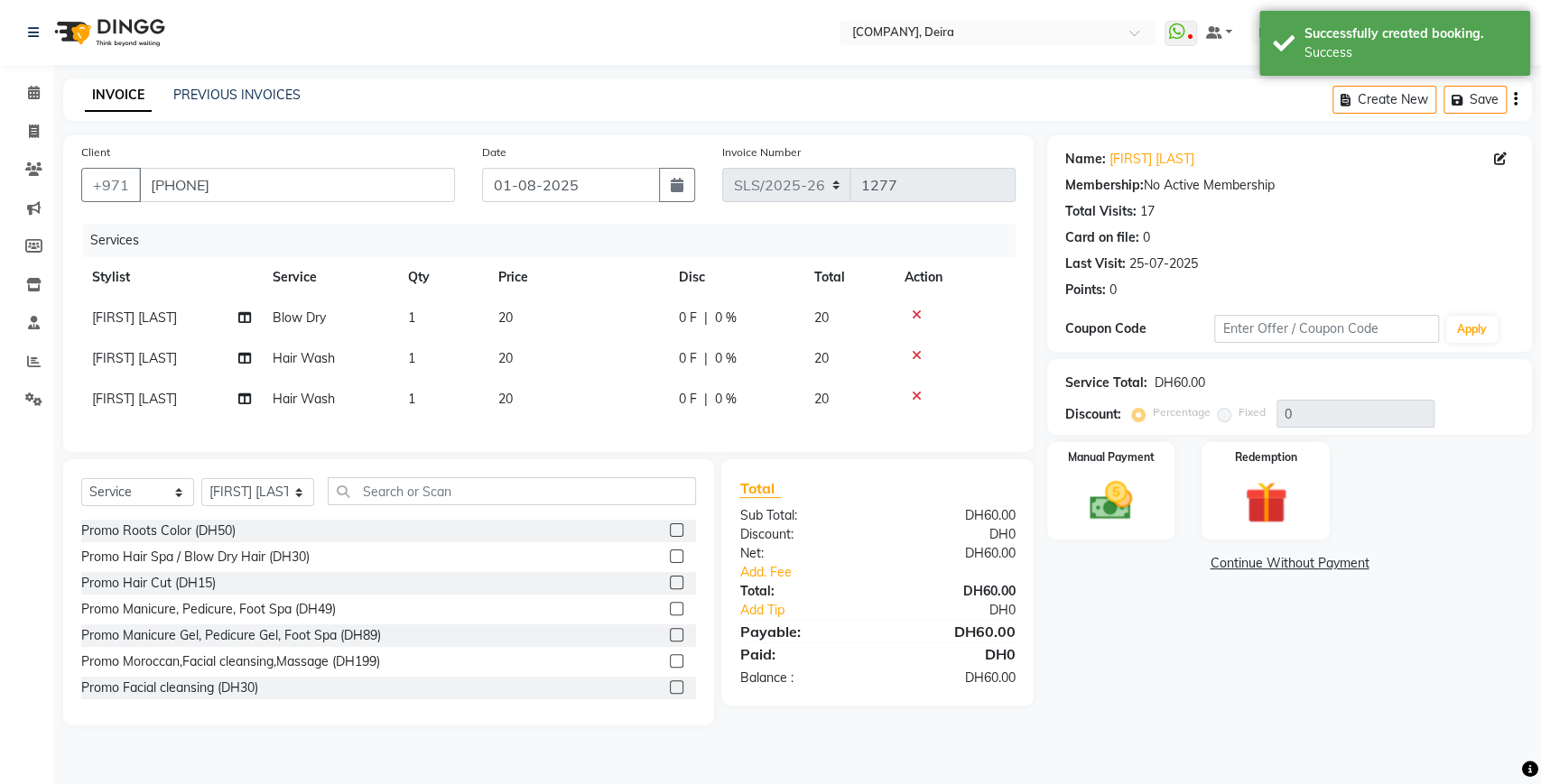 select on "35358" 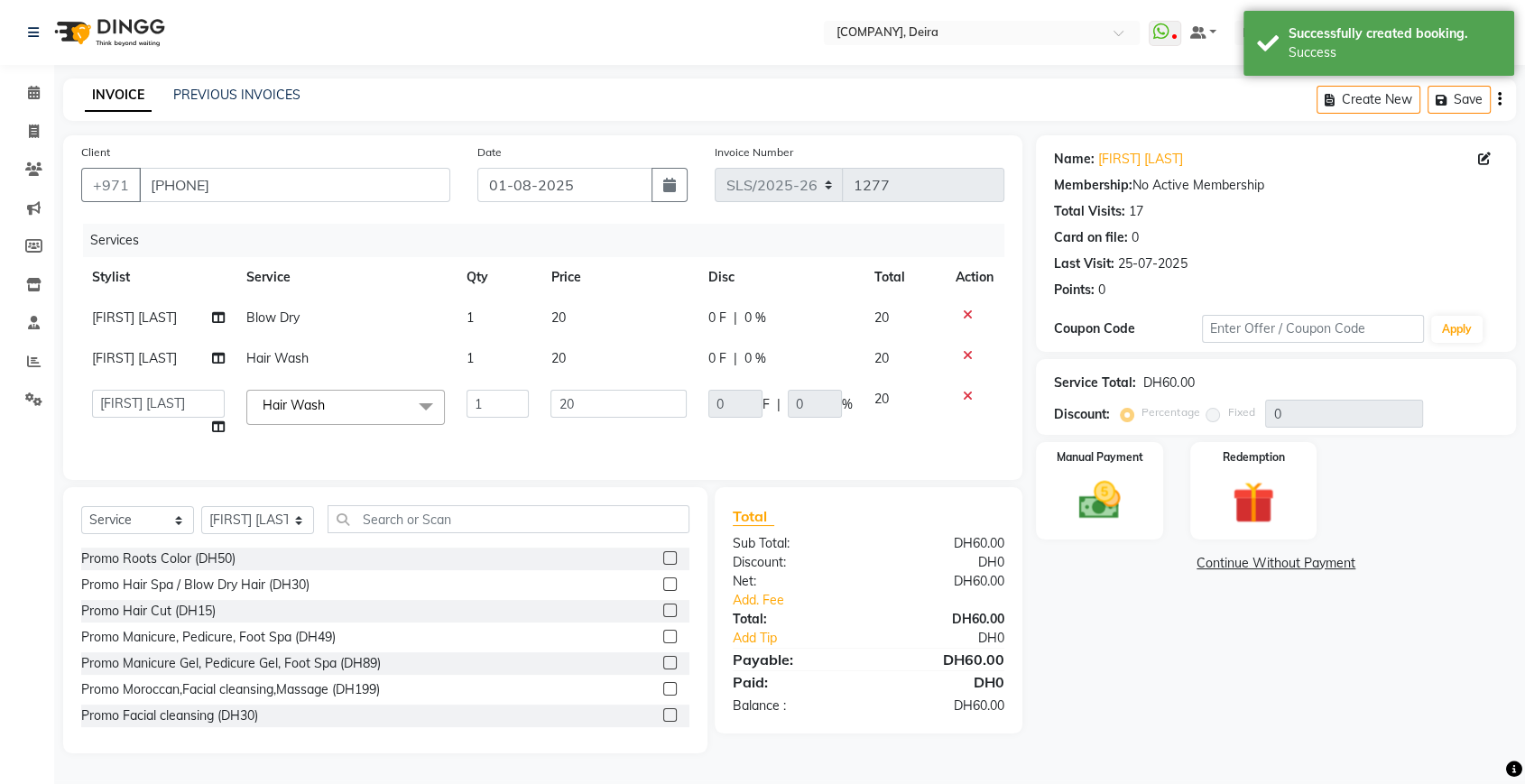 click on "20" 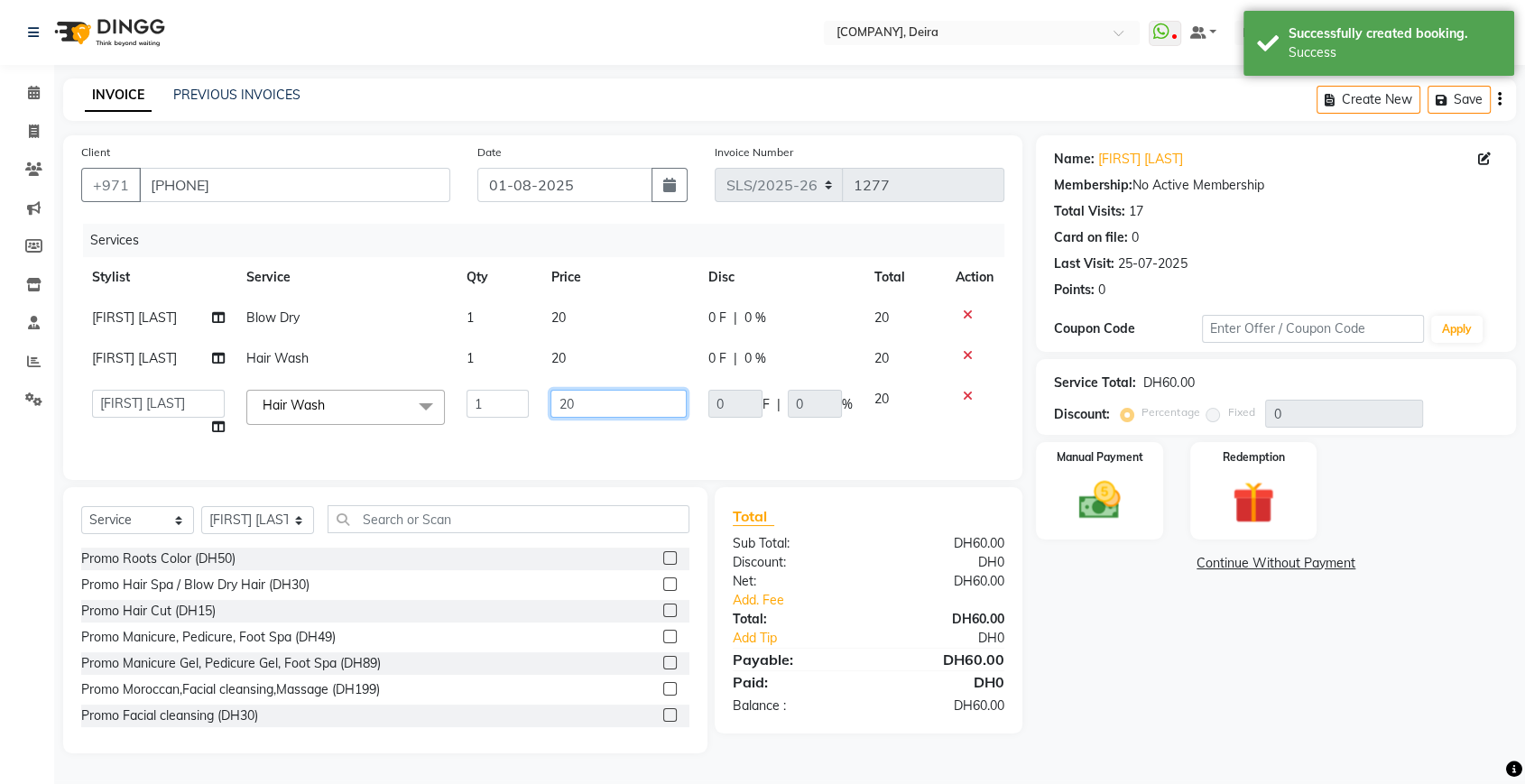 click on "20" 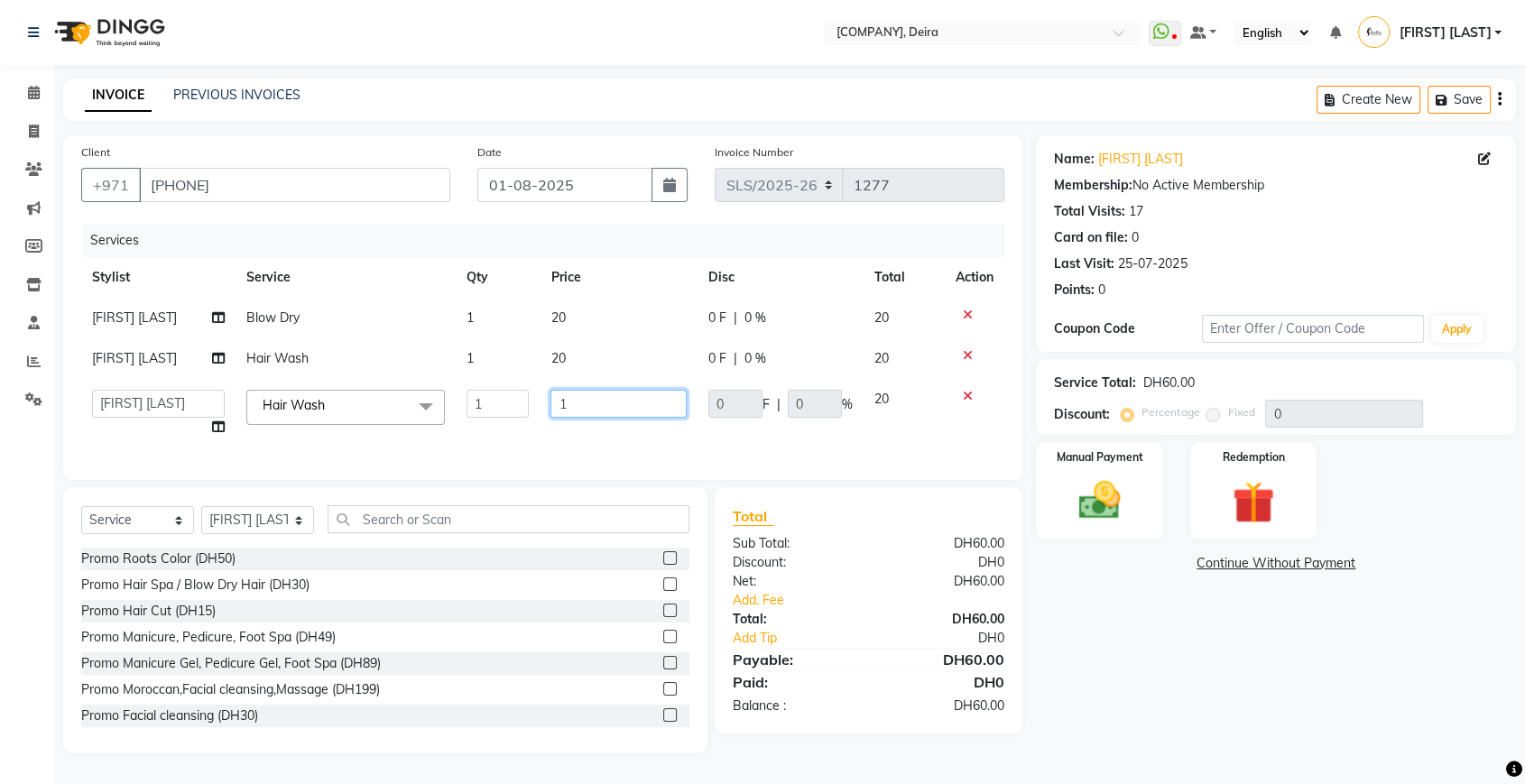 type on "10" 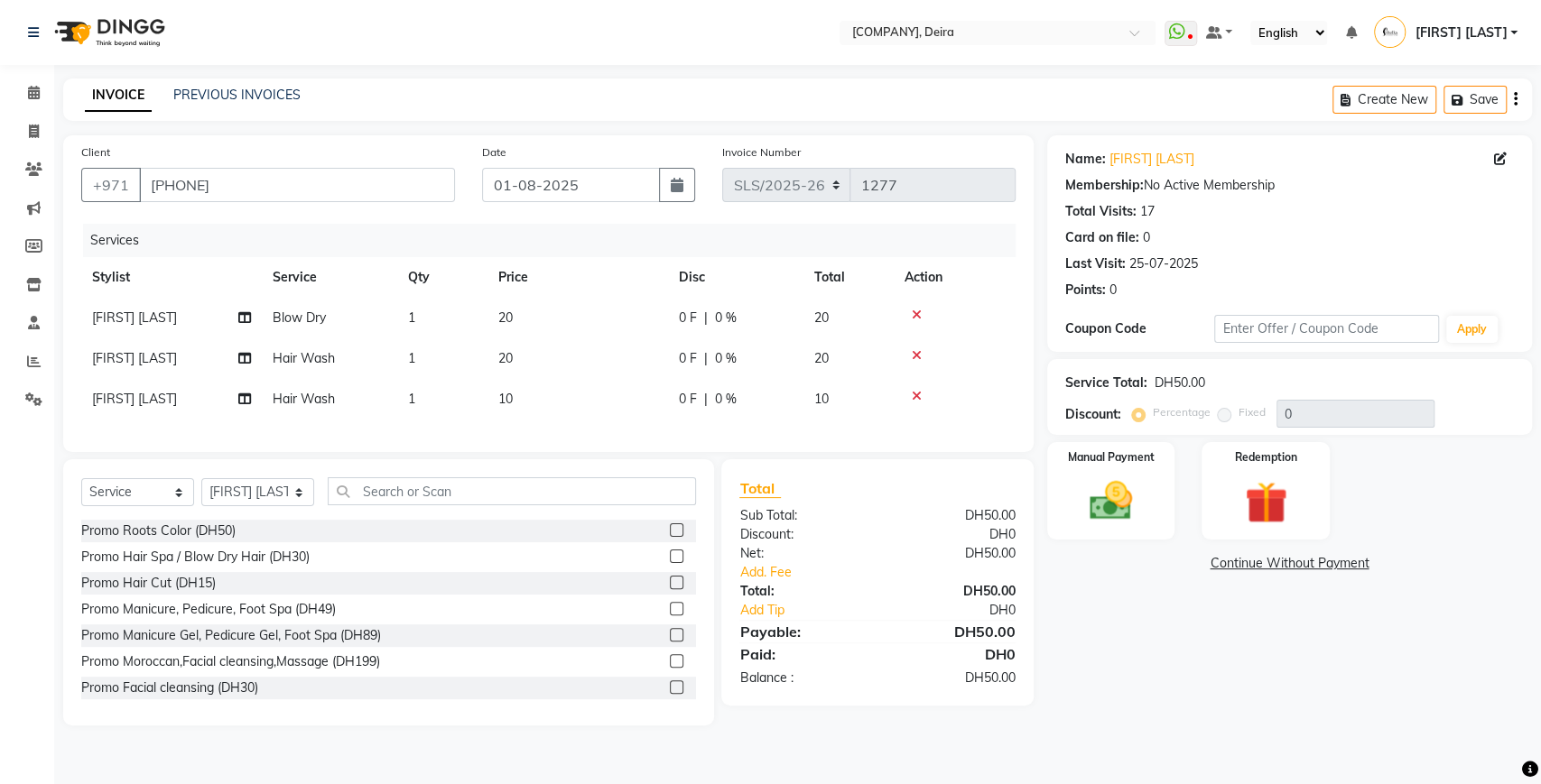 click on "Services Stylist Service Qty Price Disc Total Action [FIRST] [LAST] Blow Dry 1 20 0 F | 0 % 20 [FIRST] [LAST] Hair Wash 1 20 0 F | 0 % 20 [FIRST] [LAST] Hair Wash 1 10 0 F | 0 % 10" 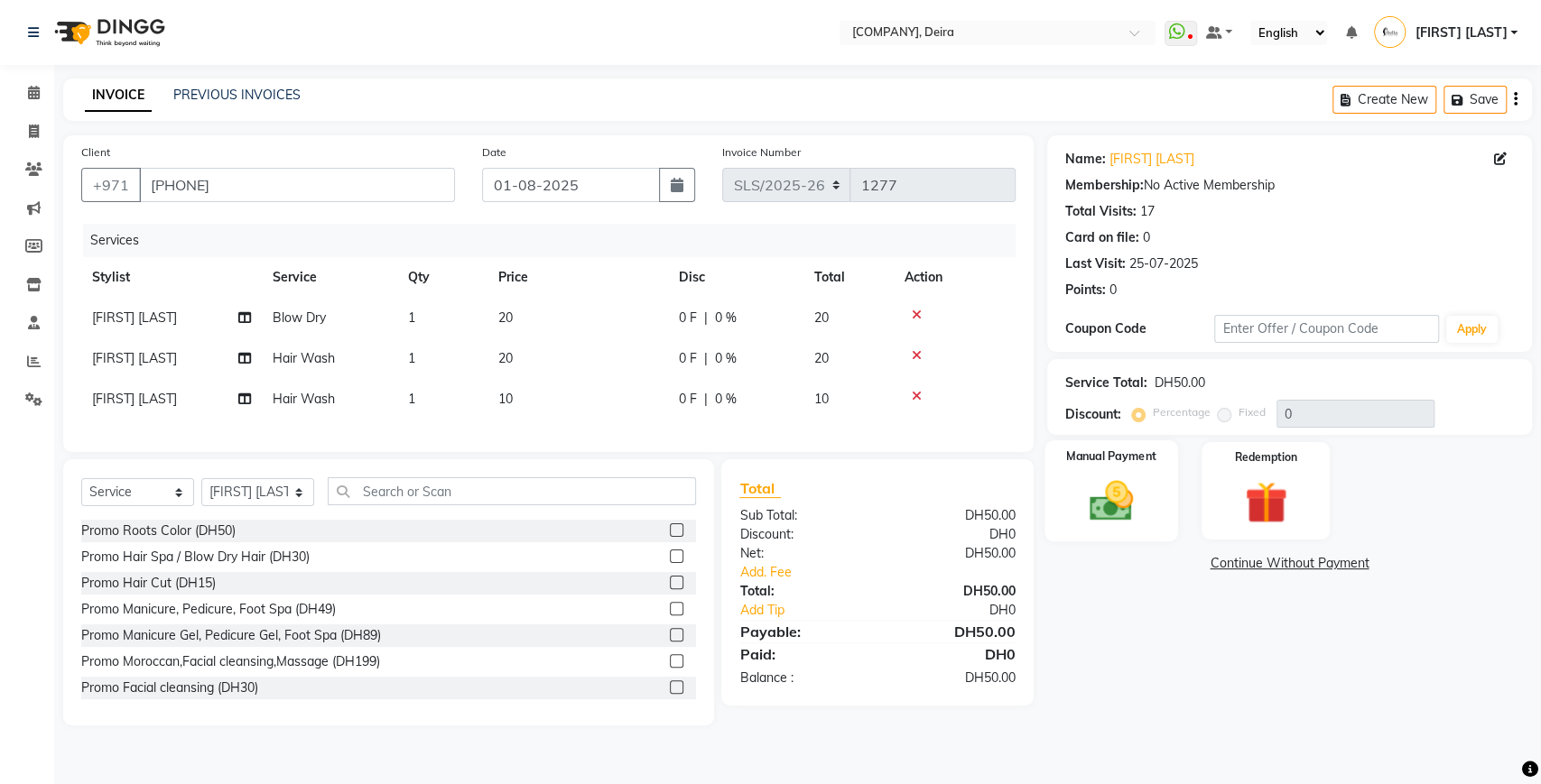 click 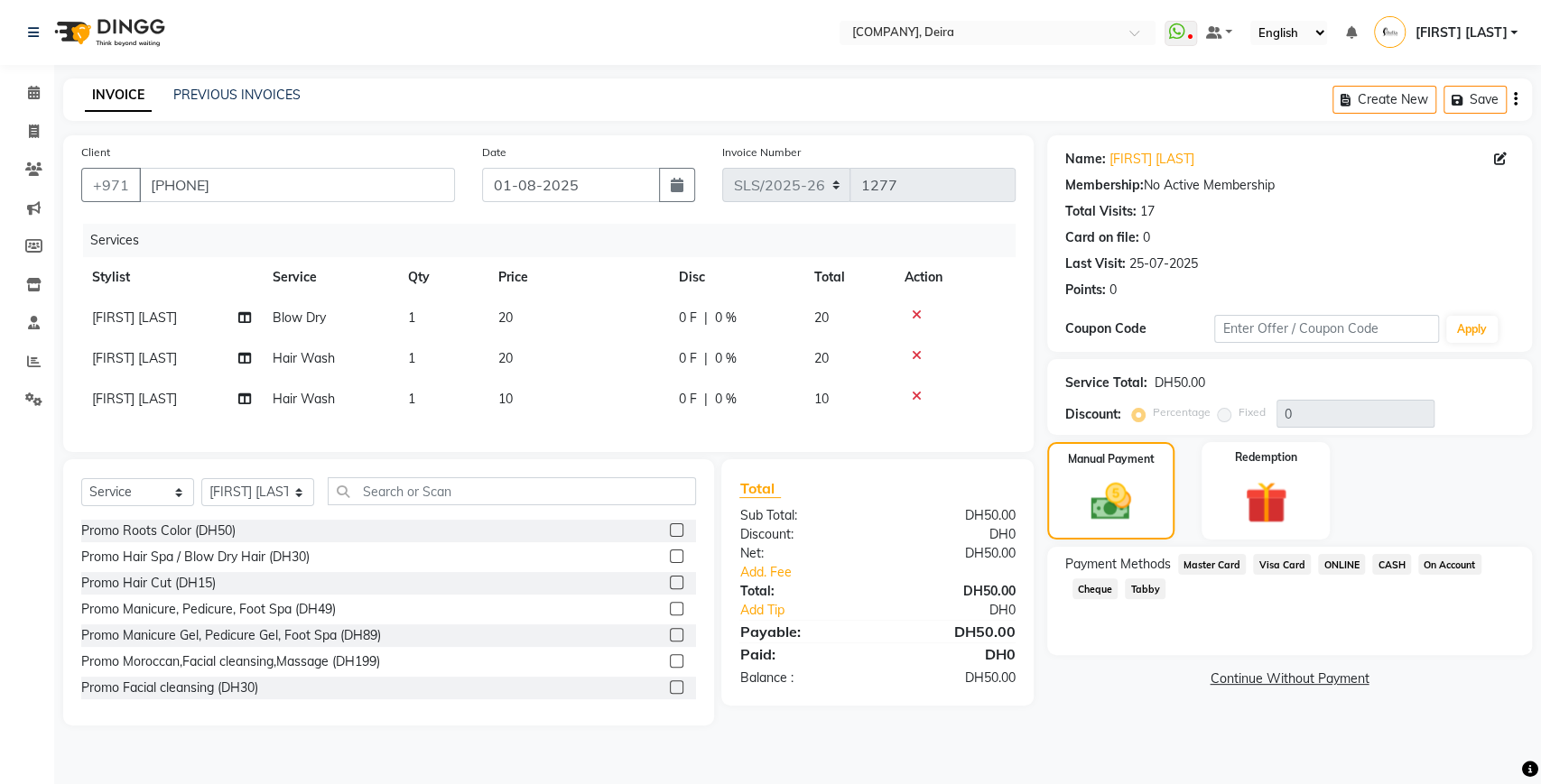 click on "Visa Card" 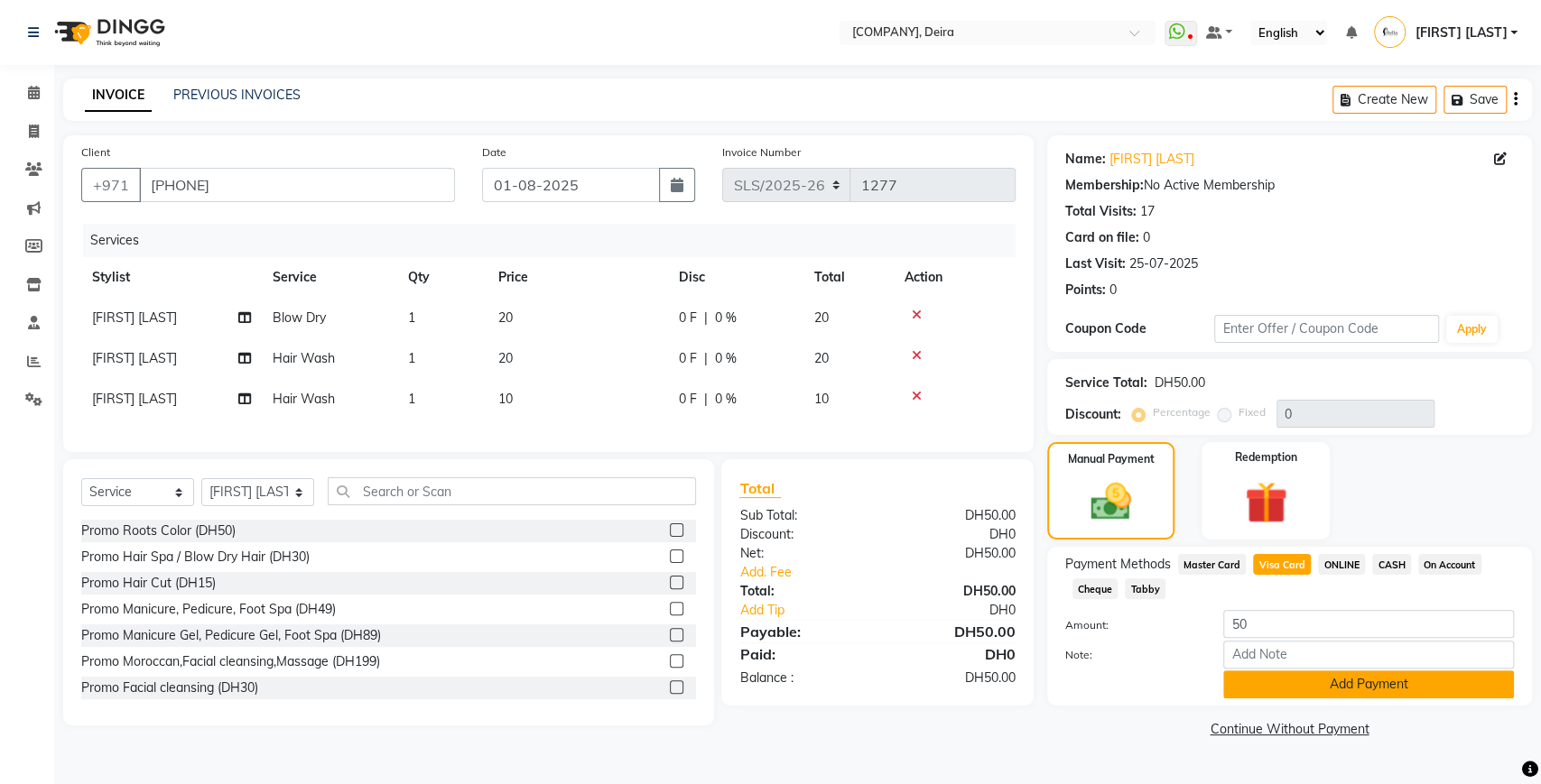 click on "Add Payment" 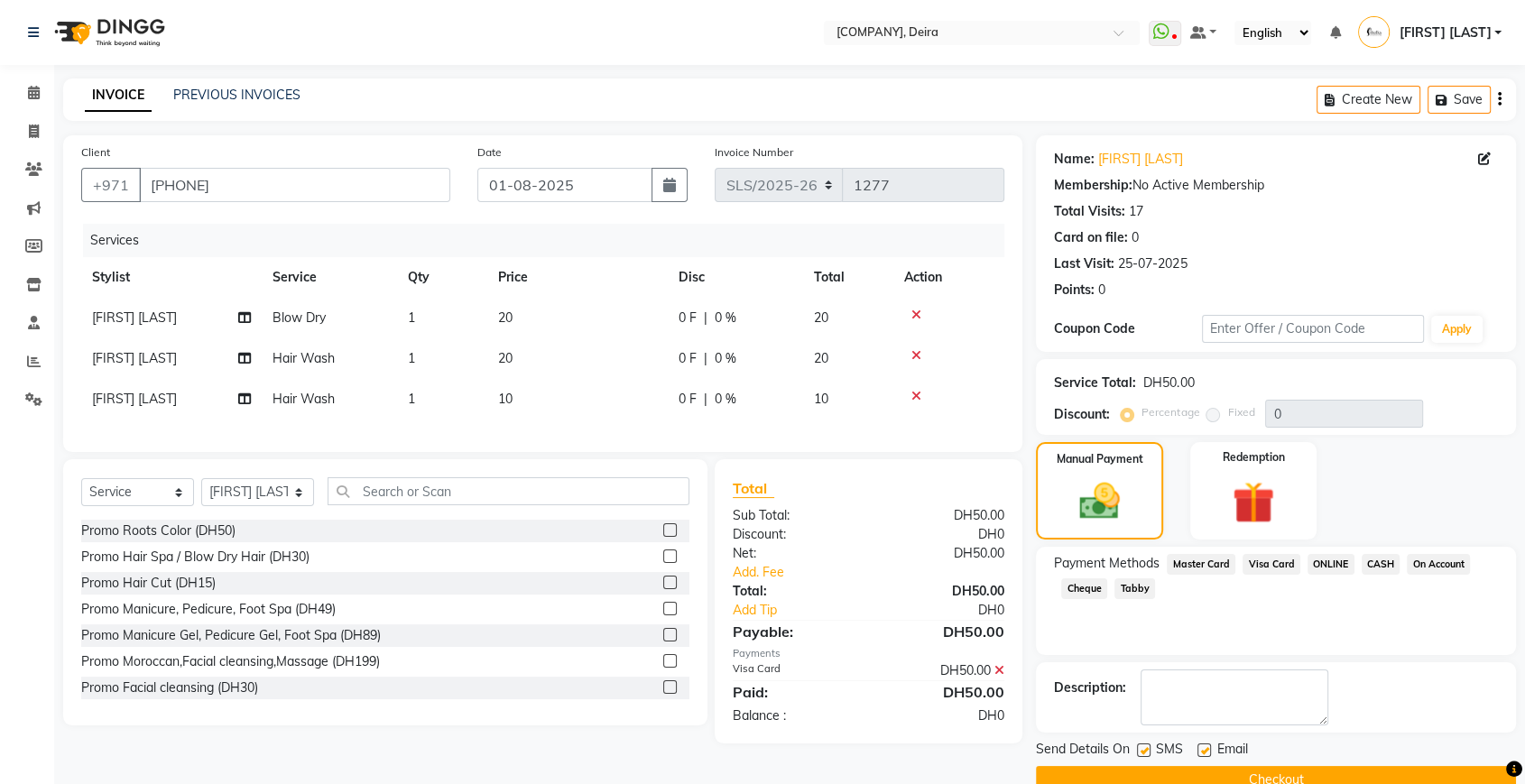 click on "Checkout" 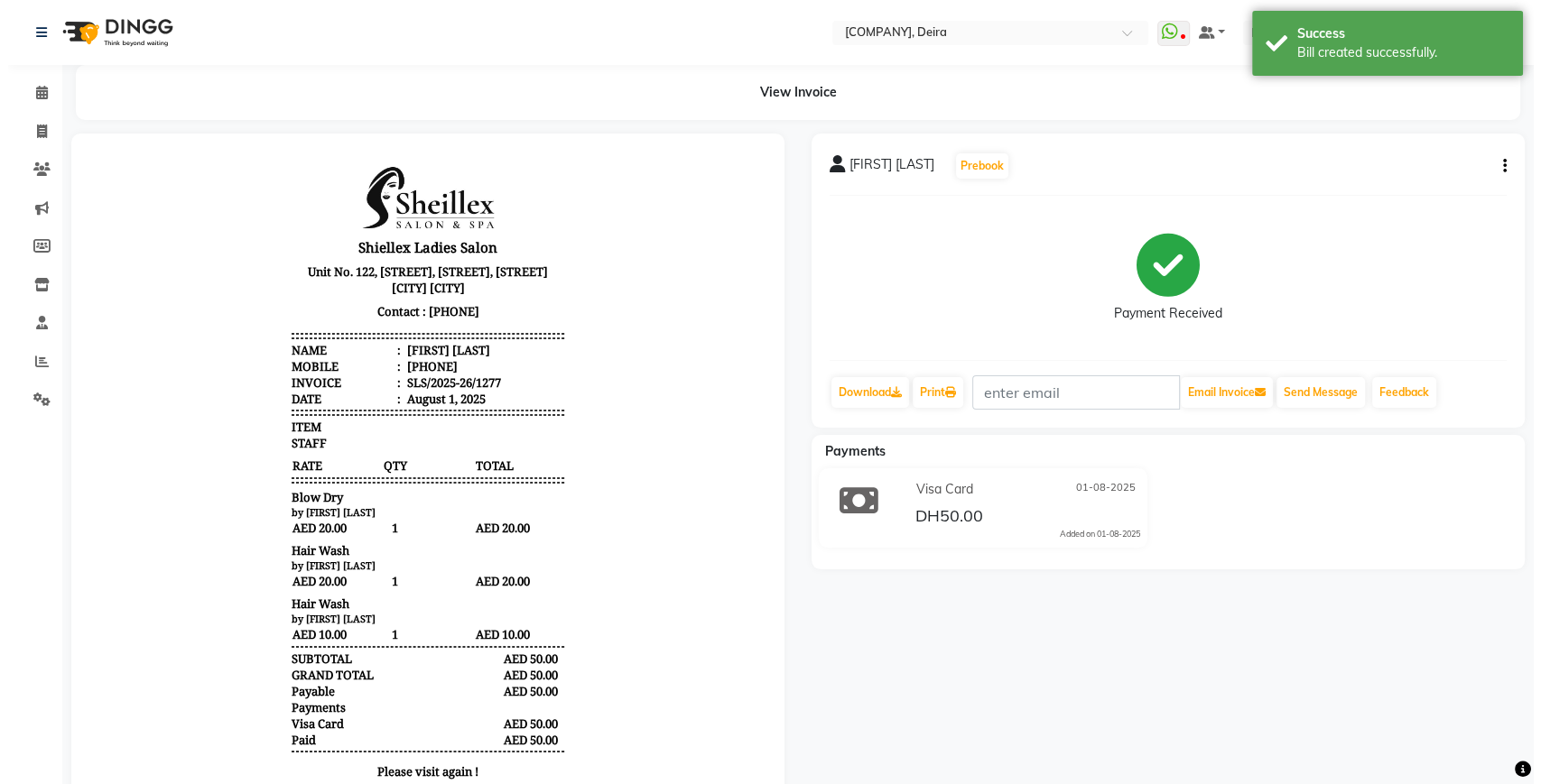 scroll, scrollTop: 0, scrollLeft: 0, axis: both 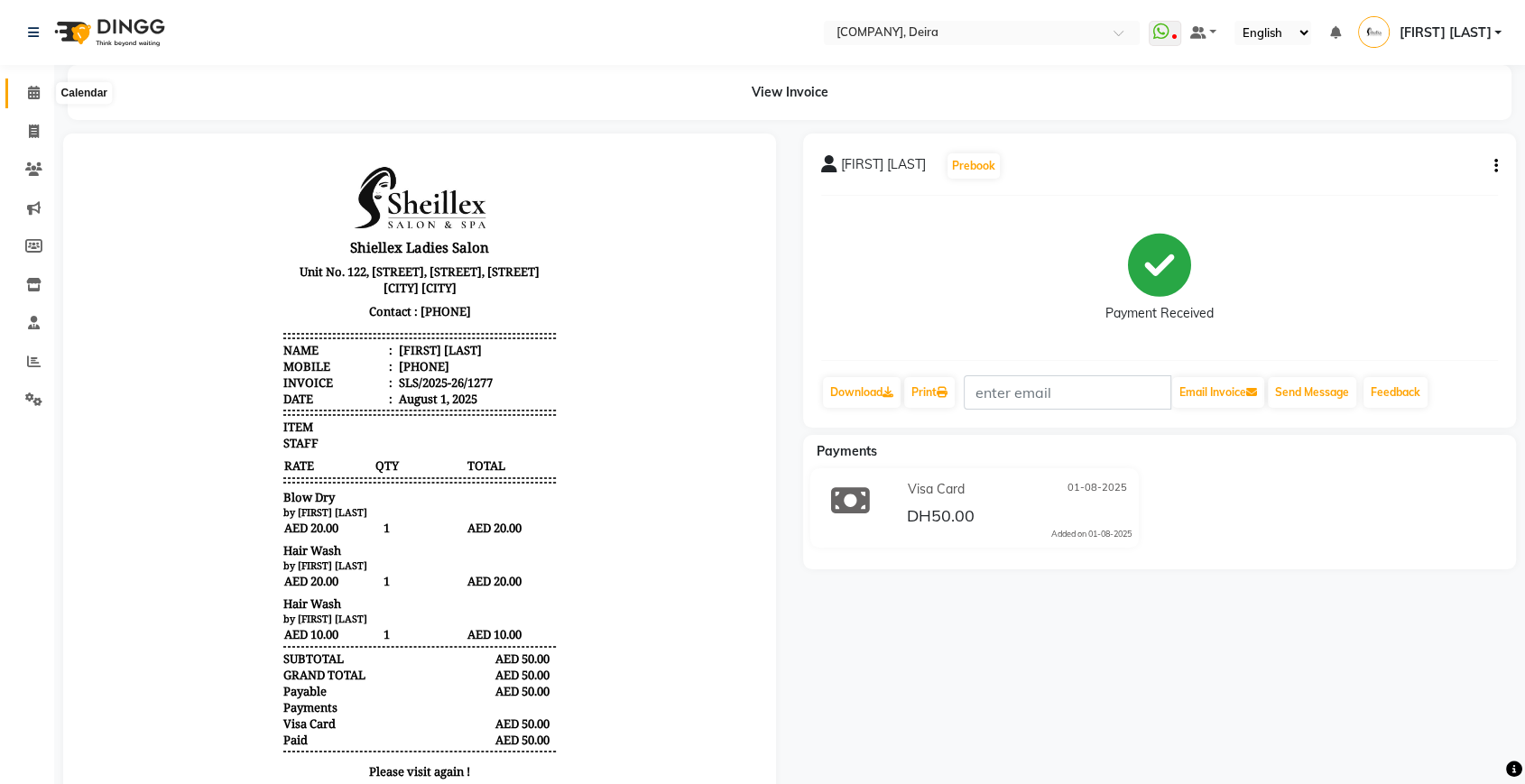 click 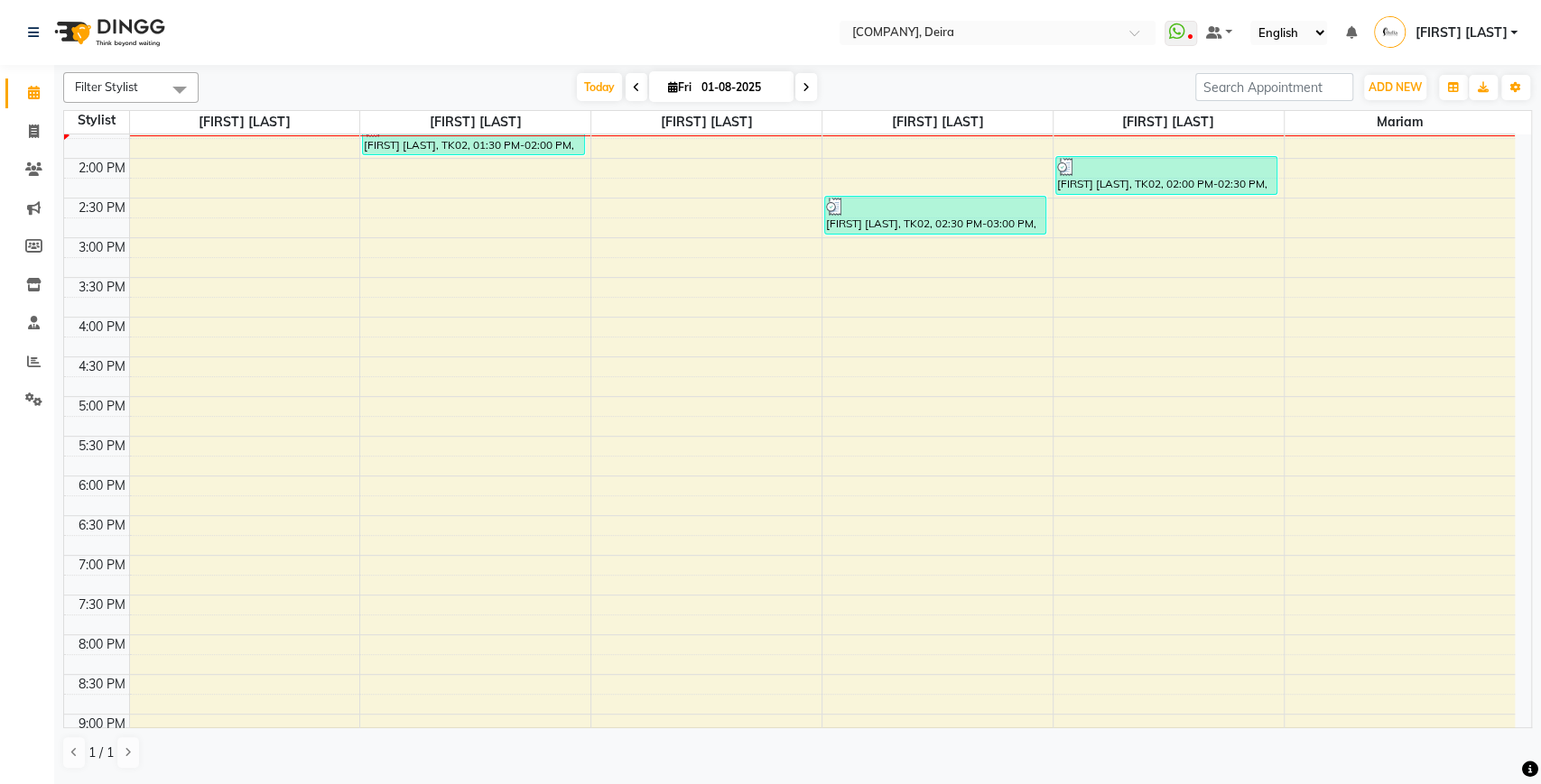 scroll, scrollTop: 0, scrollLeft: 0, axis: both 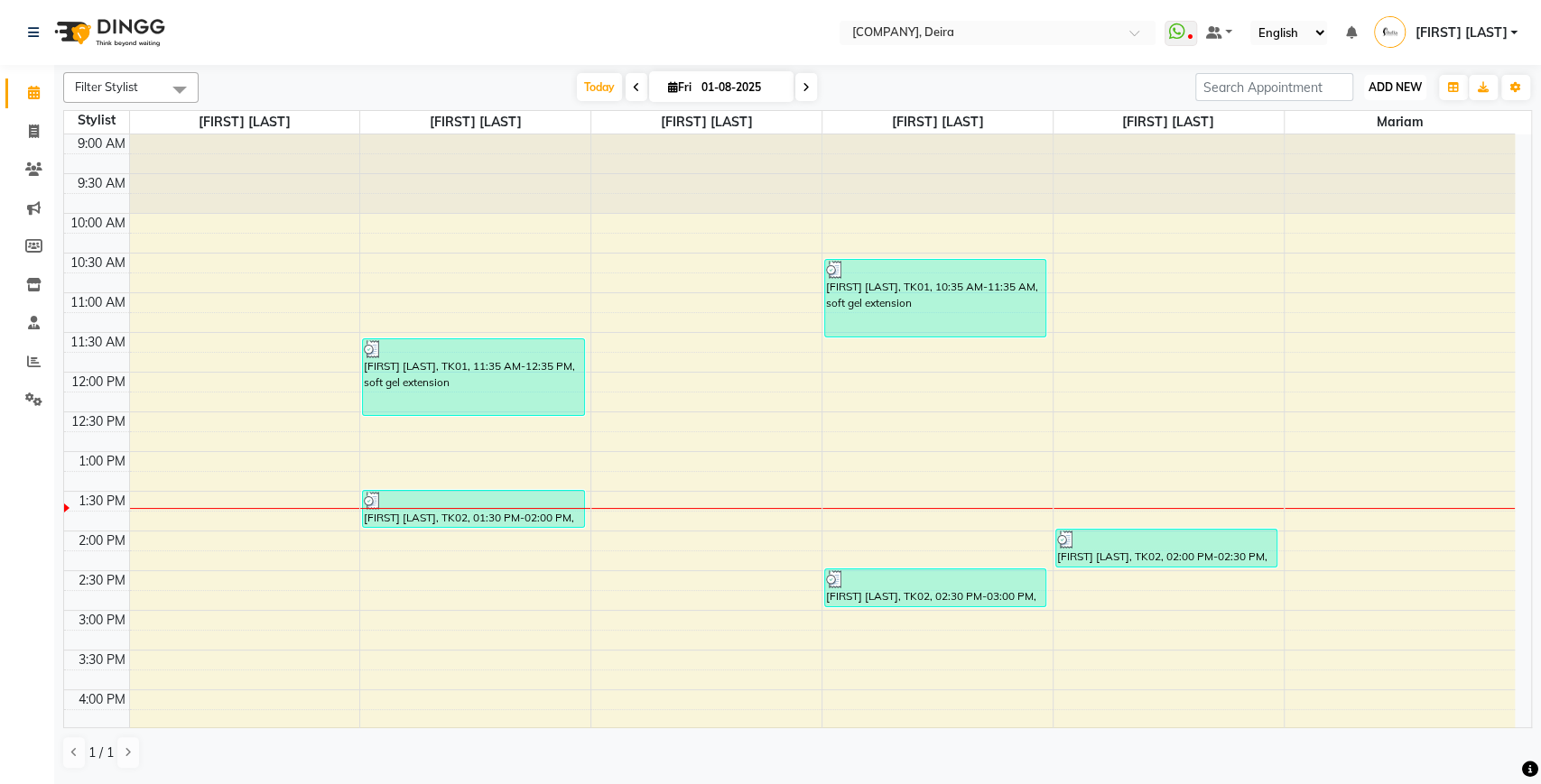 click on "ADD NEW" at bounding box center [1395, 87] 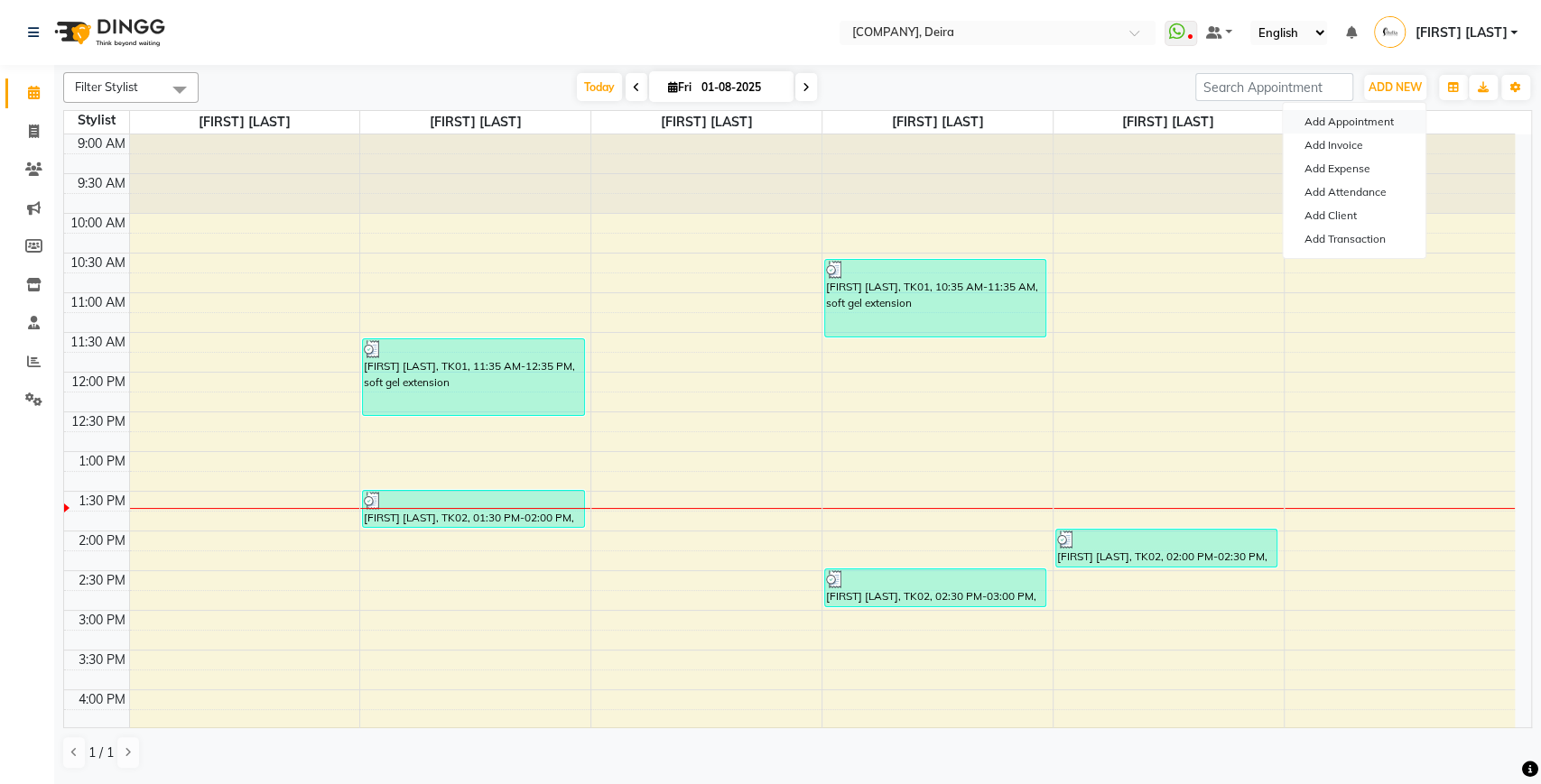 click on "Add Appointment" at bounding box center [1354, 122] 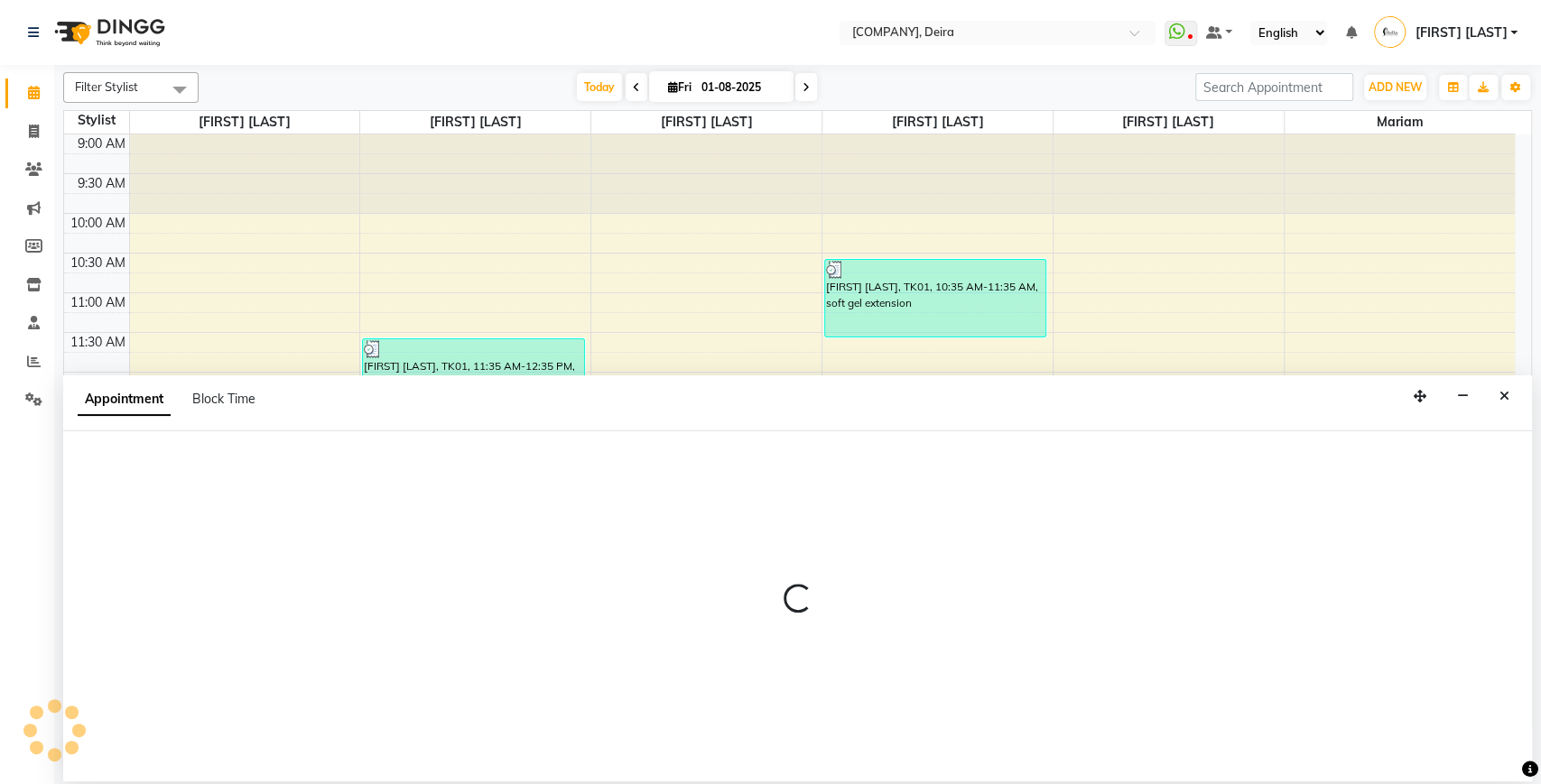 select on "600" 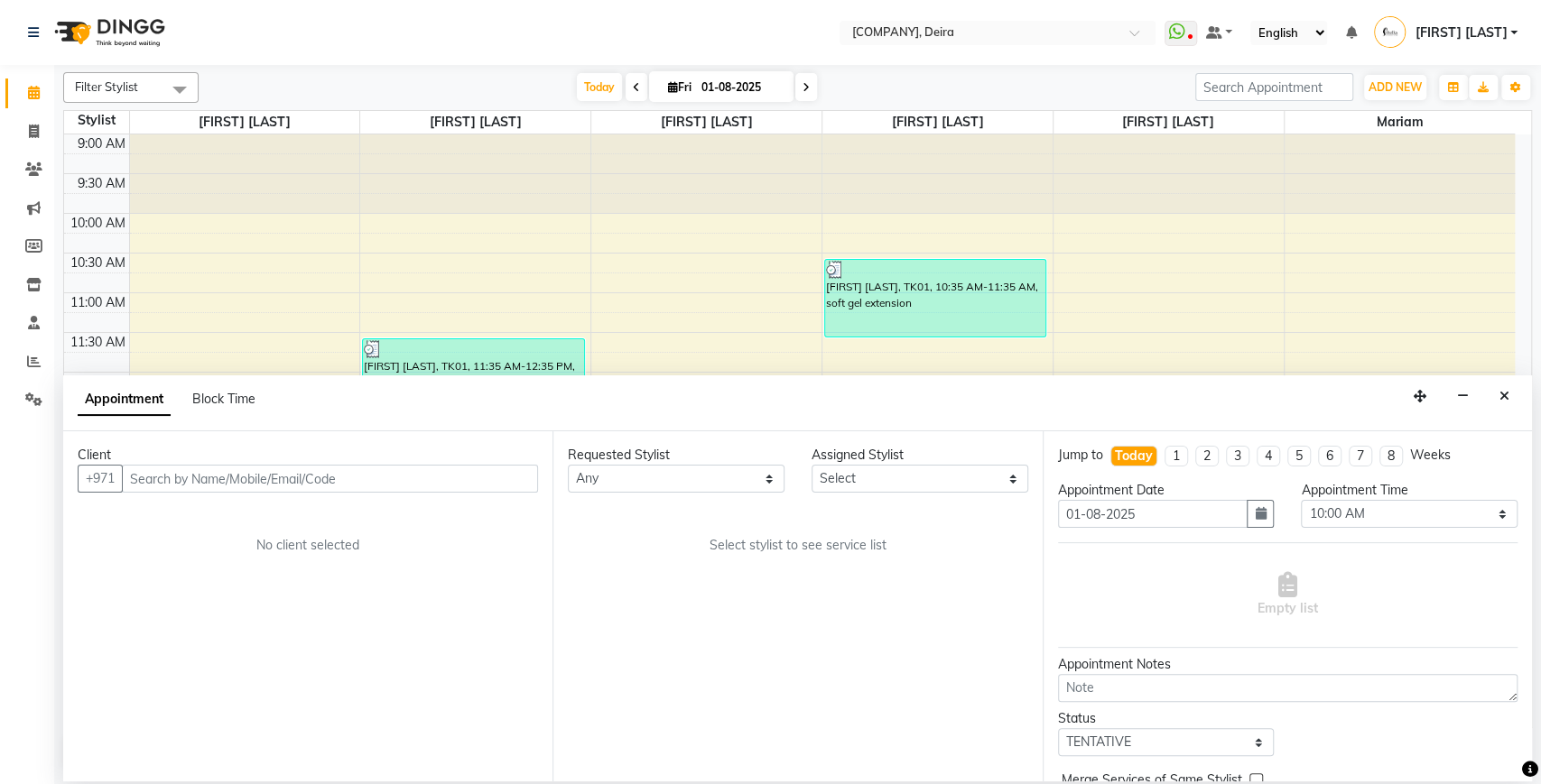 click at bounding box center (330, 478) 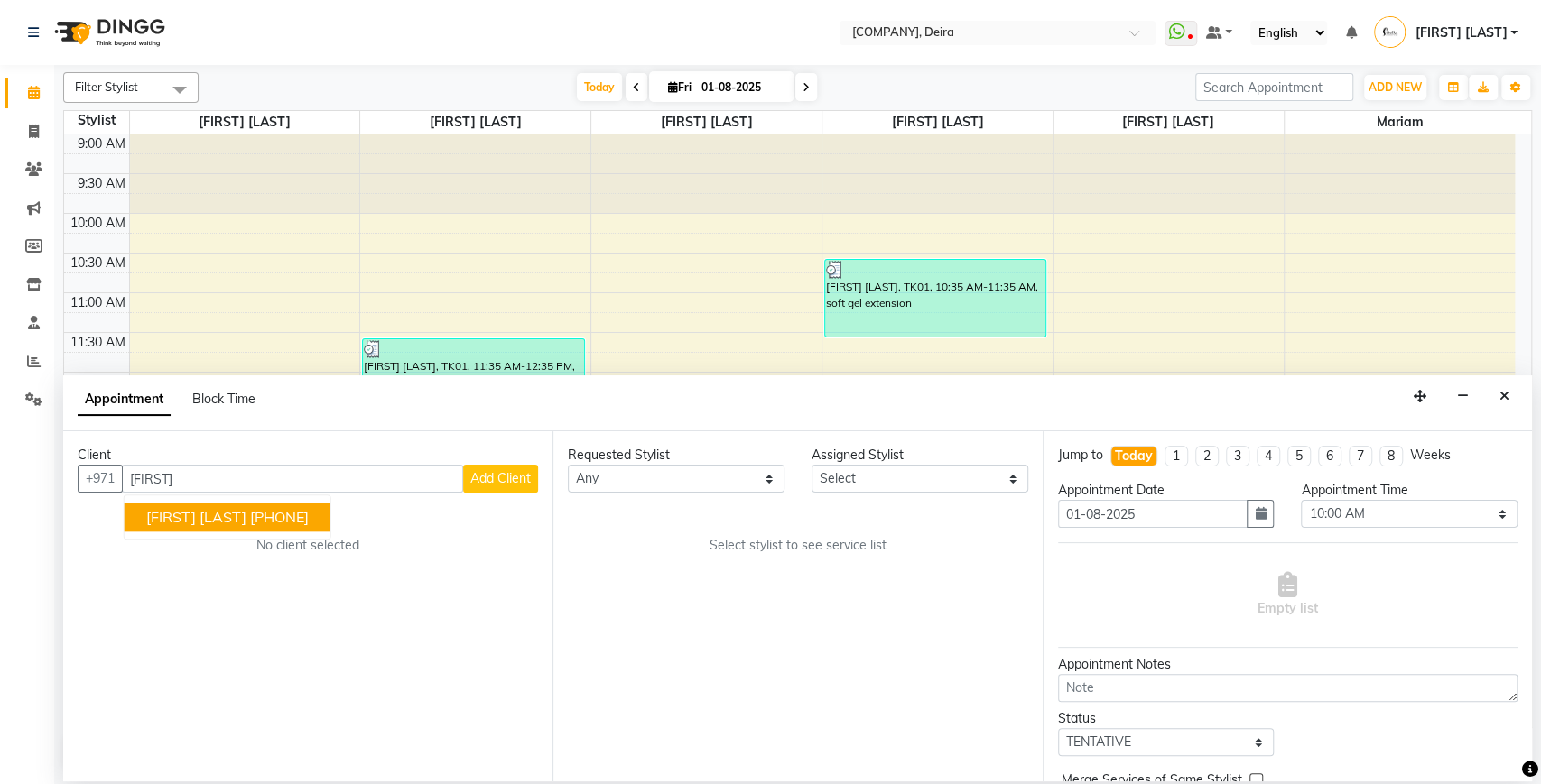 click on "[PHONE]" at bounding box center [279, 517] 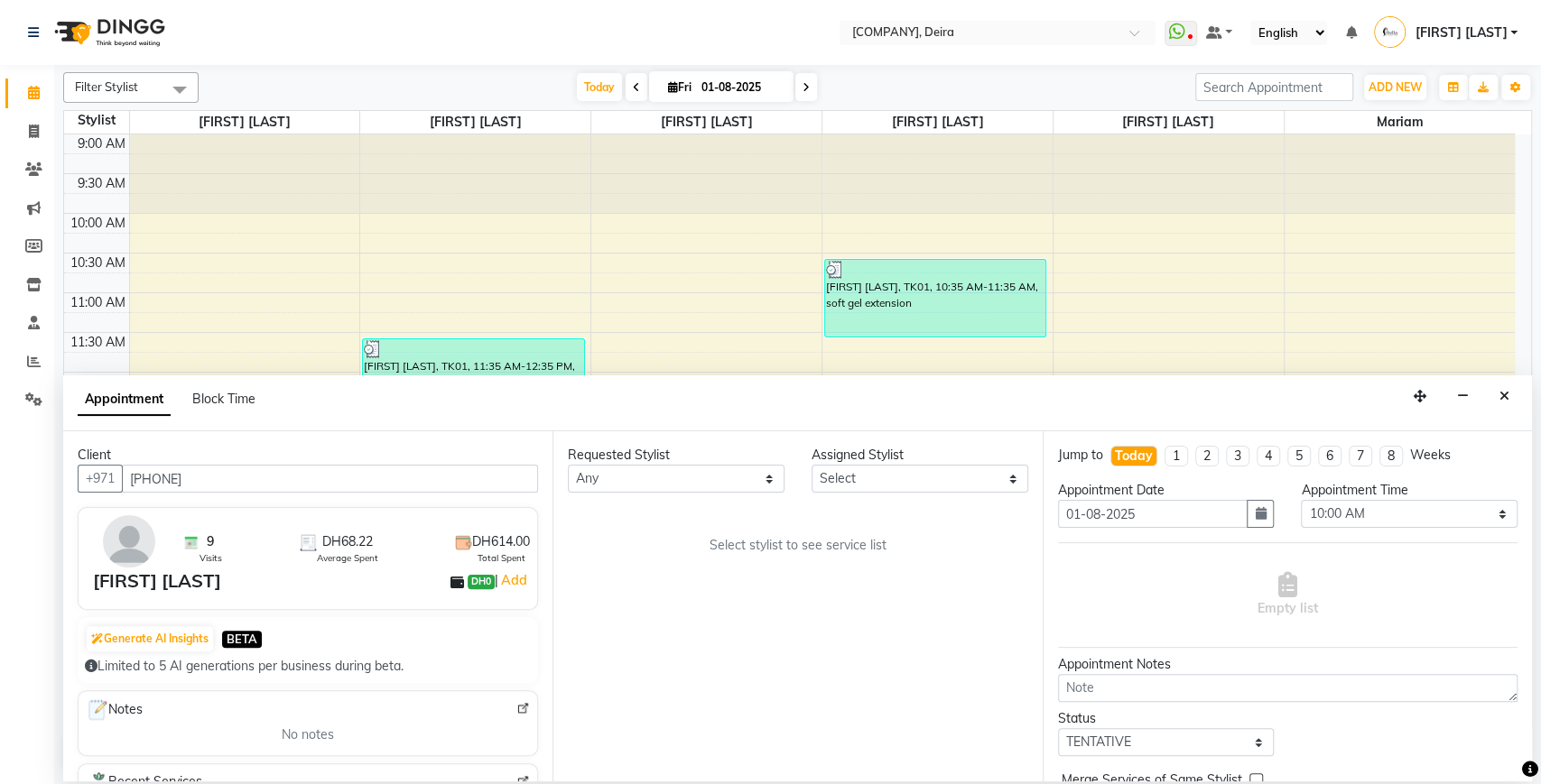 type on "[PHONE]" 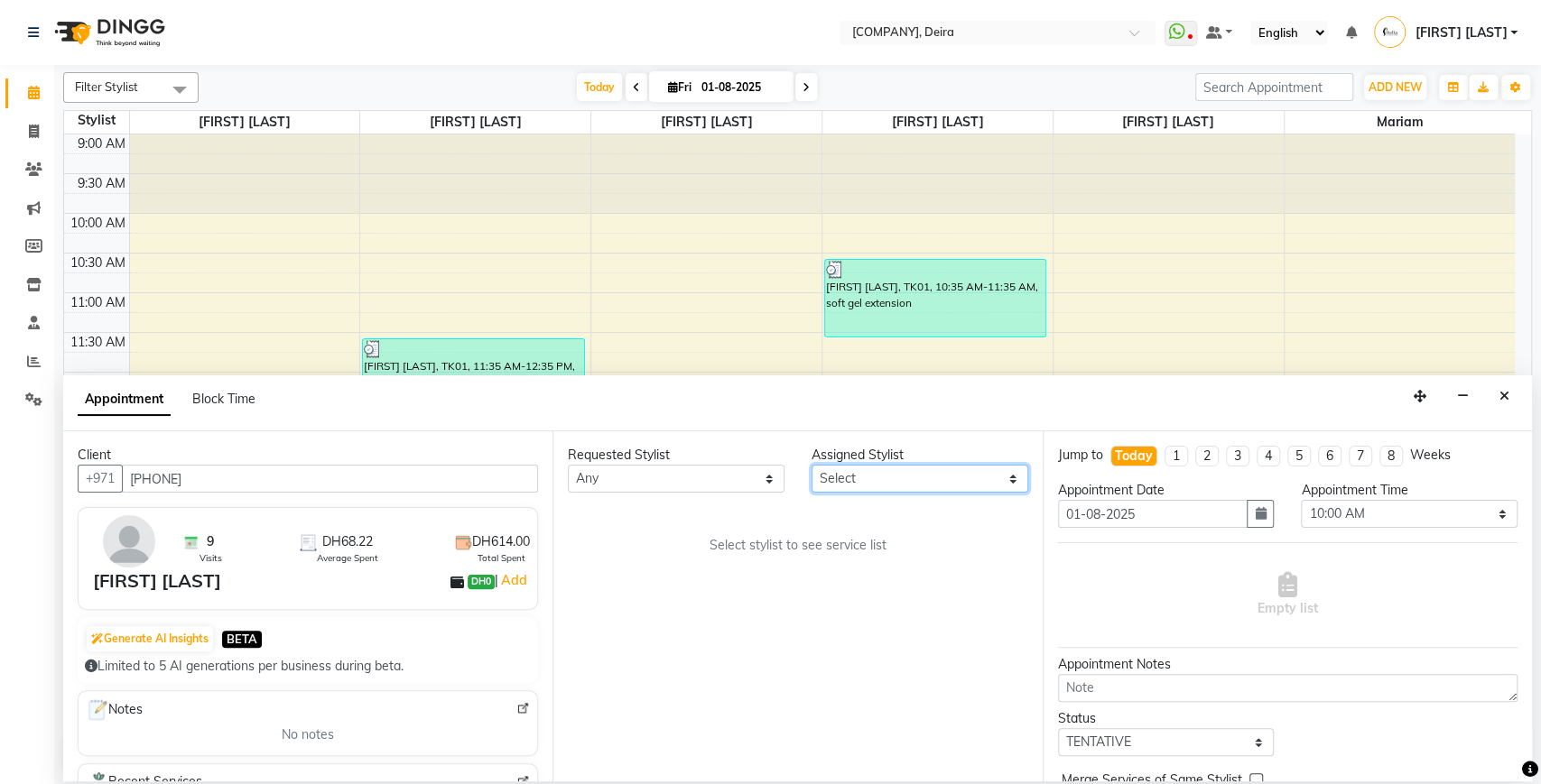 click on "Select [FIRST] [LAST] [FIRST] [LAST] [FIRST] [LAST] [FIRST] [LAST] [FIRST] [LAST] [FIRST] [LAST] [FIRST] [LAST]" at bounding box center (920, 478) 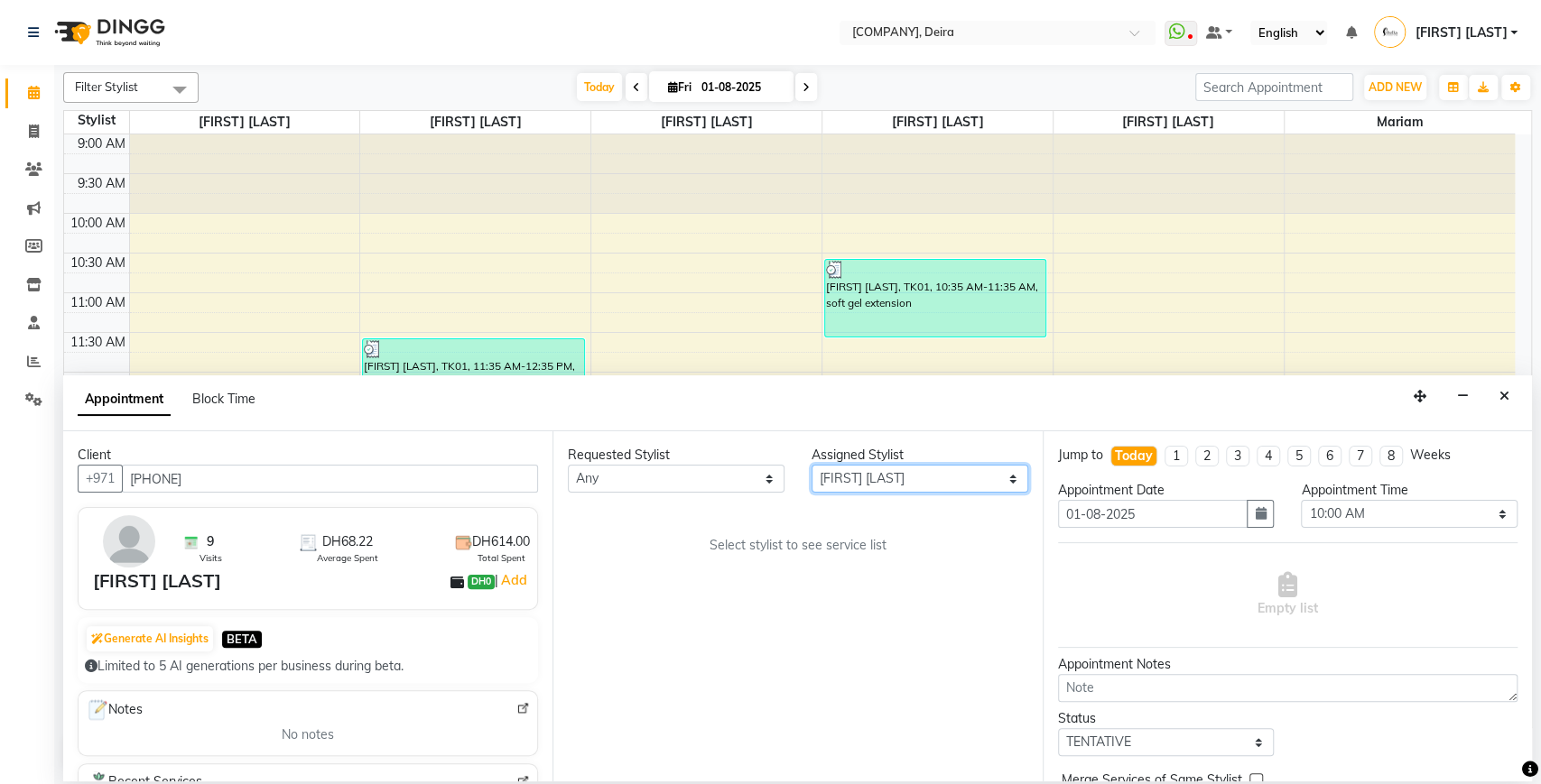click on "Select [FIRST] [LAST] [FIRST] [LAST] [FIRST] [LAST] [FIRST] [LAST] [FIRST] [LAST] [FIRST] [LAST] [FIRST] [LAST]" at bounding box center (920, 478) 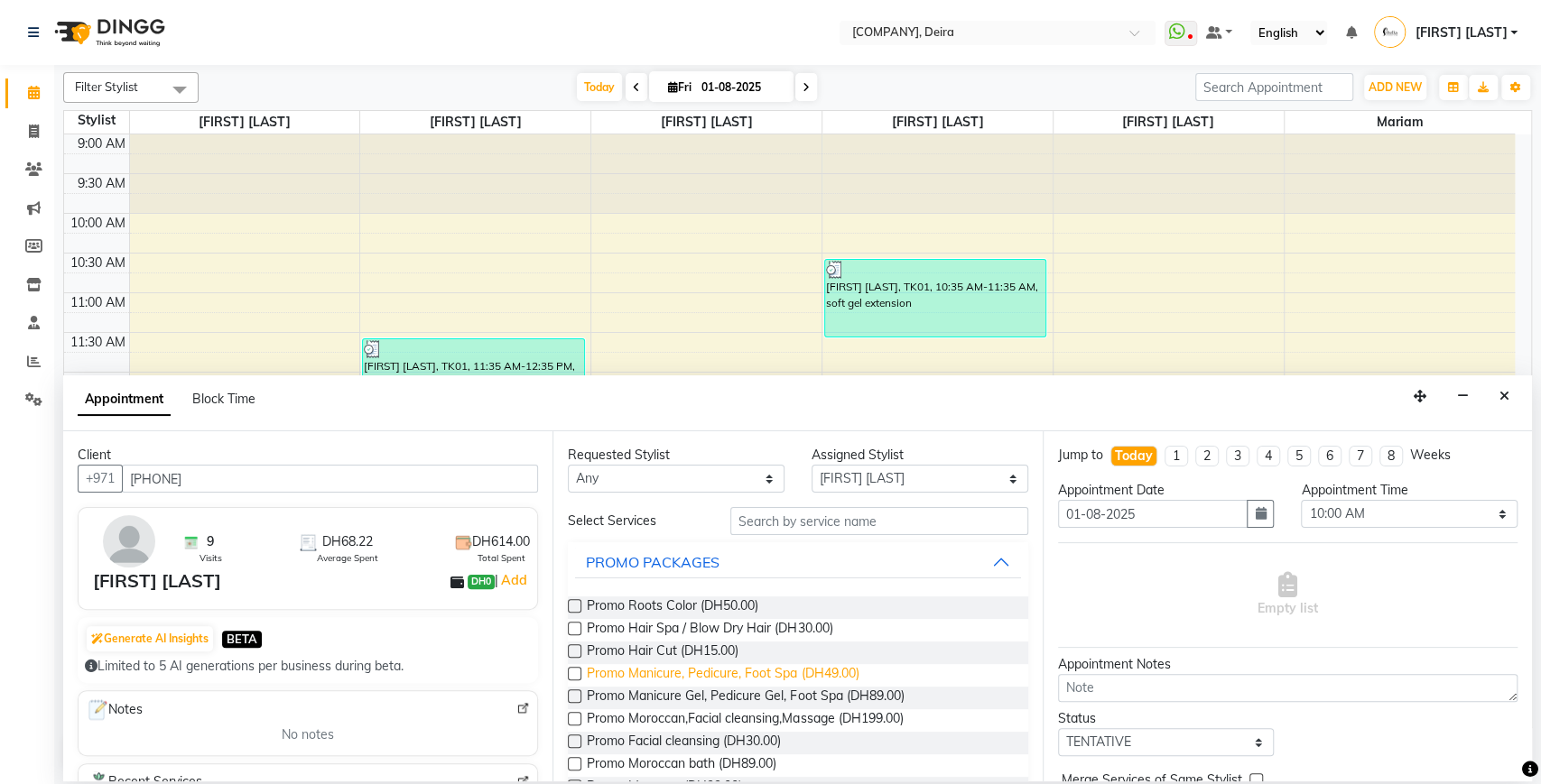 click on "Promo Manicure, Pedicure, Foot Spa (DH49.00)" at bounding box center (722, 675) 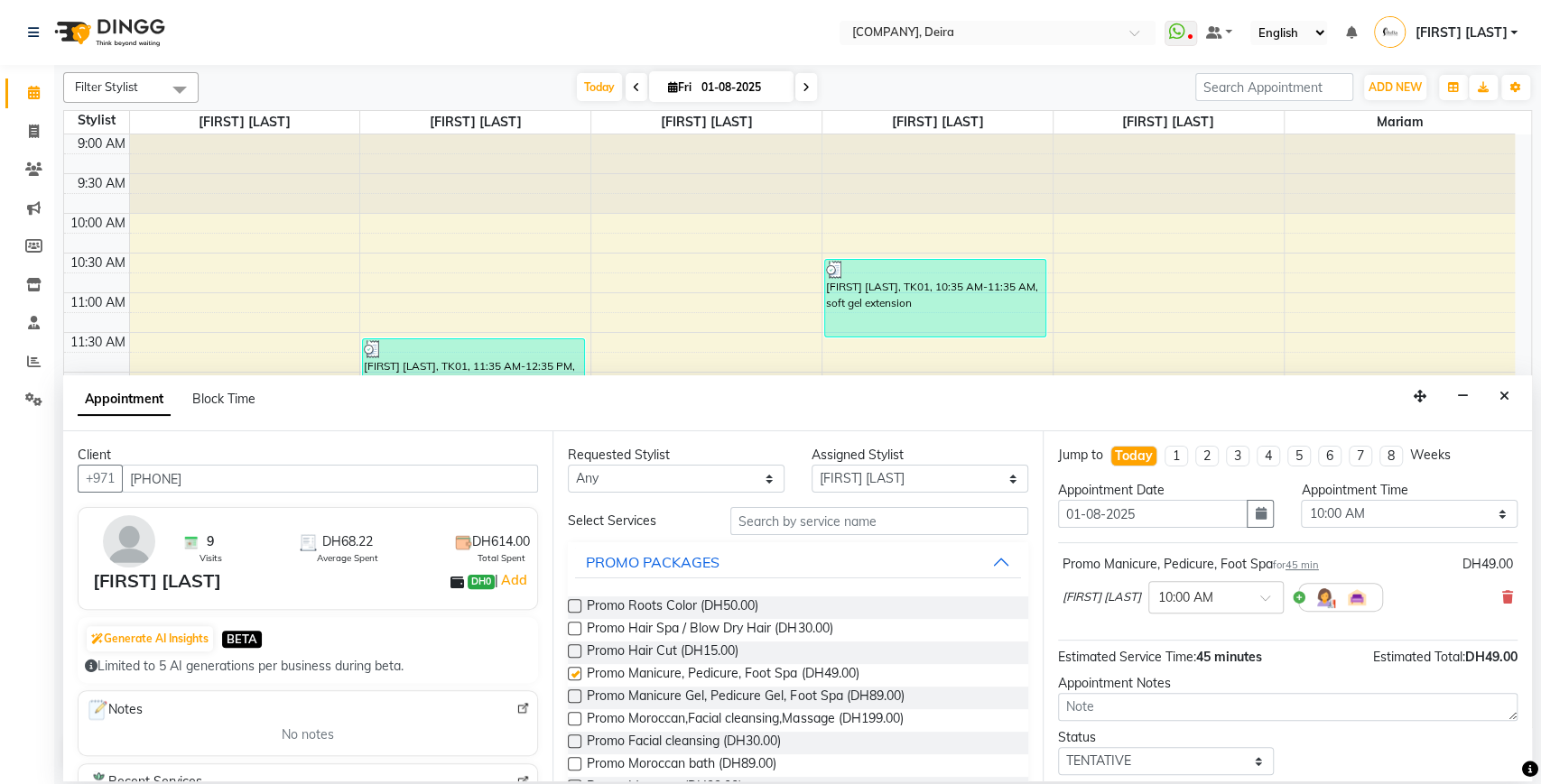 checkbox on "false" 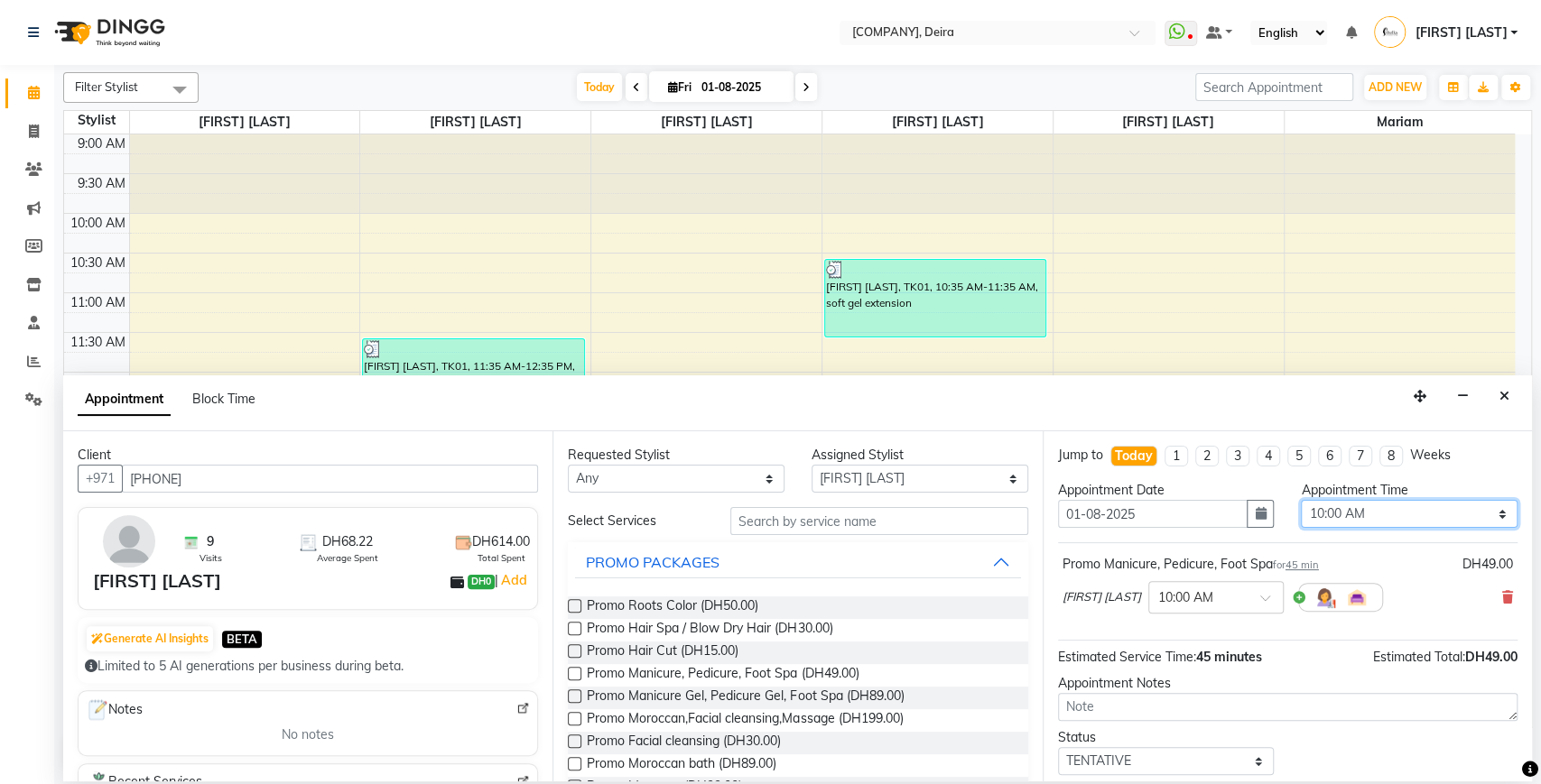 click on "Select 10:00 AM 10:05 AM 10:10 AM 10:15 AM 10:20 AM 10:25 AM 10:30 AM 10:35 AM 10:40 AM 10:45 AM 10:50 AM 10:55 AM 11:00 AM 11:05 AM 11:10 AM 11:15 AM 11:20 AM 11:25 AM 11:30 AM 11:35 AM 11:40 AM 11:45 AM 11:50 AM 11:55 AM 12:00 PM 12:05 PM 12:10 PM 12:15 PM 12:20 PM 12:25 PM 12:30 PM 12:35 PM 12:40 PM 12:45 PM 12:50 PM 12:55 PM 01:00 PM 01:05 PM 01:10 PM 01:15 PM 01:20 PM 01:25 PM 01:30 PM 01:35 PM 01:40 PM 01:45 PM 01:50 PM 01:55 PM 02:00 PM 02:05 PM 02:10 PM 02:15 PM 02:20 PM 02:25 PM 02:30 PM 02:35 PM 02:40 PM 02:45 PM 02:50 PM 02:55 PM 03:00 PM 03:05 PM 03:10 PM 03:15 PM 03:20 PM 03:25 PM 03:30 PM 03:35 PM 03:40 PM 03:45 PM 03:50 PM 03:55 PM 04:00 PM 04:05 PM 04:10 PM 04:15 PM 04:20 PM 04:25 PM 04:30 PM 04:35 PM 04:40 PM 04:45 PM 04:50 PM 04:55 PM 05:00 PM 05:05 PM 05:10 PM 05:15 PM 05:20 PM 05:25 PM 05:30 PM 05:35 PM 05:40 PM 05:45 PM 05:50 PM 05:55 PM 06:00 PM 06:05 PM 06:10 PM 06:15 PM 06:20 PM 06:25 PM 06:30 PM 06:35 PM 06:40 PM 06:45 PM 06:50 PM 06:55 PM 07:00 PM 07:05 PM 07:10 PM 07:15 PM 07:20 PM" at bounding box center [1409, 513] 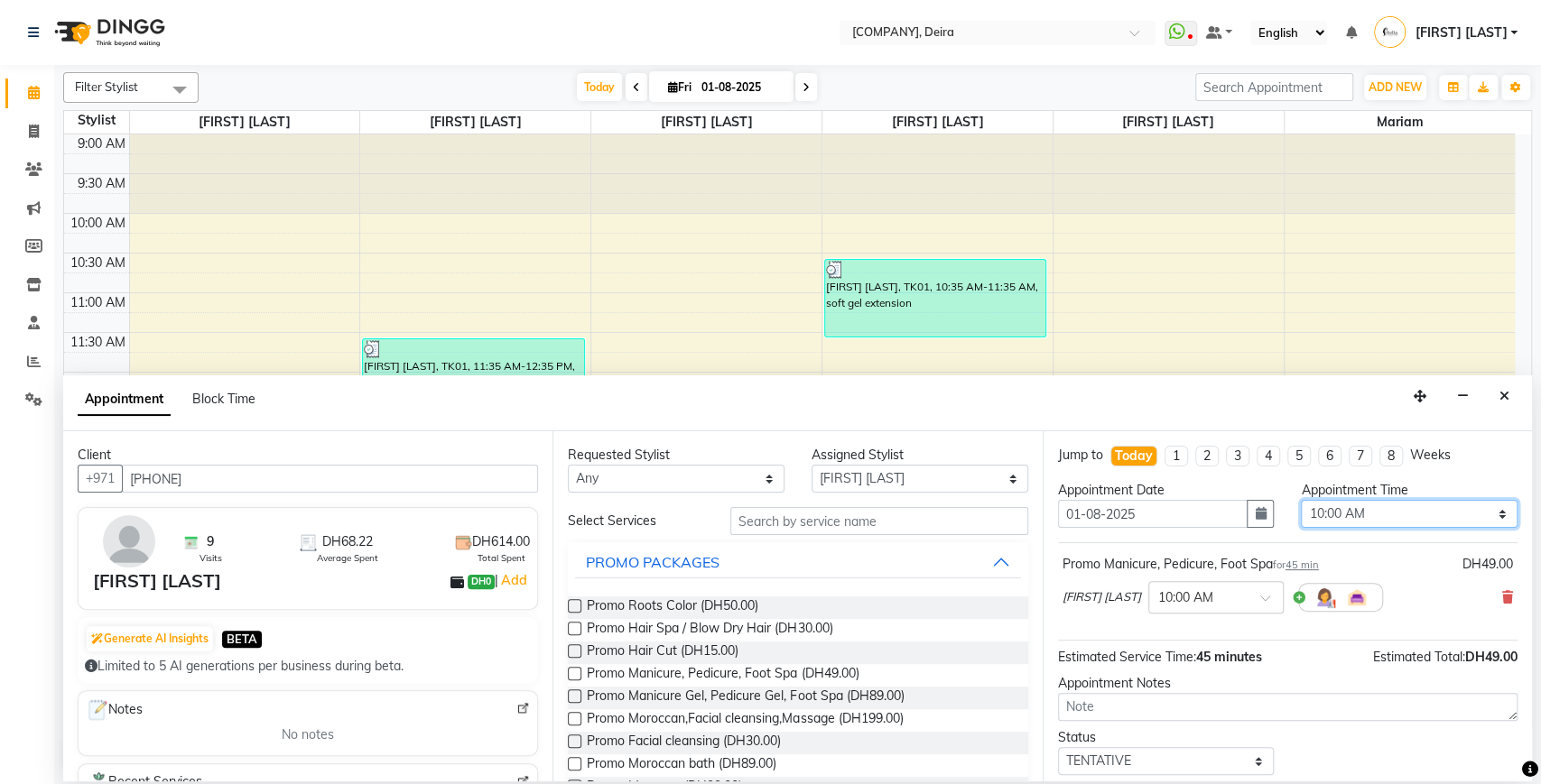 select on "780" 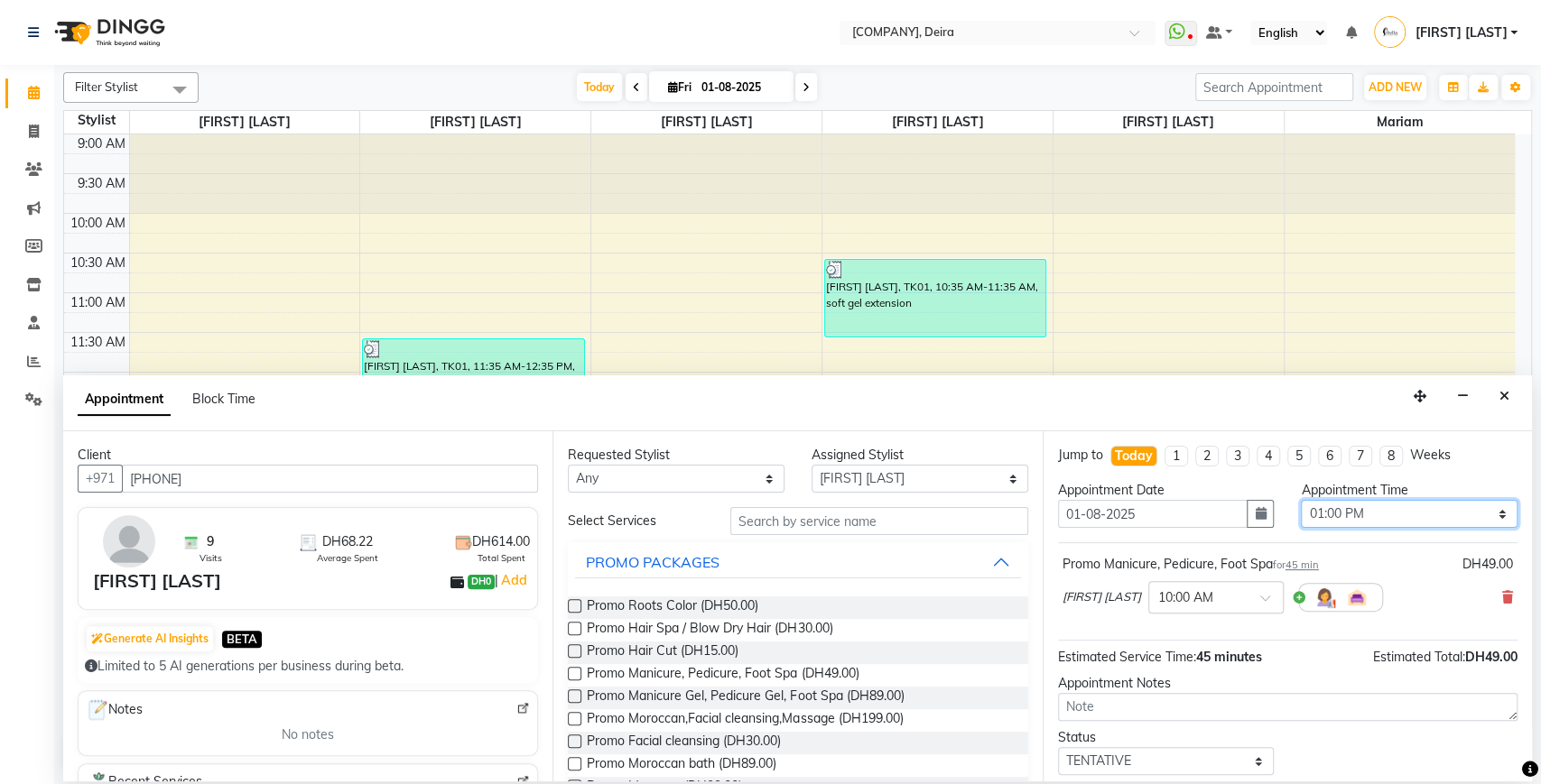 click on "Select 10:00 AM 10:05 AM 10:10 AM 10:15 AM 10:20 AM 10:25 AM 10:30 AM 10:35 AM 10:40 AM 10:45 AM 10:50 AM 10:55 AM 11:00 AM 11:05 AM 11:10 AM 11:15 AM 11:20 AM 11:25 AM 11:30 AM 11:35 AM 11:40 AM 11:45 AM 11:50 AM 11:55 AM 12:00 PM 12:05 PM 12:10 PM 12:15 PM 12:20 PM 12:25 PM 12:30 PM 12:35 PM 12:40 PM 12:45 PM 12:50 PM 12:55 PM 01:00 PM 01:05 PM 01:10 PM 01:15 PM 01:20 PM 01:25 PM 01:30 PM 01:35 PM 01:40 PM 01:45 PM 01:50 PM 01:55 PM 02:00 PM 02:05 PM 02:10 PM 02:15 PM 02:20 PM 02:25 PM 02:30 PM 02:35 PM 02:40 PM 02:45 PM 02:50 PM 02:55 PM 03:00 PM 03:05 PM 03:10 PM 03:15 PM 03:20 PM 03:25 PM 03:30 PM 03:35 PM 03:40 PM 03:45 PM 03:50 PM 03:55 PM 04:00 PM 04:05 PM 04:10 PM 04:15 PM 04:20 PM 04:25 PM 04:30 PM 04:35 PM 04:40 PM 04:45 PM 04:50 PM 04:55 PM 05:00 PM 05:05 PM 05:10 PM 05:15 PM 05:20 PM 05:25 PM 05:30 PM 05:35 PM 05:40 PM 05:45 PM 05:50 PM 05:55 PM 06:00 PM 06:05 PM 06:10 PM 06:15 PM 06:20 PM 06:25 PM 06:30 PM 06:35 PM 06:40 PM 06:45 PM 06:50 PM 06:55 PM 07:00 PM 07:05 PM 07:10 PM 07:15 PM 07:20 PM" at bounding box center [1409, 513] 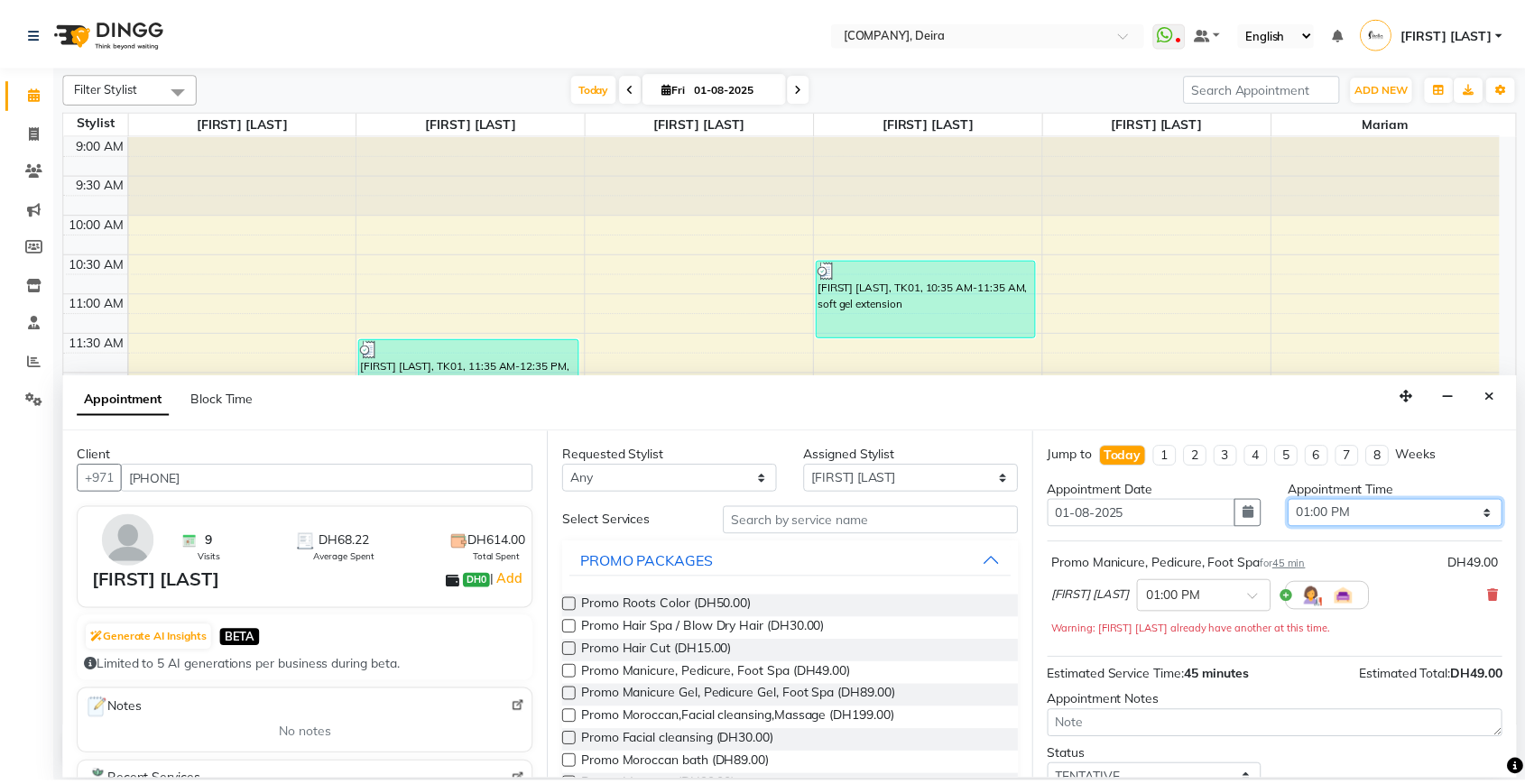 scroll, scrollTop: 125, scrollLeft: 0, axis: vertical 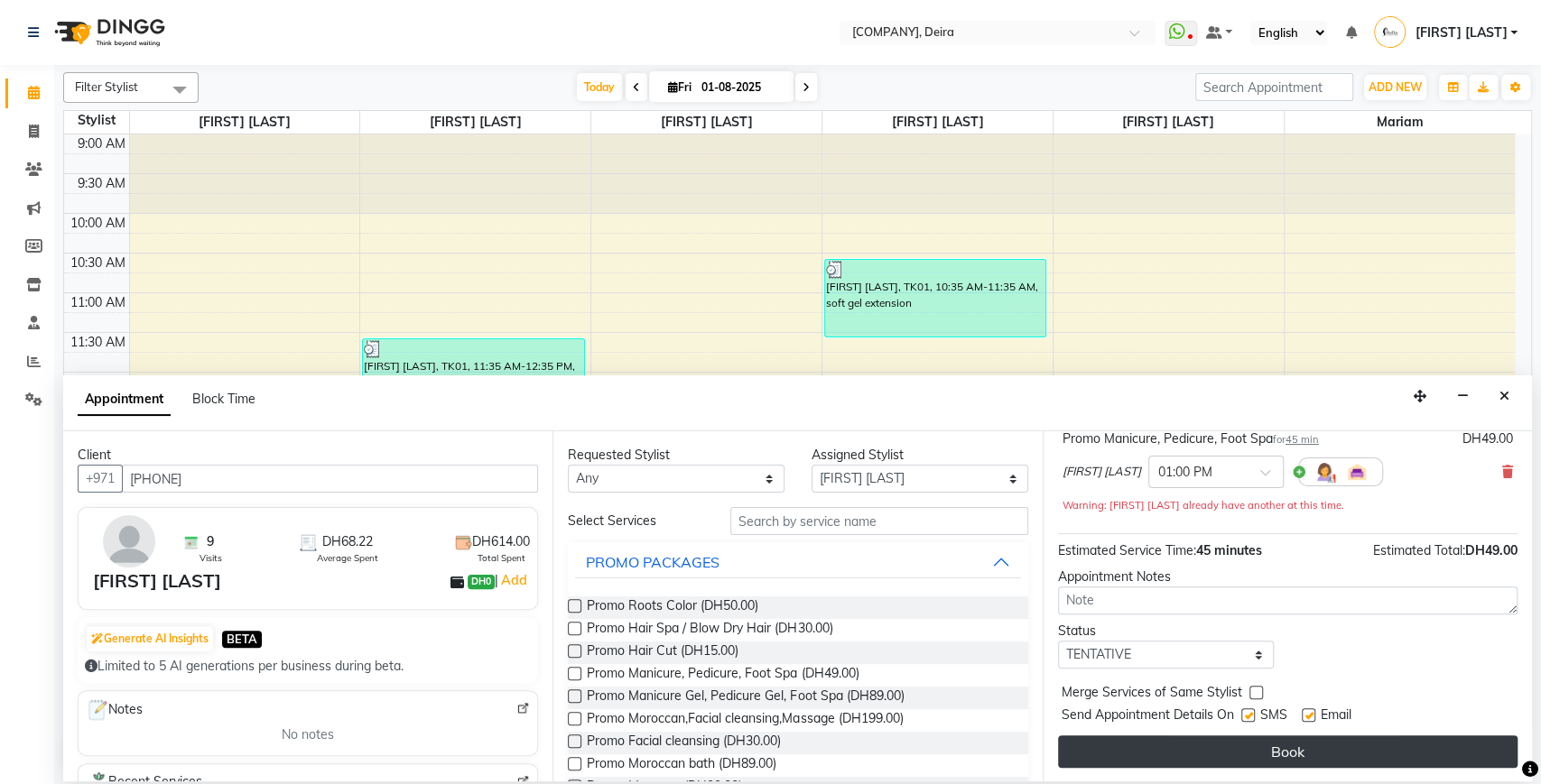 click on "Book" at bounding box center (1287, 752) 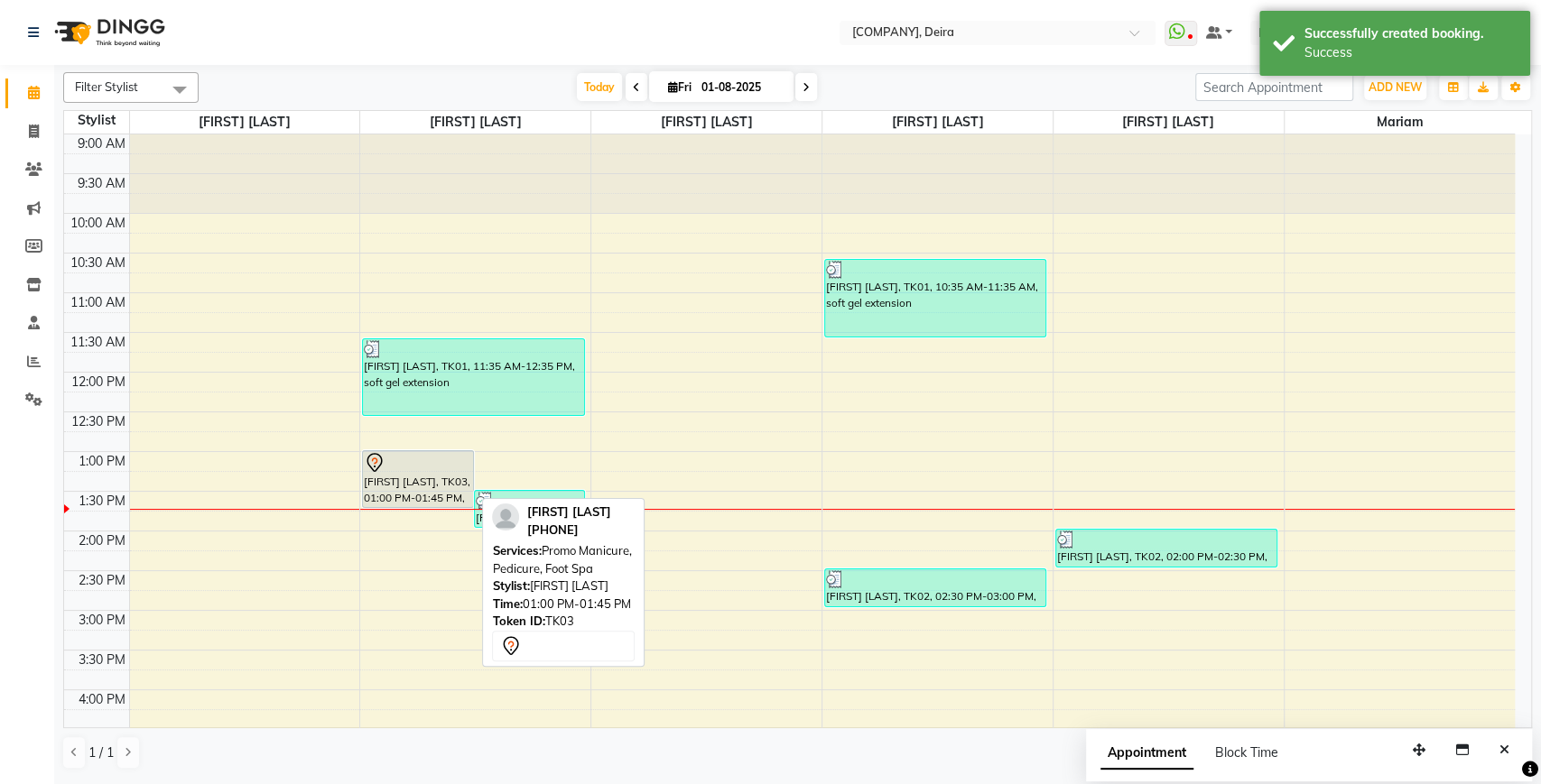 click at bounding box center [417, 463] 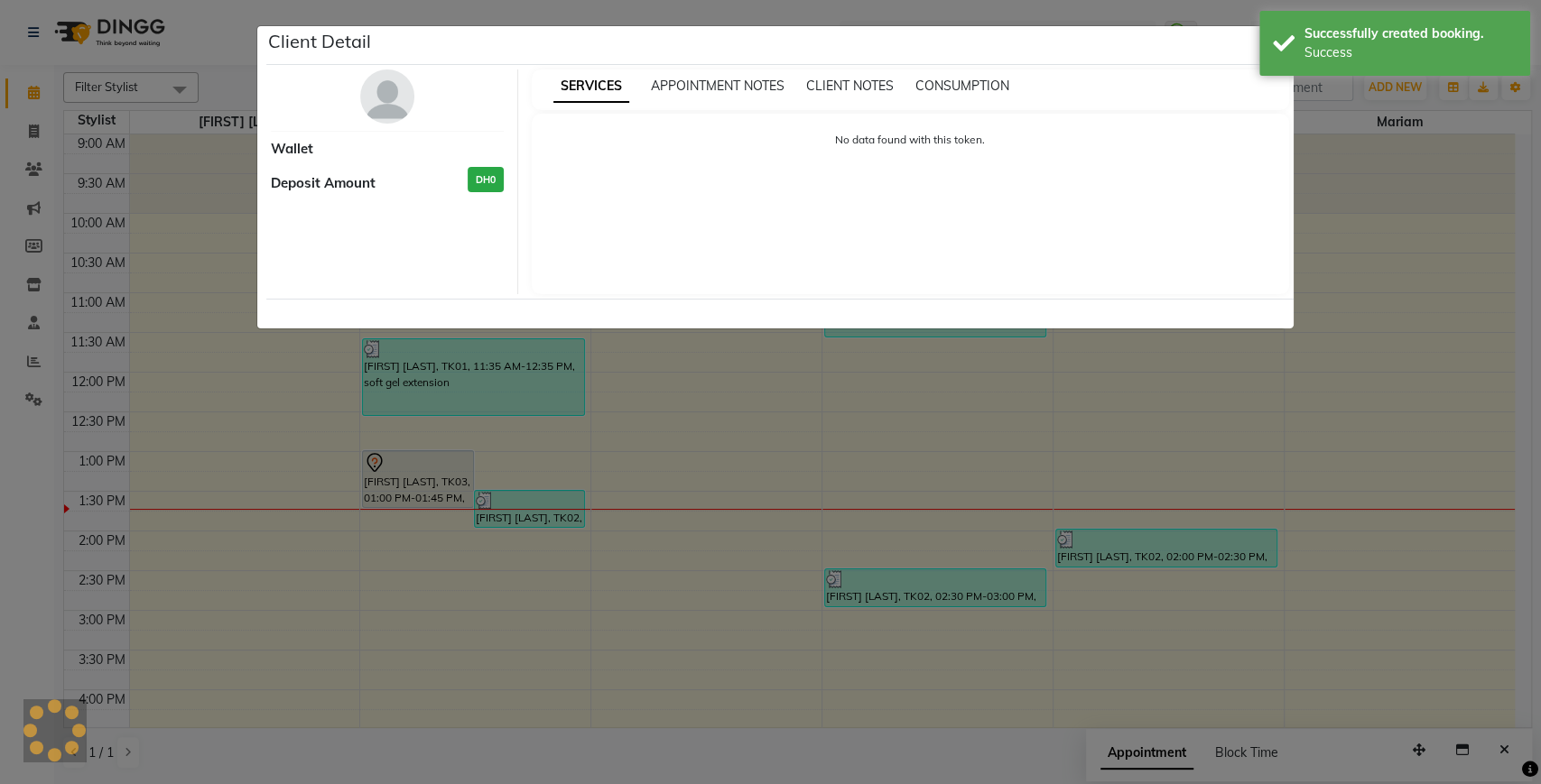 select on "7" 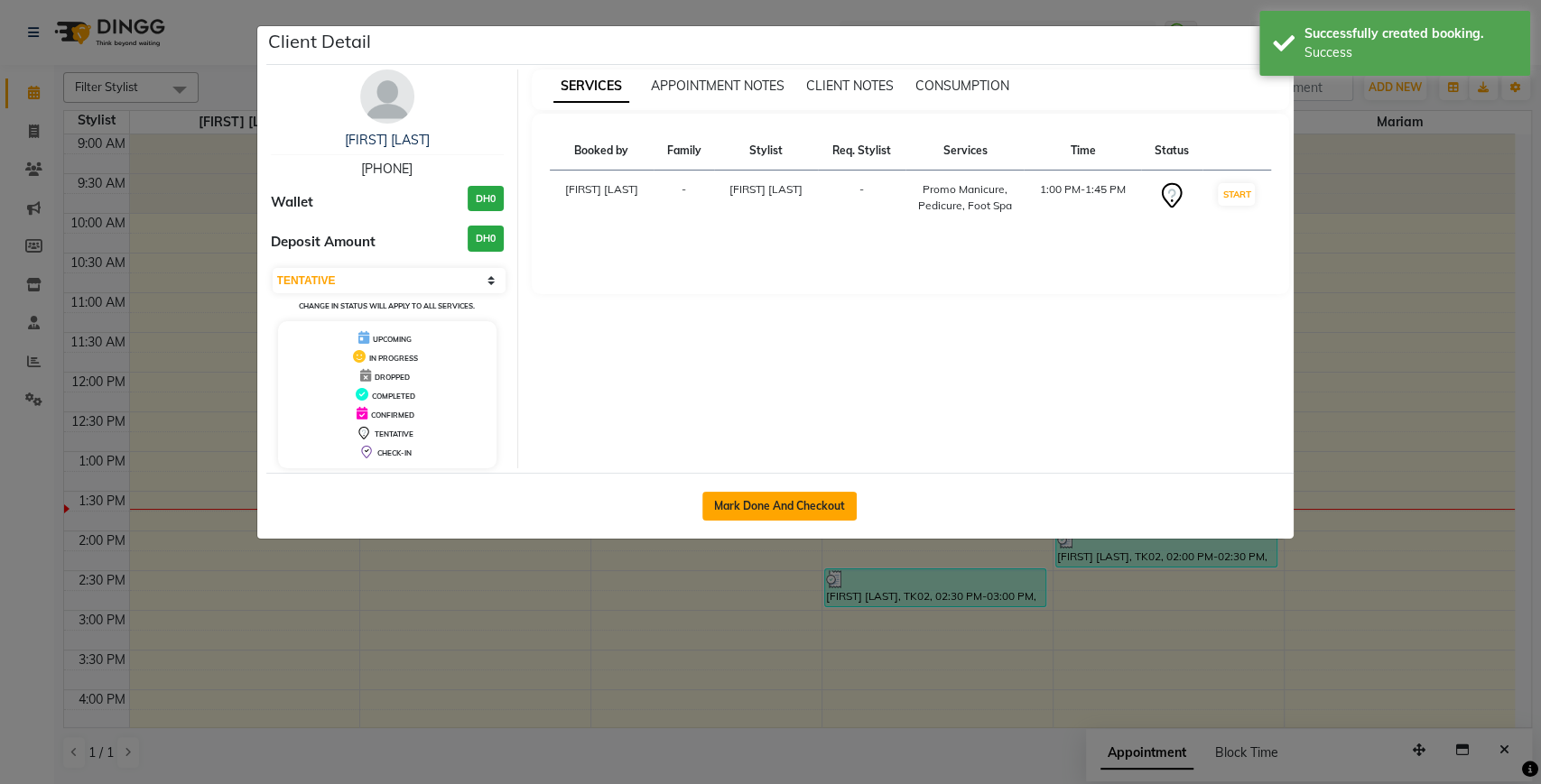 click on "Mark Done And Checkout" 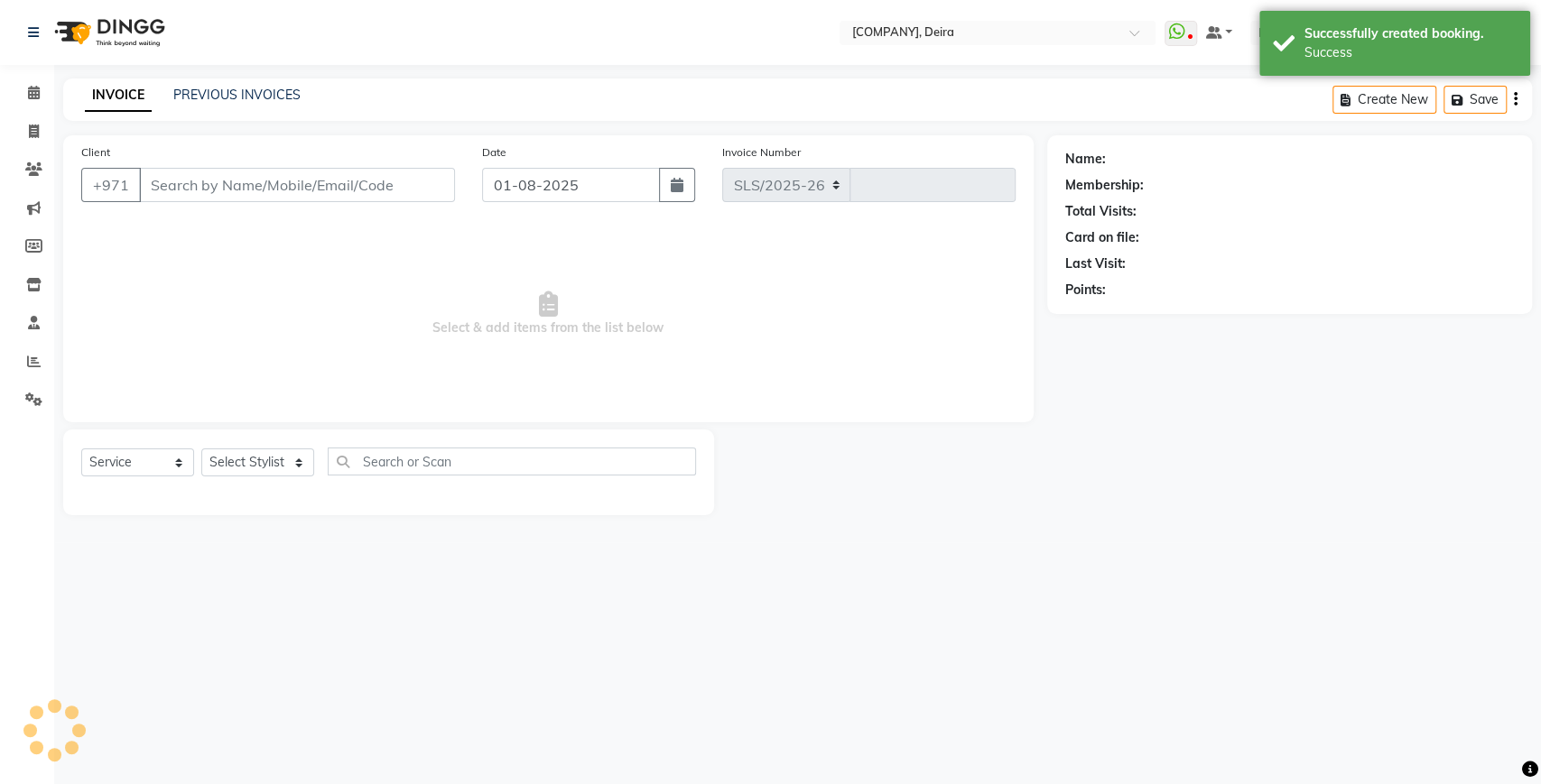 select on "4904" 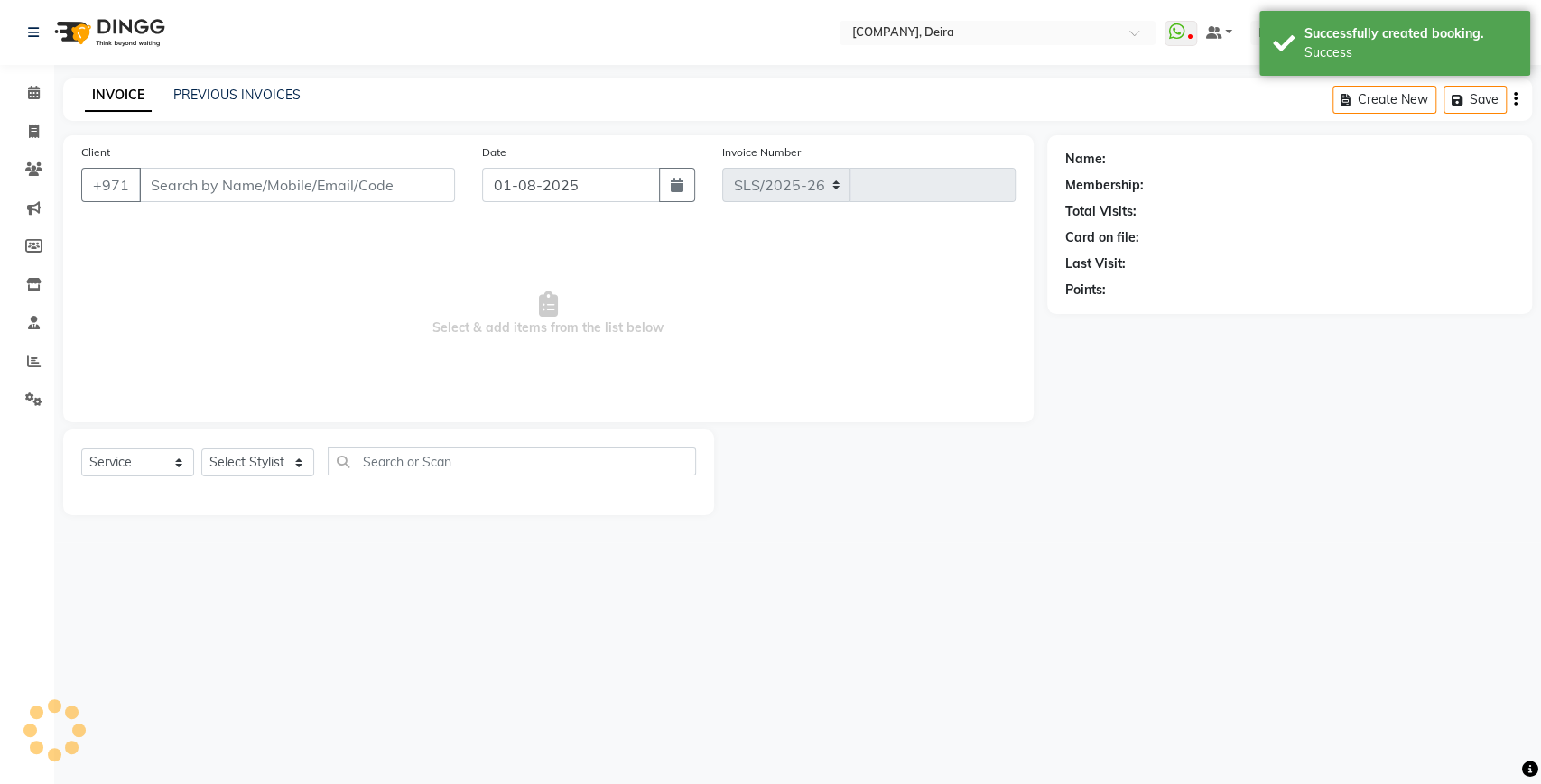 type on "1278" 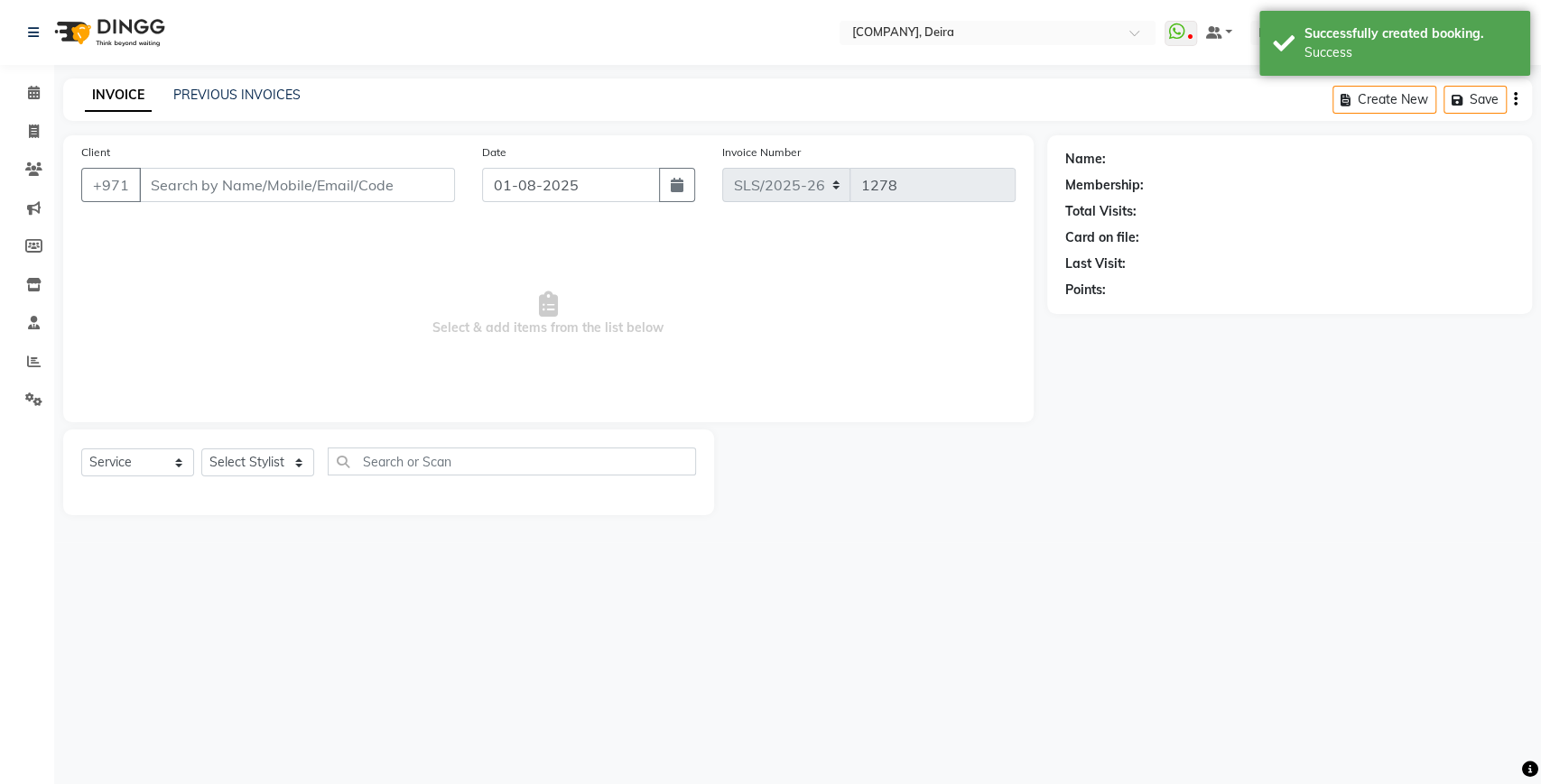 type on "[PHONE]" 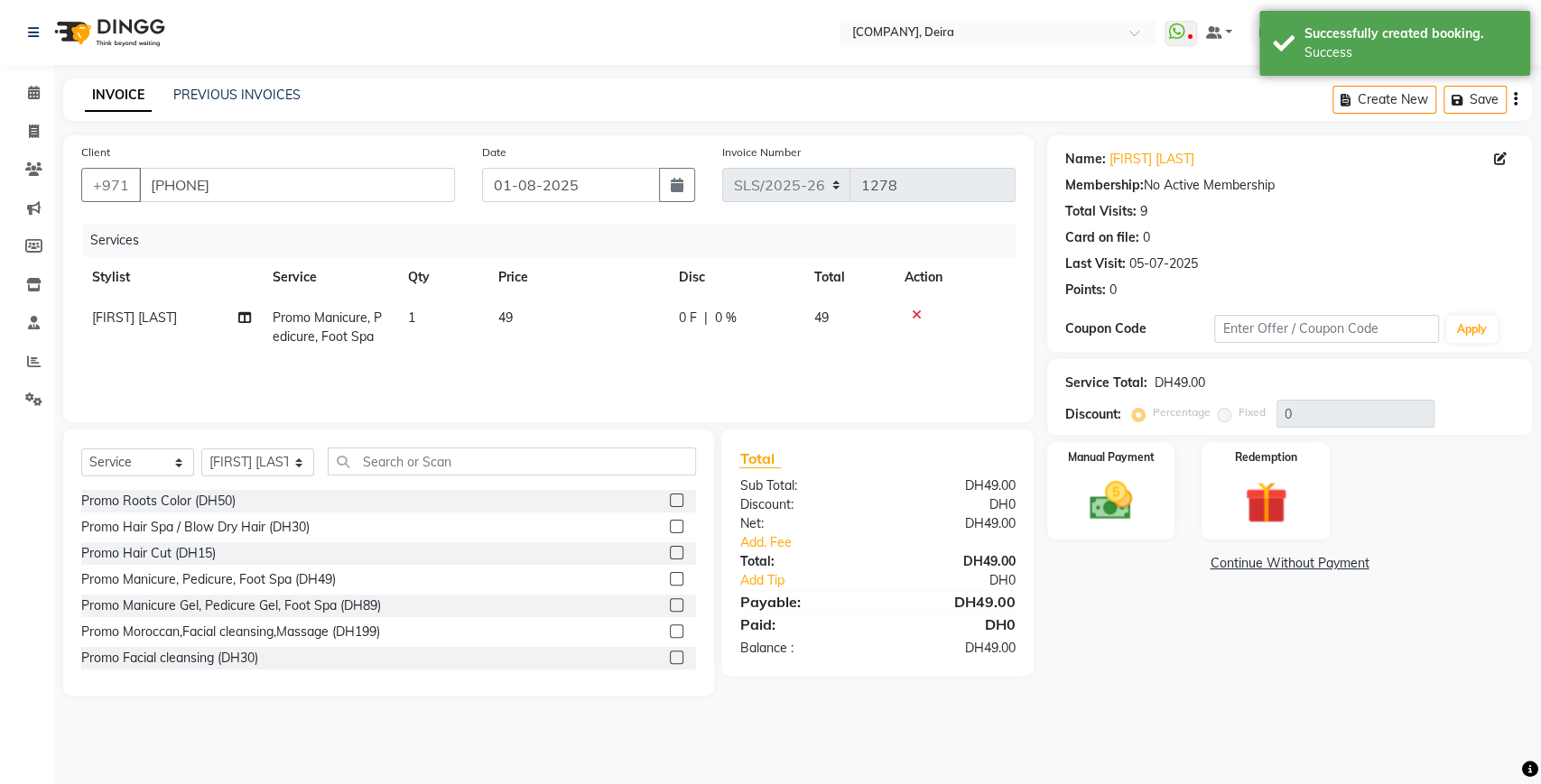 click on "49" 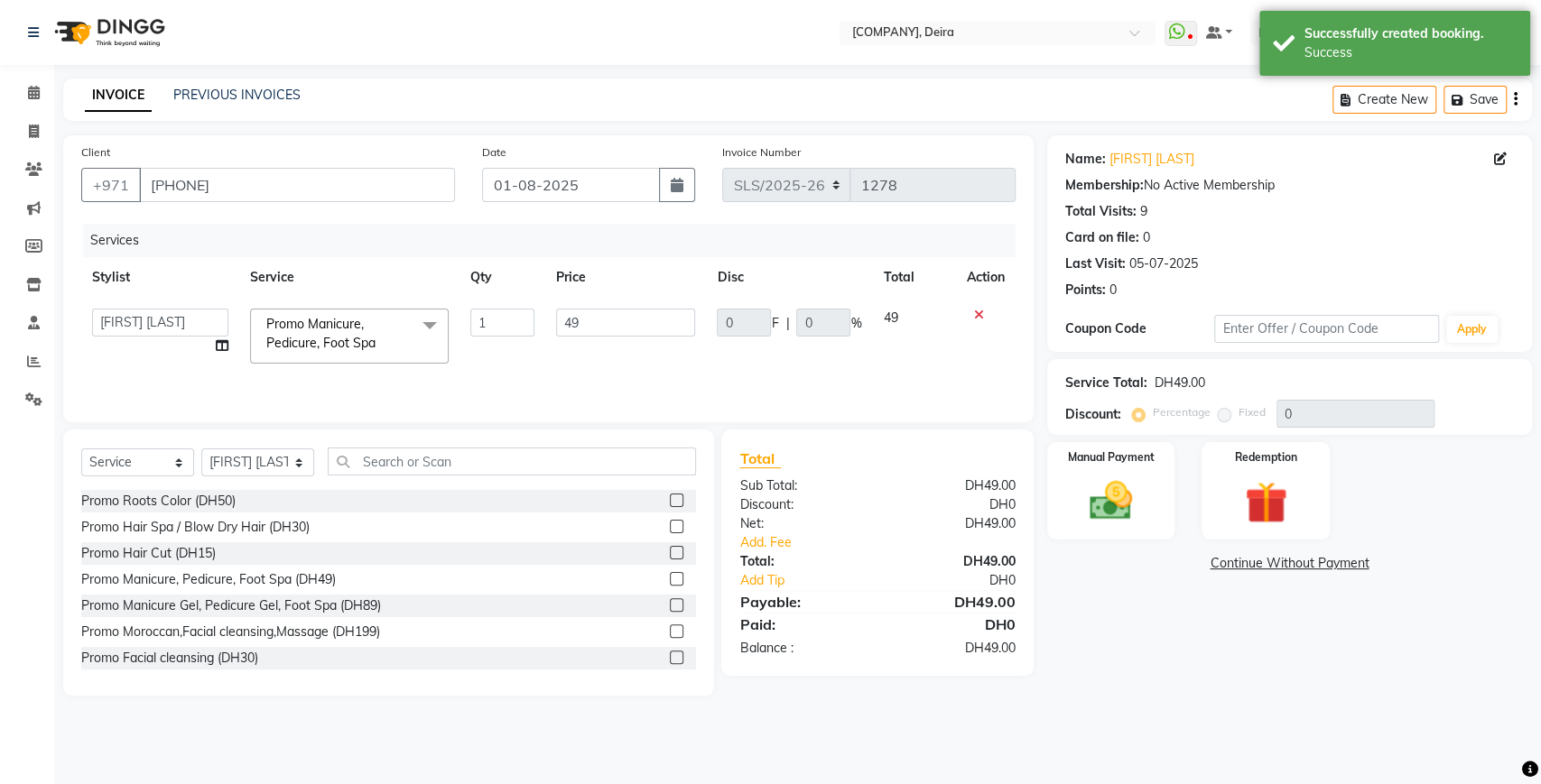 click on "49" 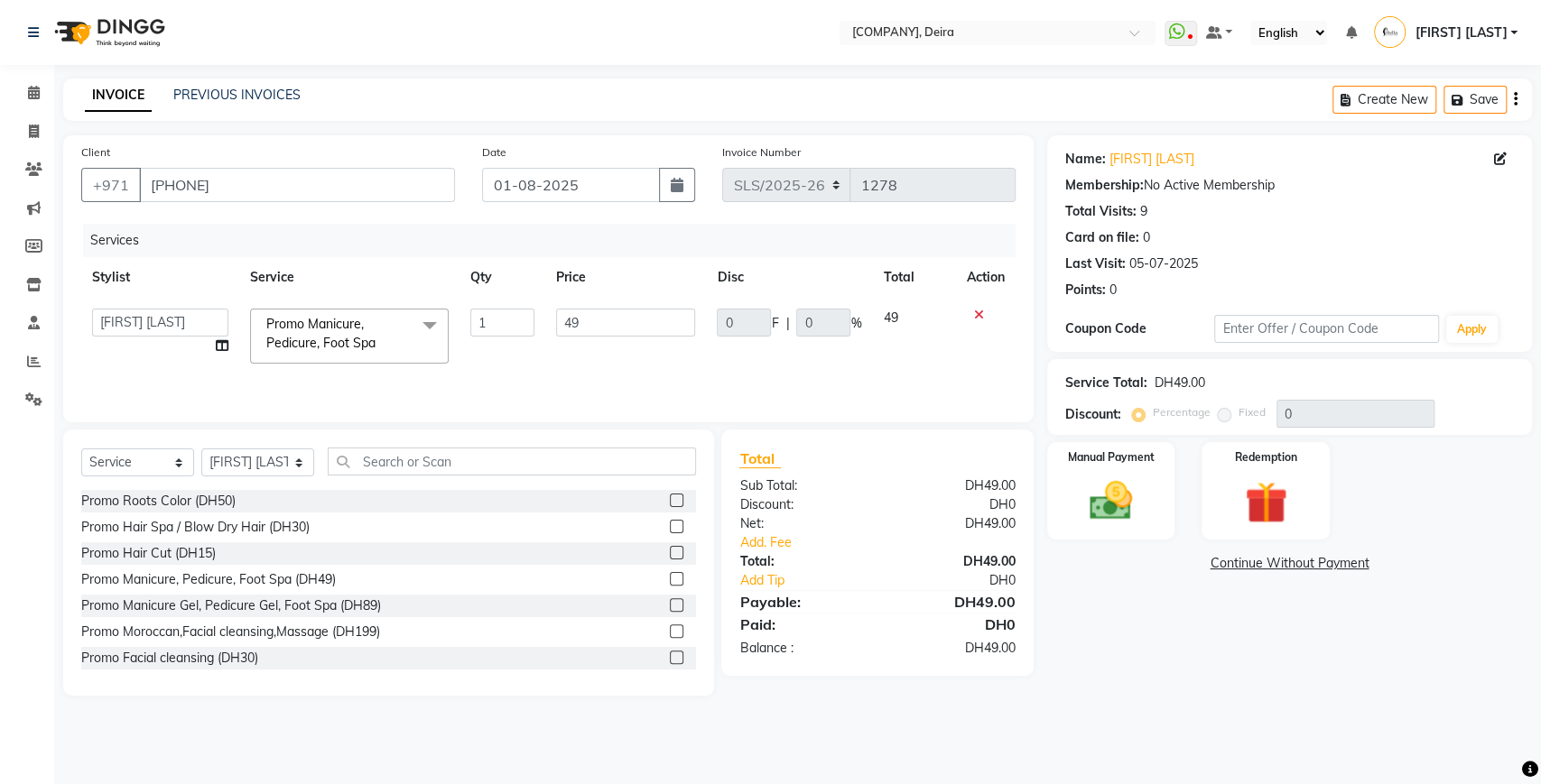 type on "4" 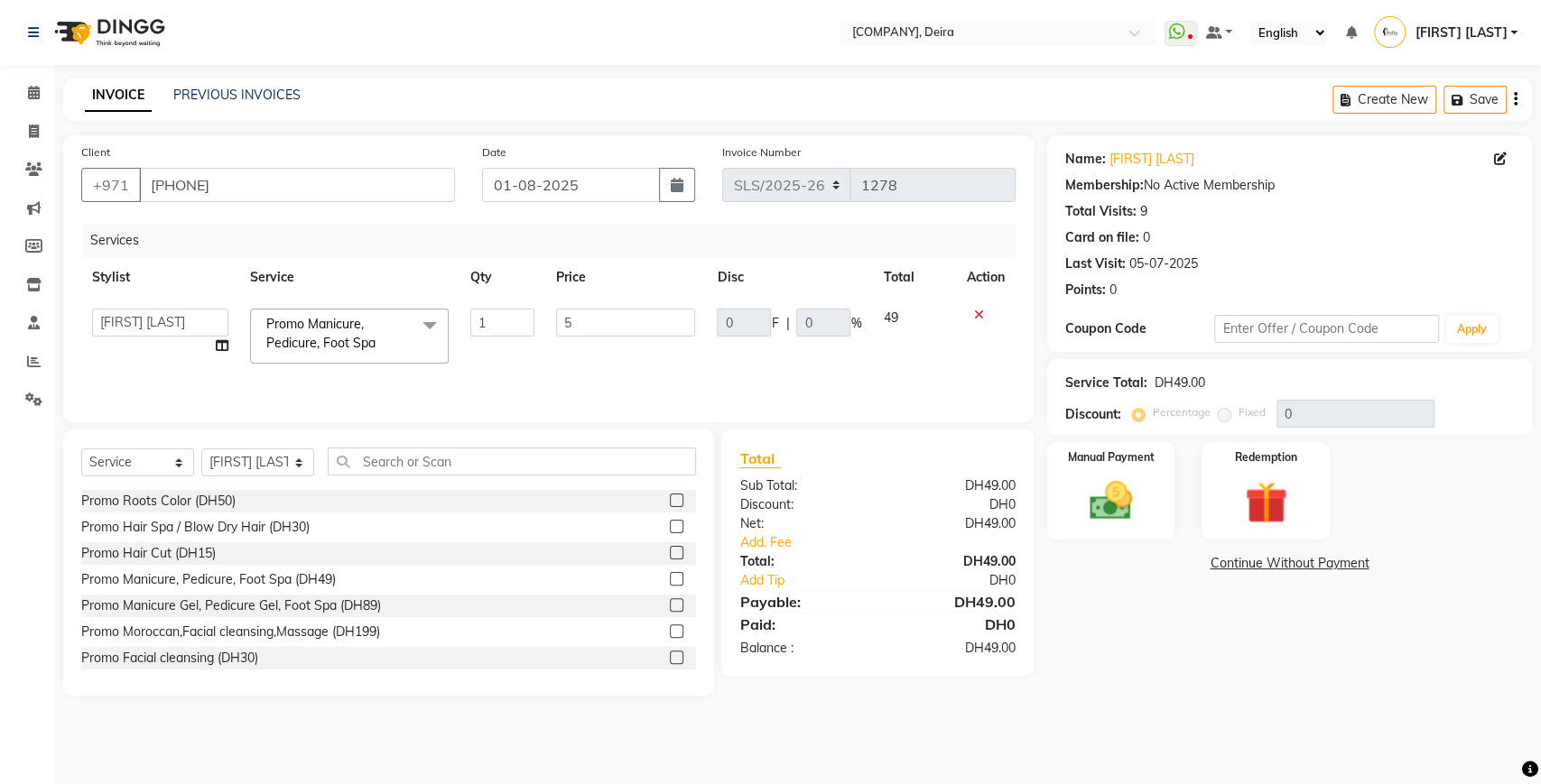 type on "50" 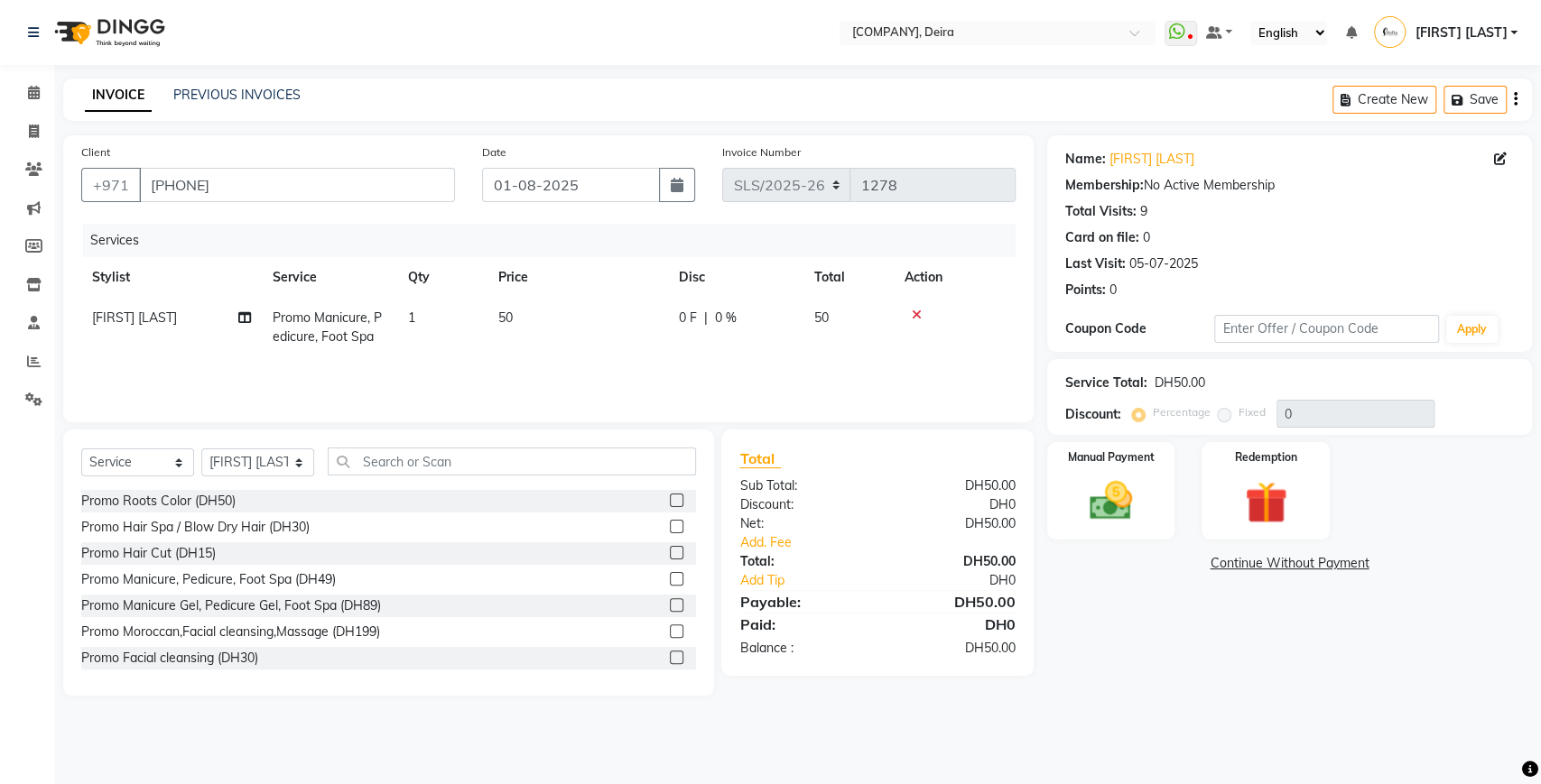 click on "50" 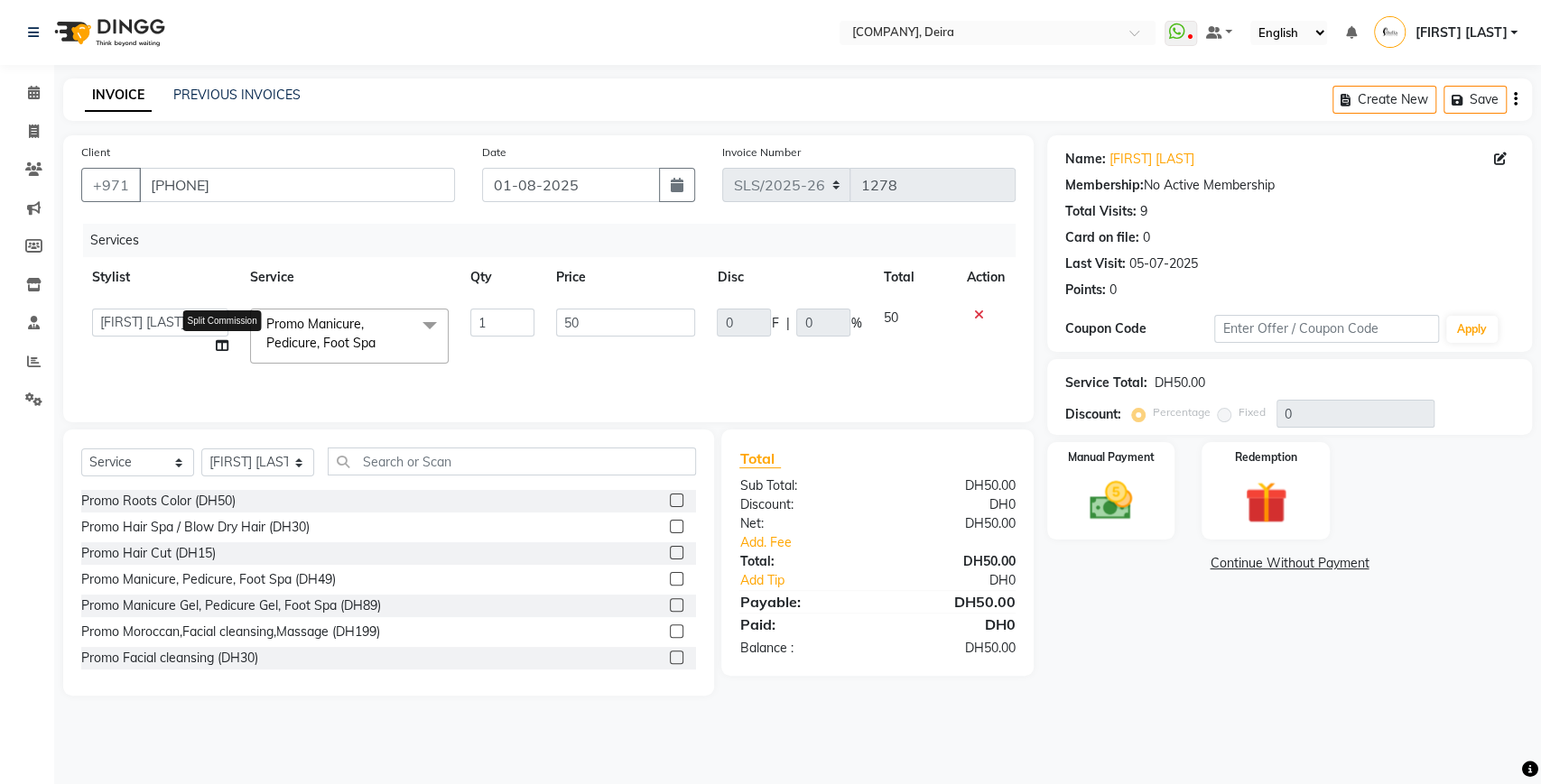 click 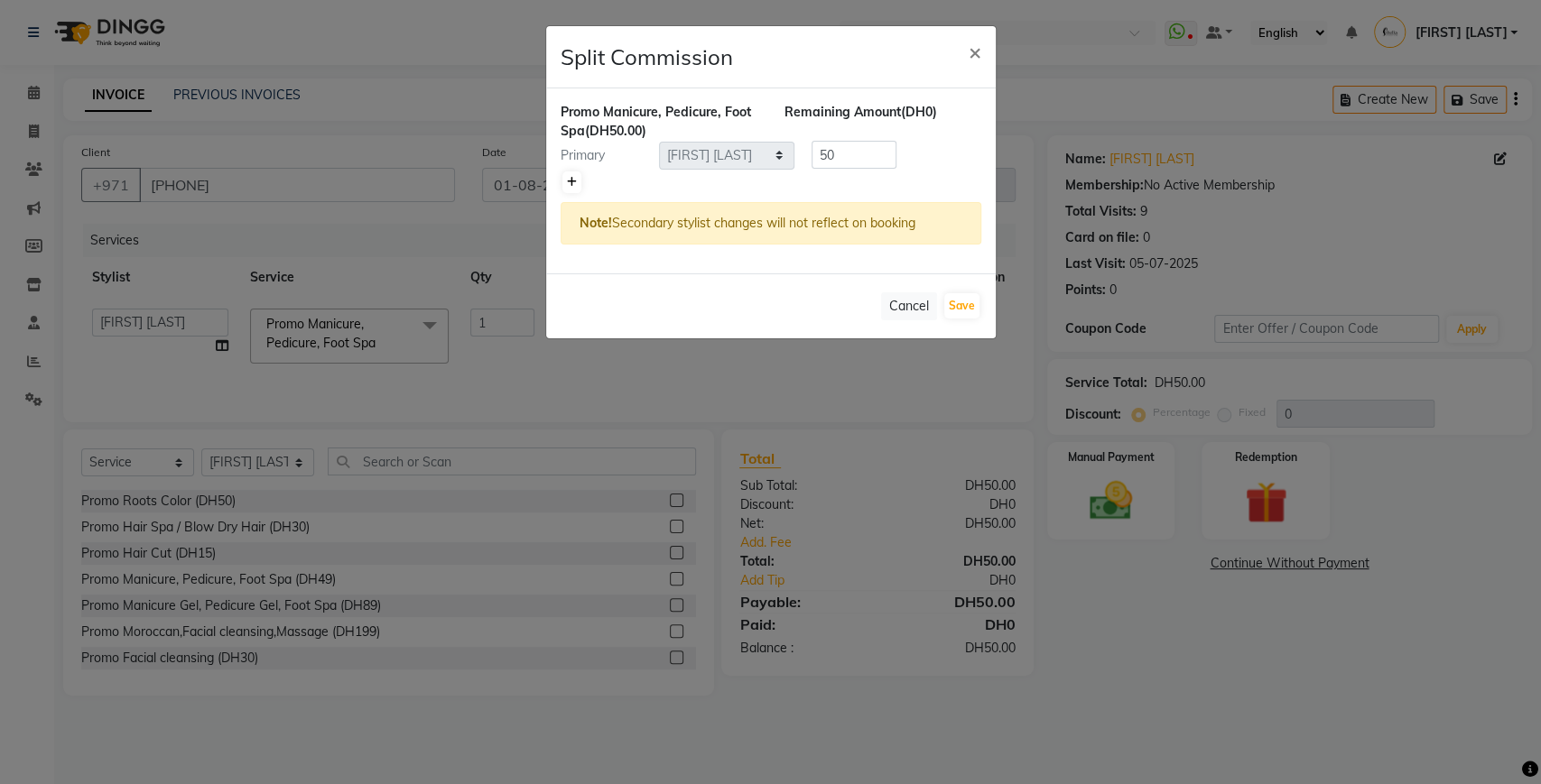 click 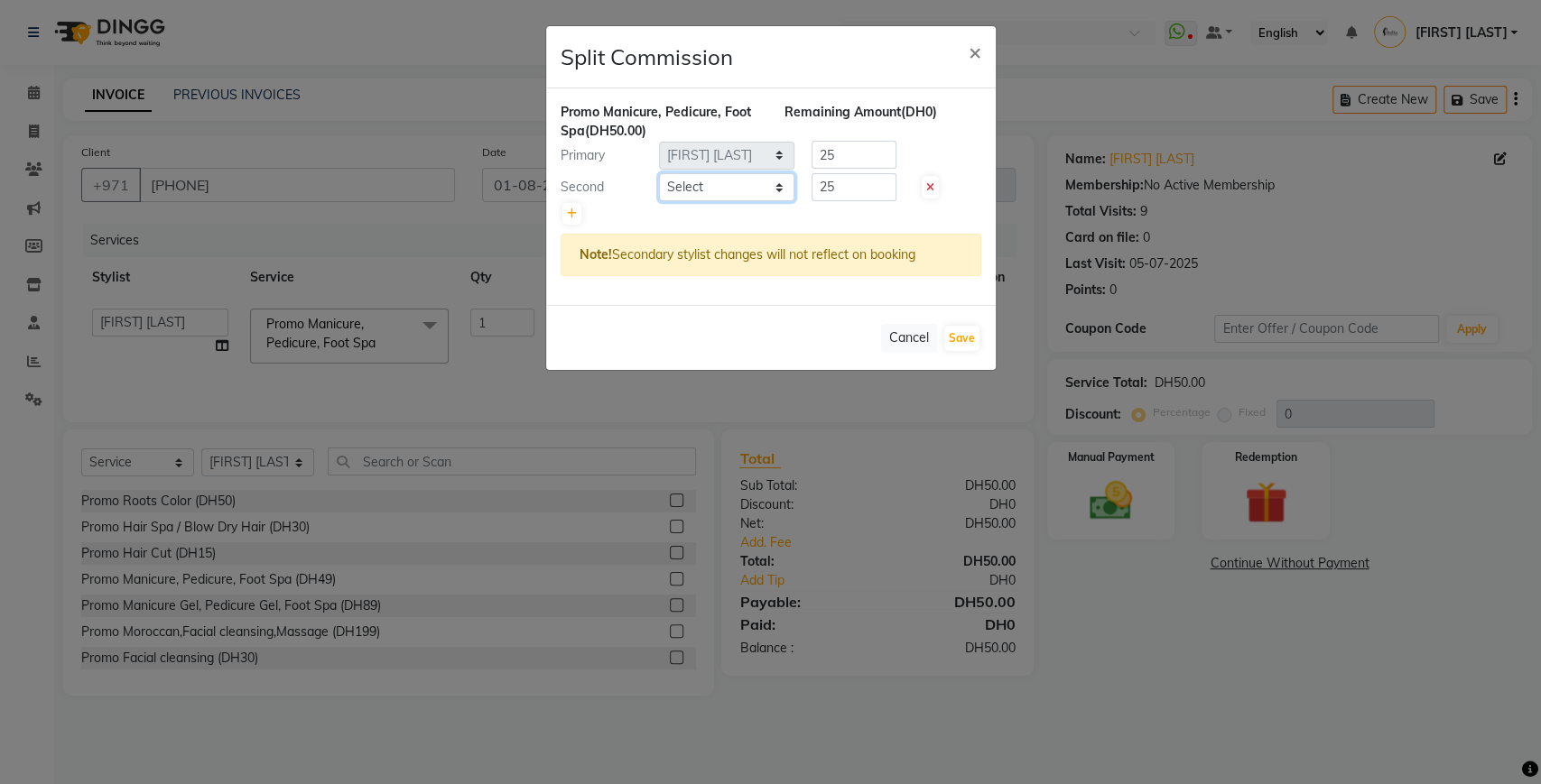 click on "Select  [FIRST] [LAST]   [FIRST] [LAST]   [FIRST] [LAST]   [FIRST] [LAST]   [FIRST] [LAST]   [FIRST] [LAST]   [FIRST] [LAST]   [FIRST] [LAST]   [FIRST]   [FIRST]   [FIRST] [LAST]" 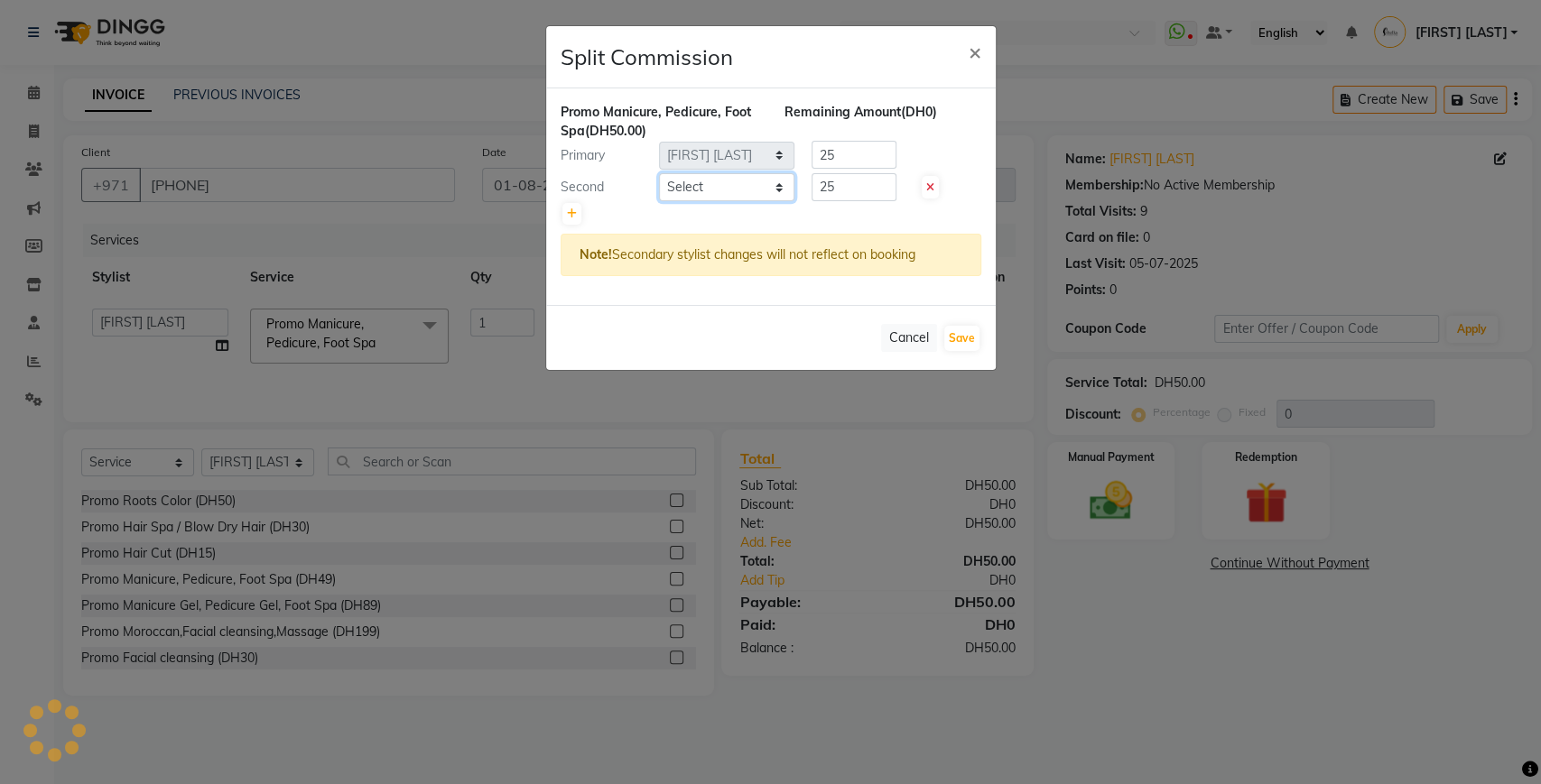 select on "35358" 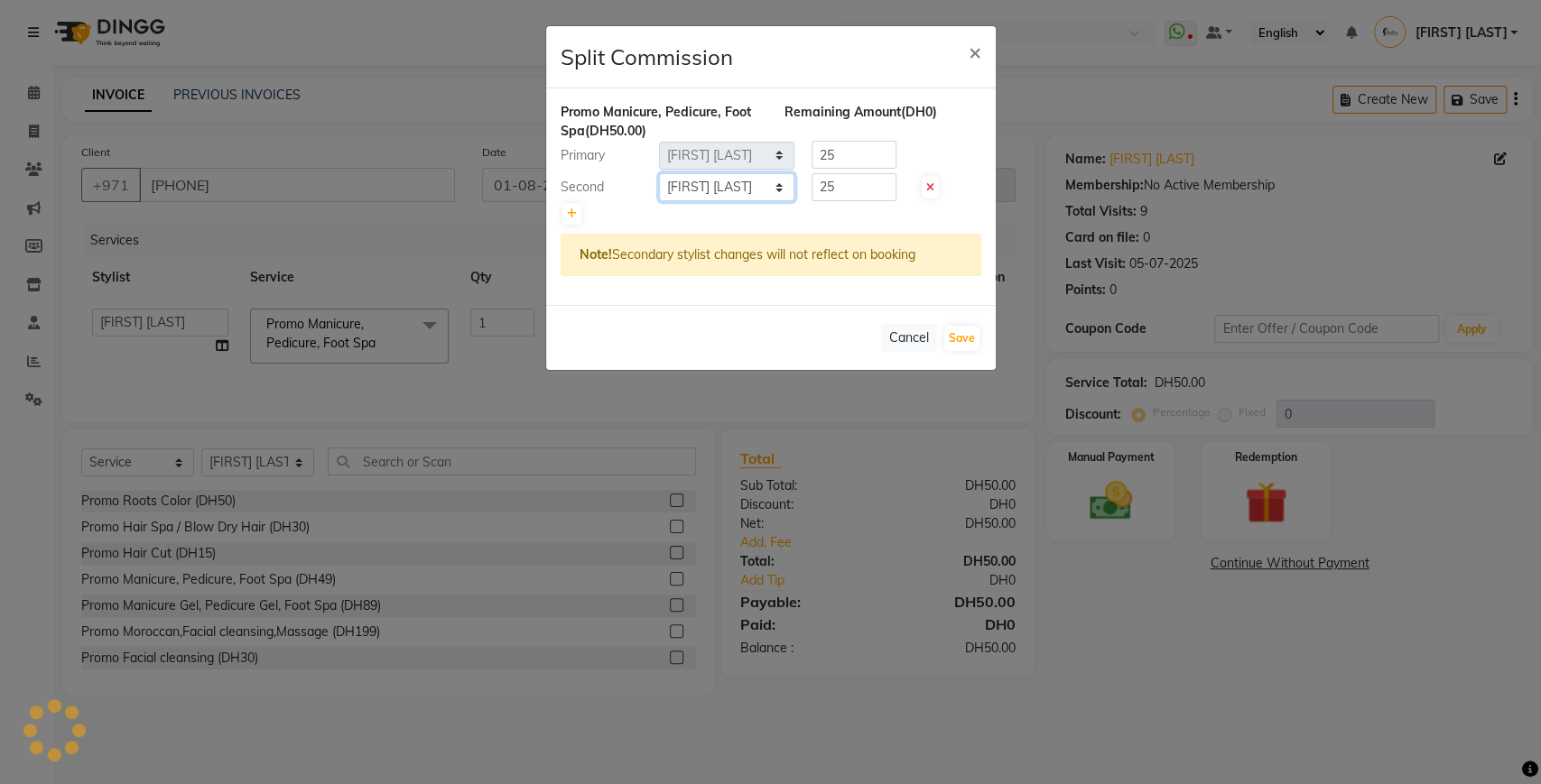 click on "Select  [FIRST] [LAST]   [FIRST] [LAST]   [FIRST] [LAST]   [FIRST] [LAST]   [FIRST] [LAST]   [FIRST] [LAST]   [FIRST] [LAST]   [FIRST] [LAST]   [FIRST]   [FIRST]   [FIRST] [LAST]" 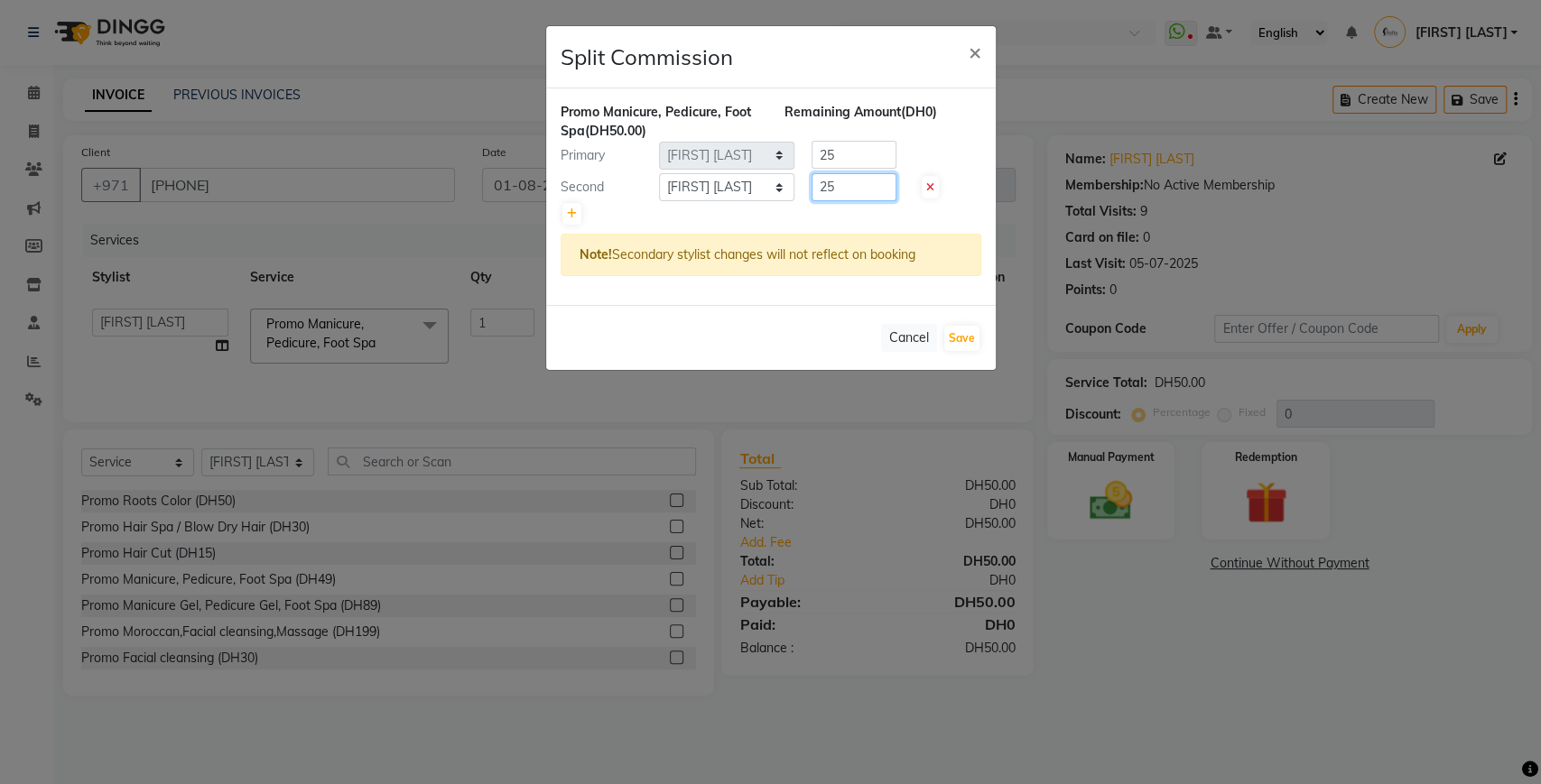 click on "25" 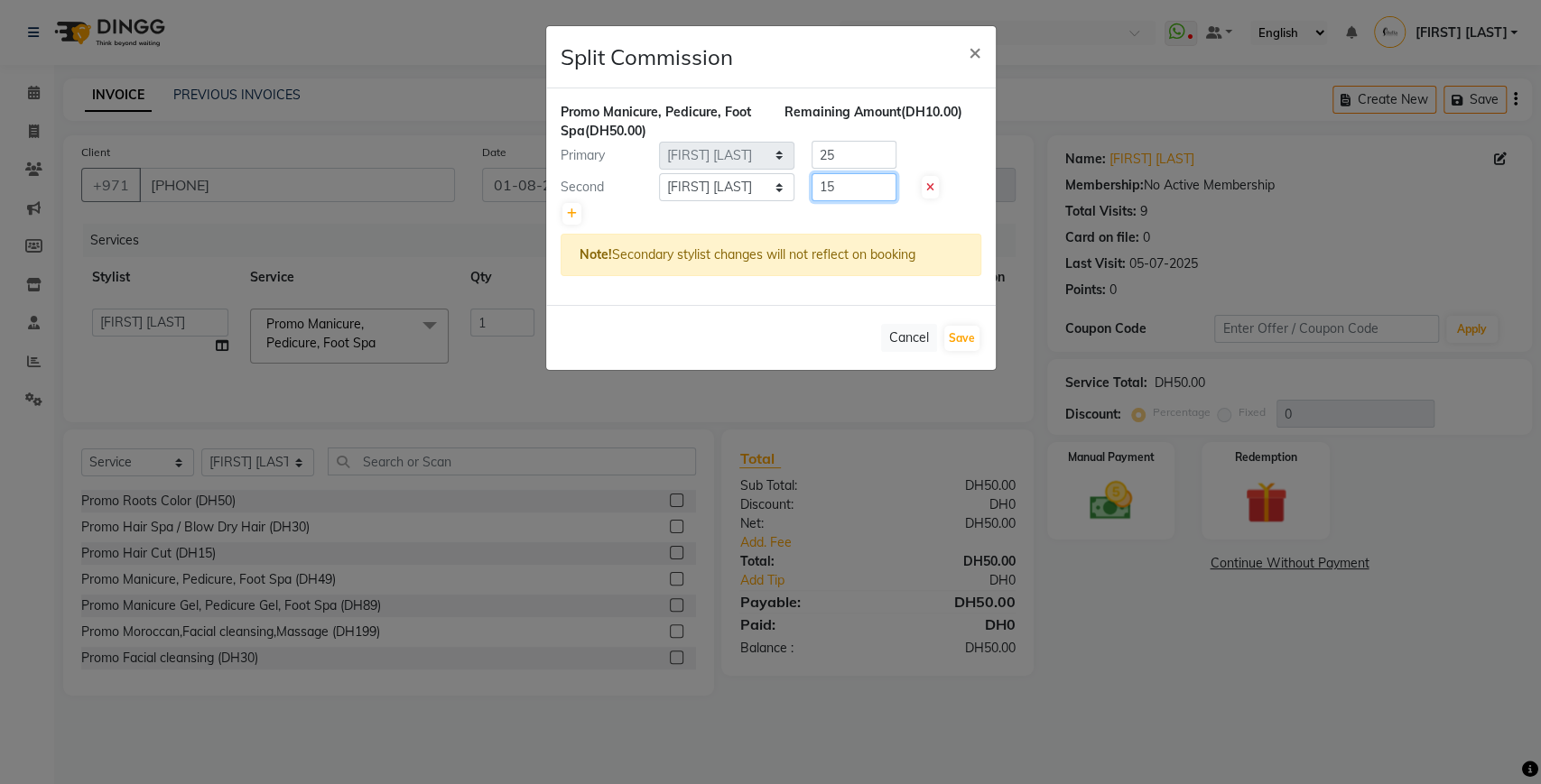 type on "15" 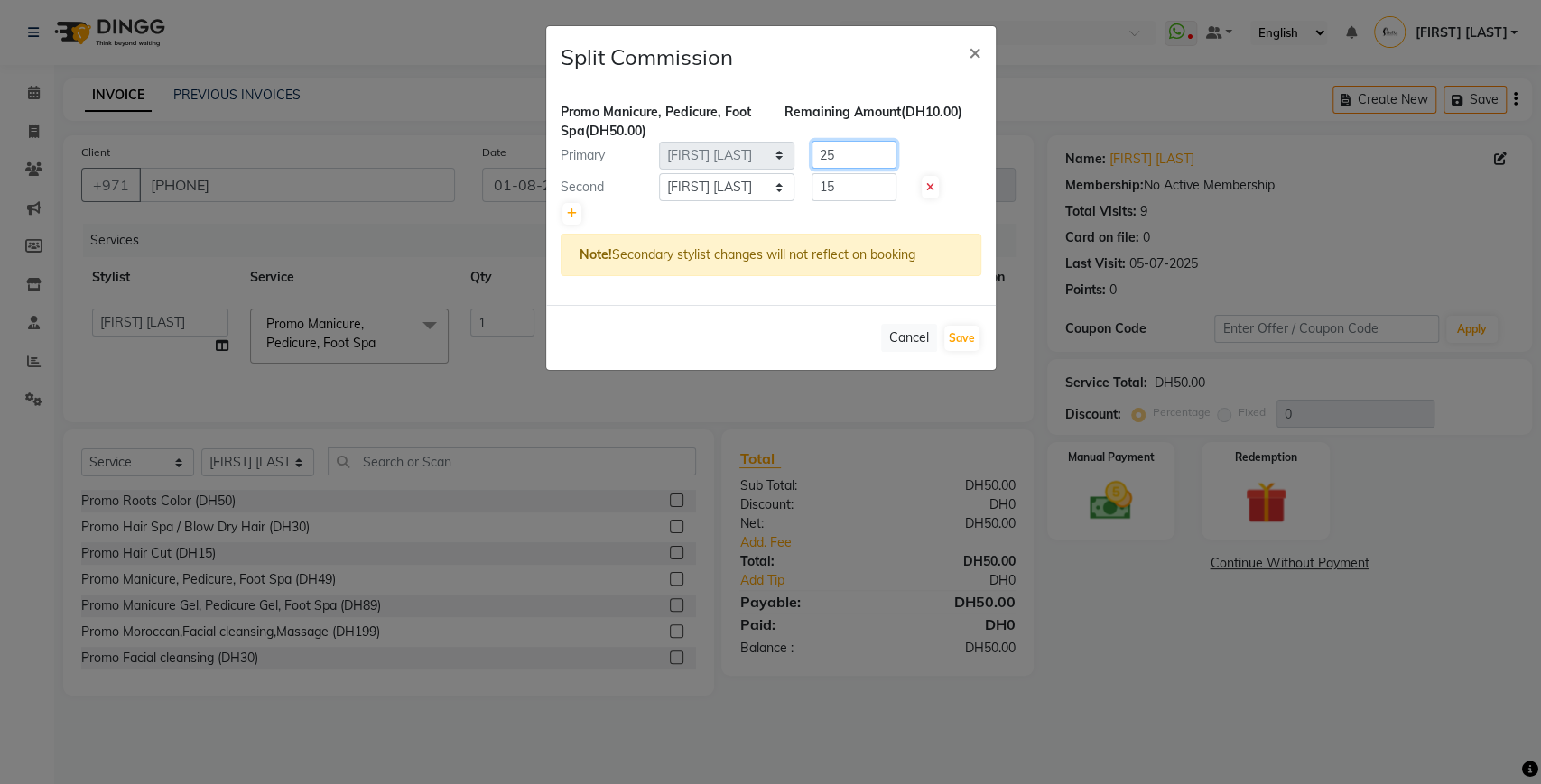 click on "25" 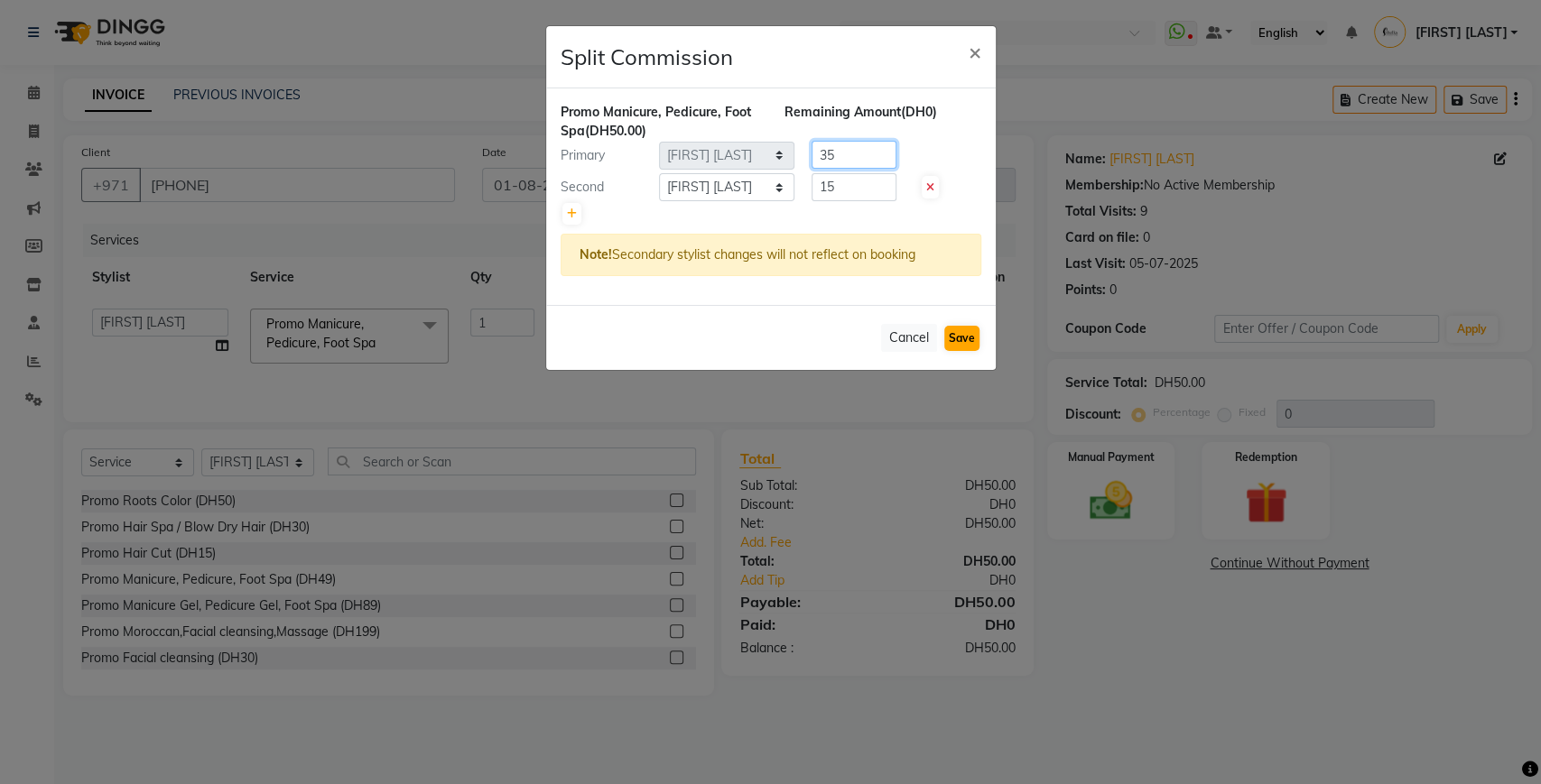 type on "35" 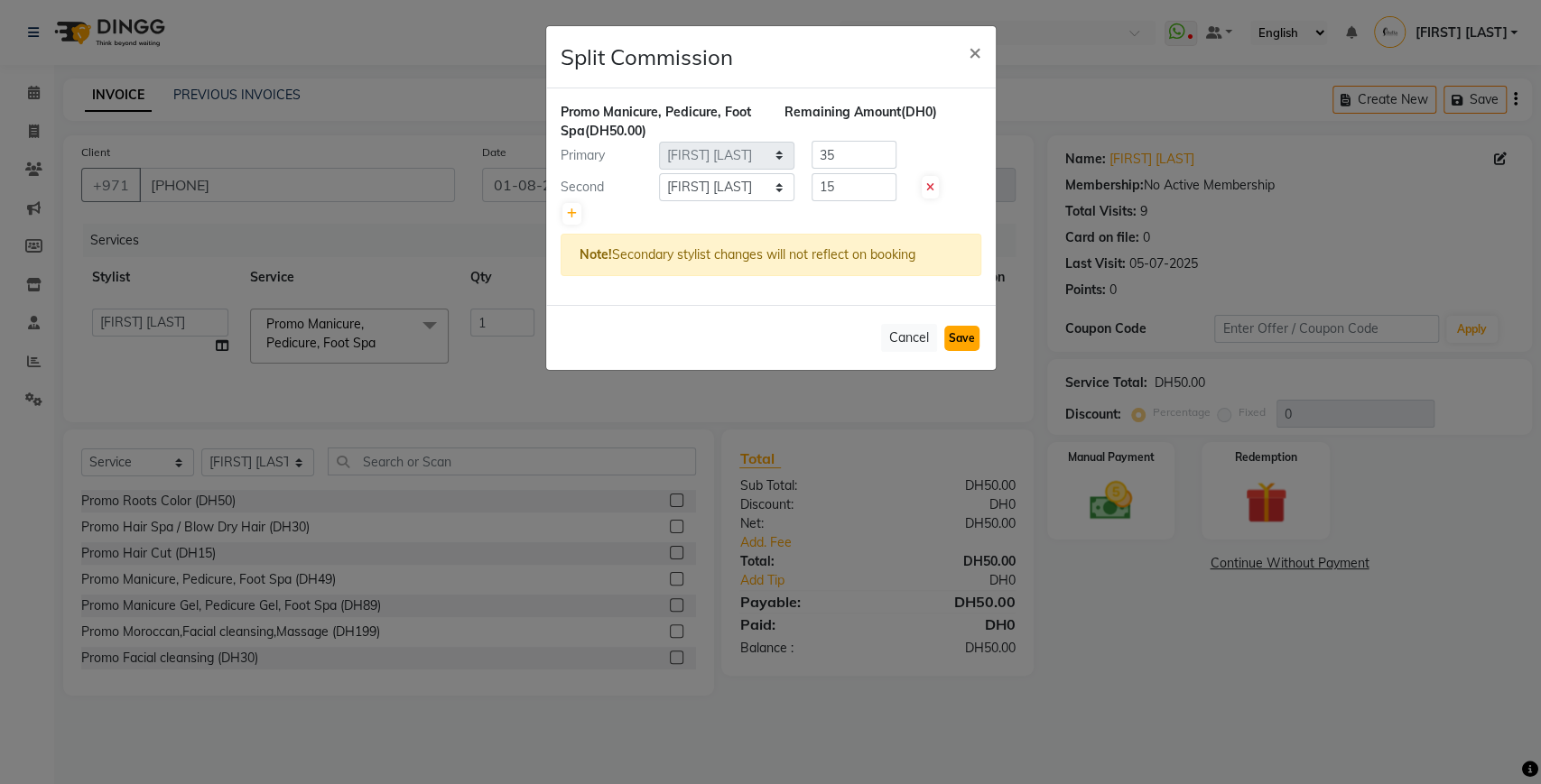 click on "Save" 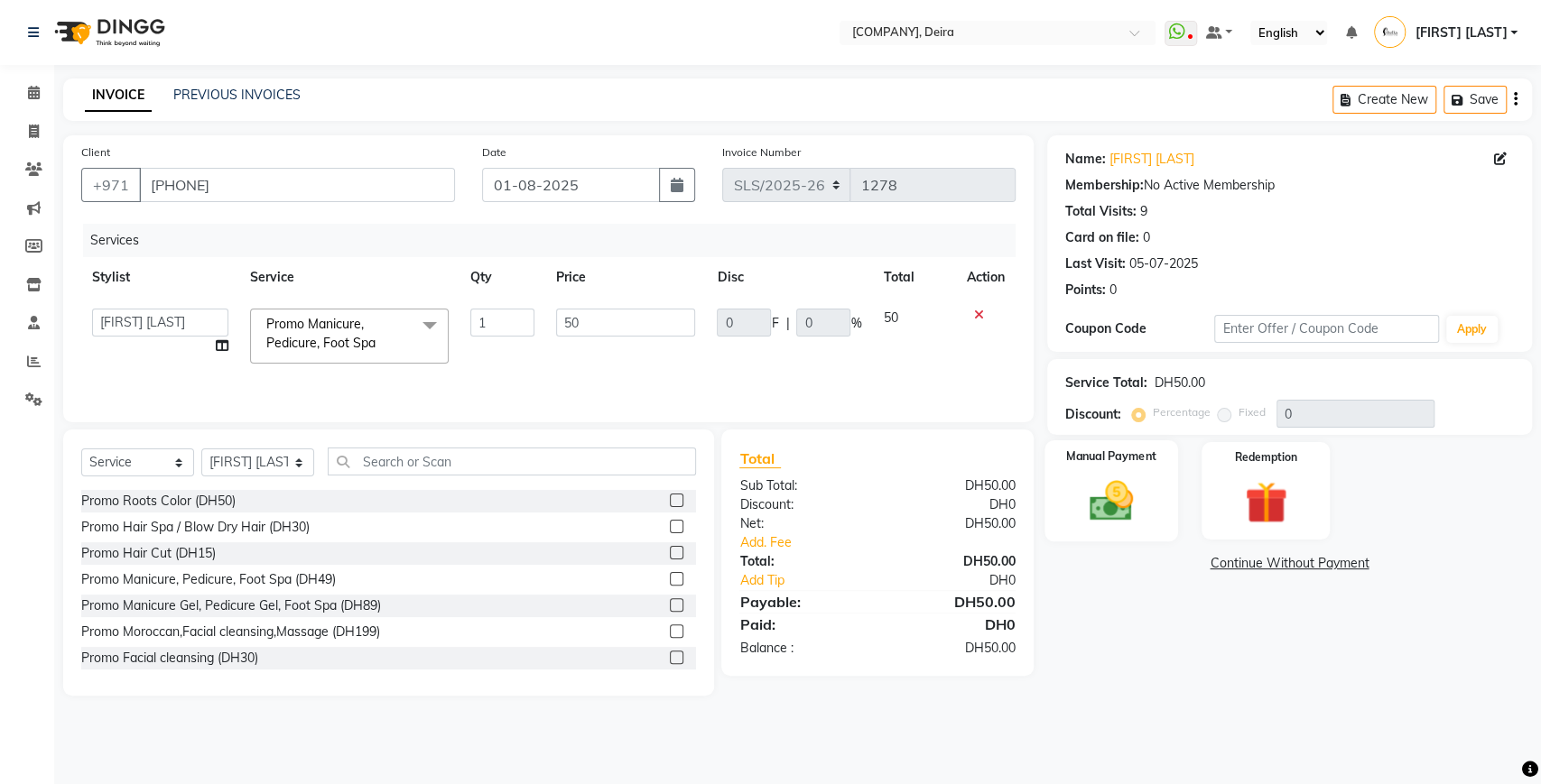 click 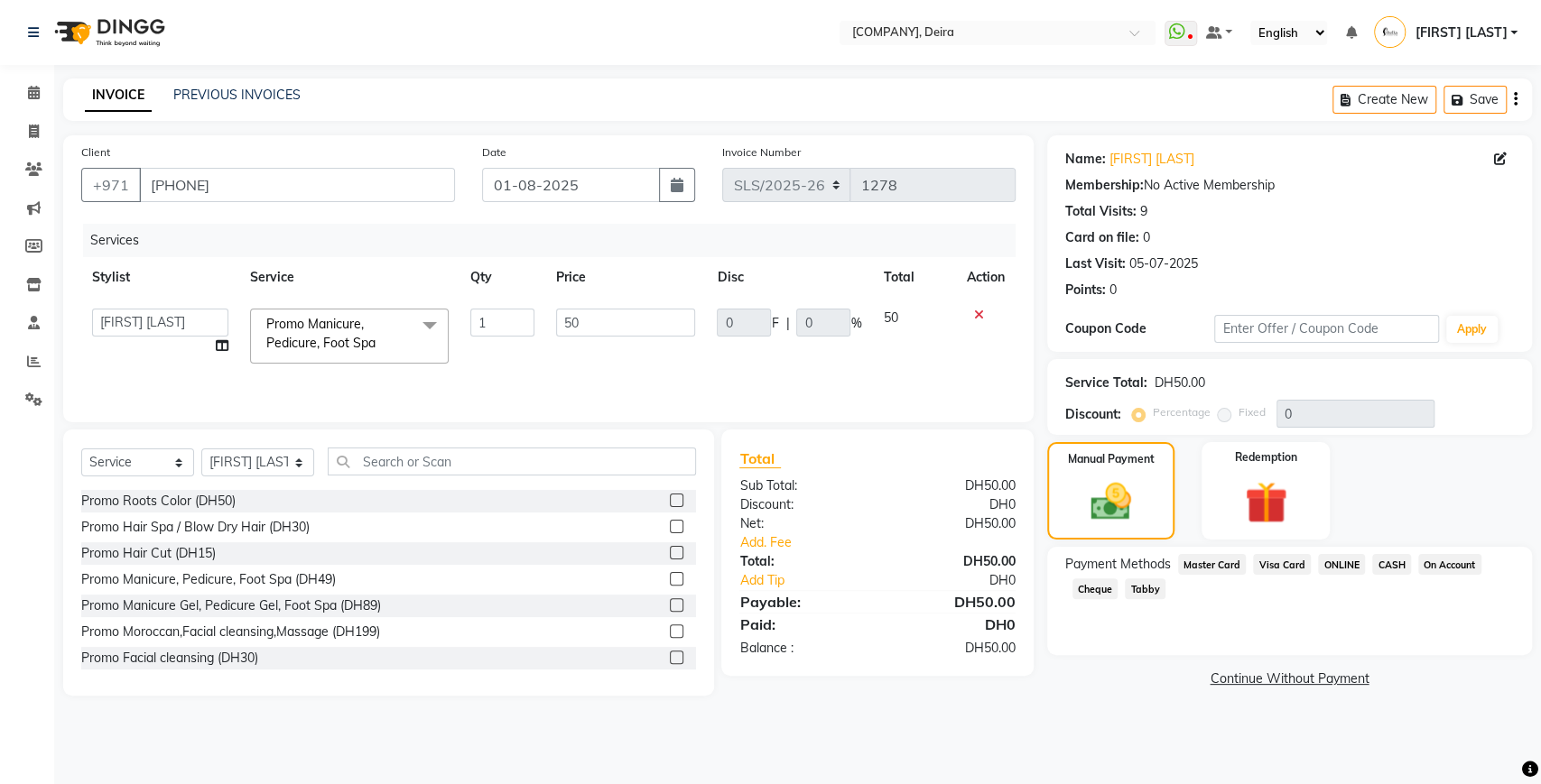 click on "CASH" 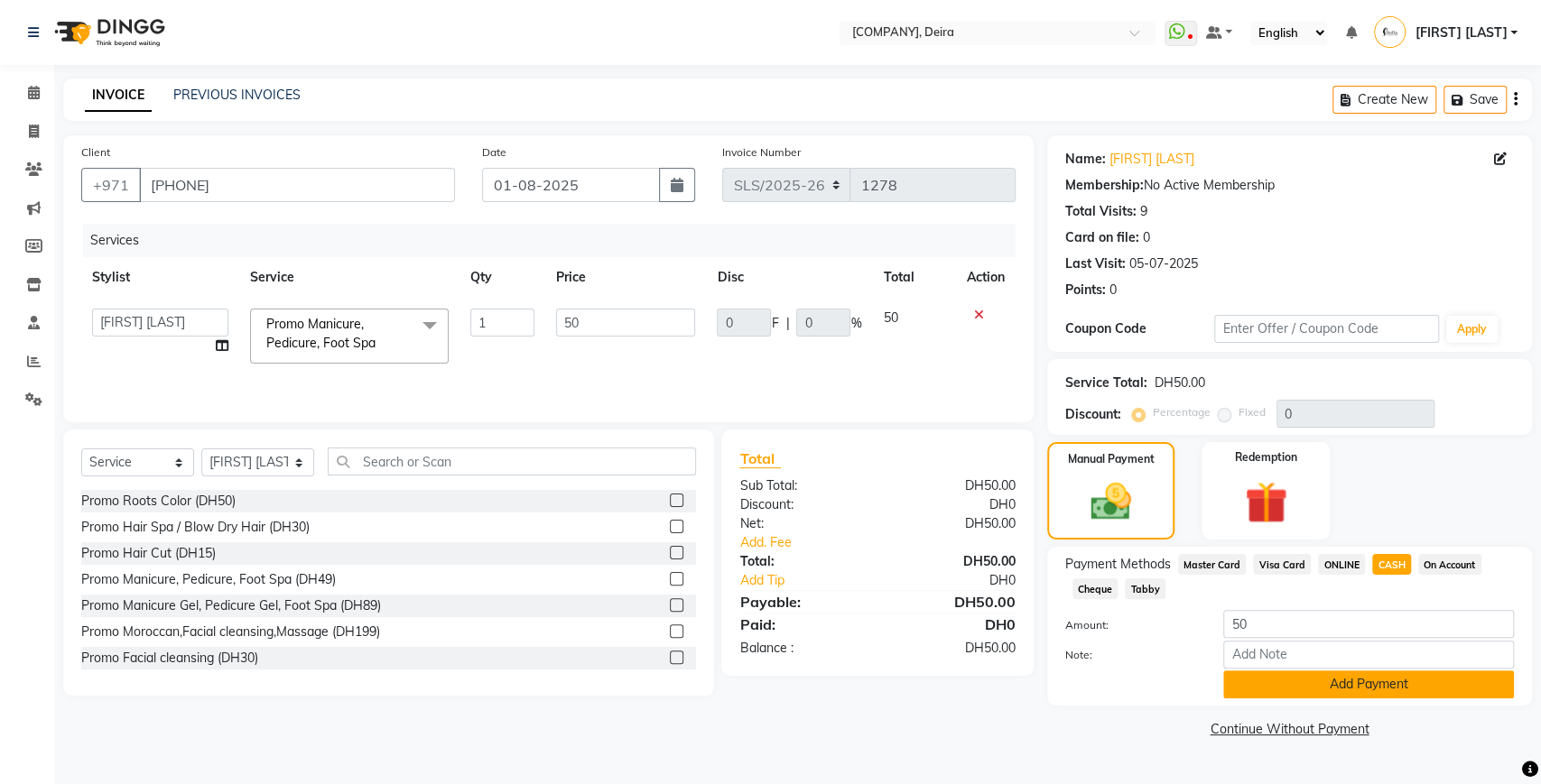 click on "Add Payment" 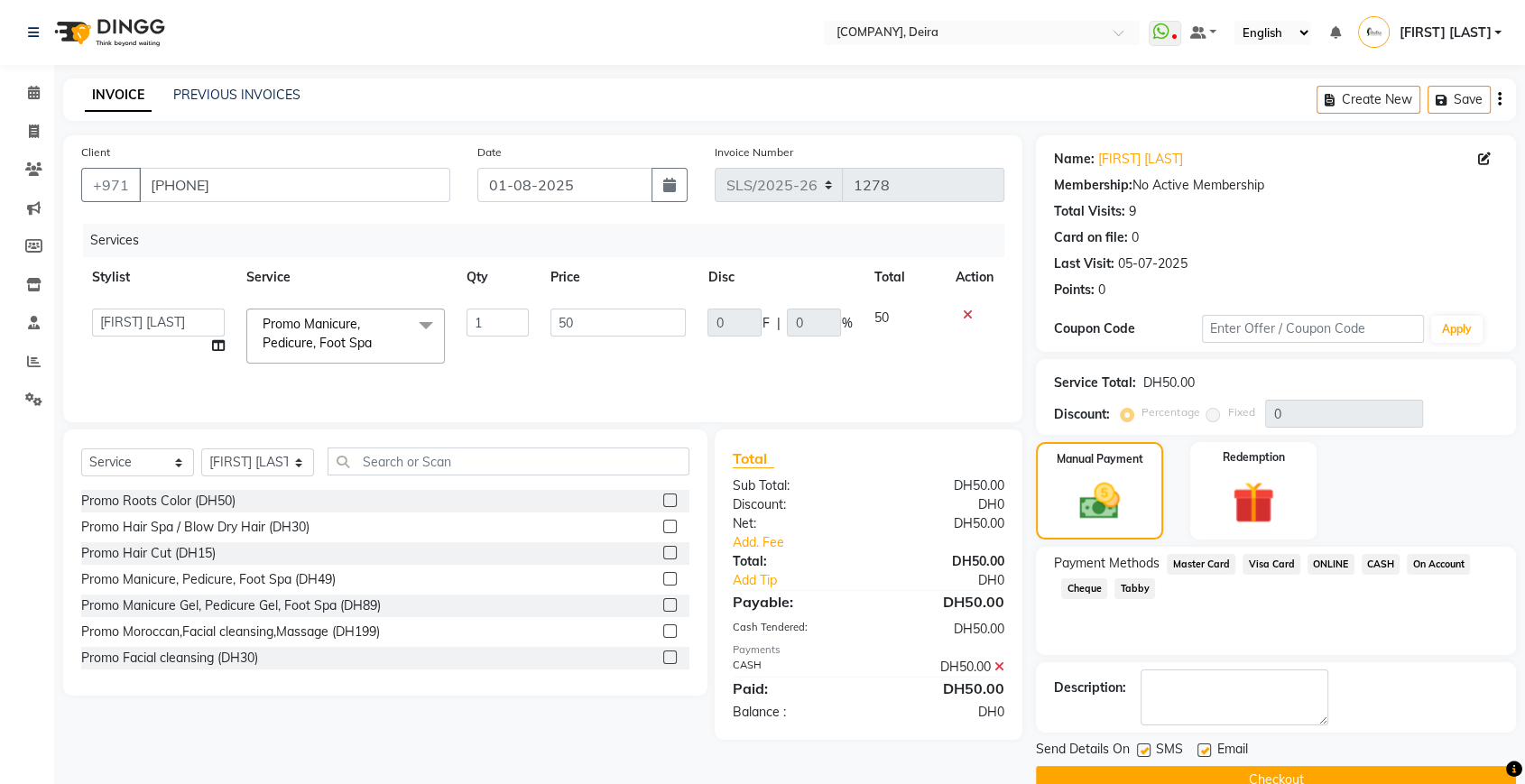 scroll, scrollTop: 36, scrollLeft: 0, axis: vertical 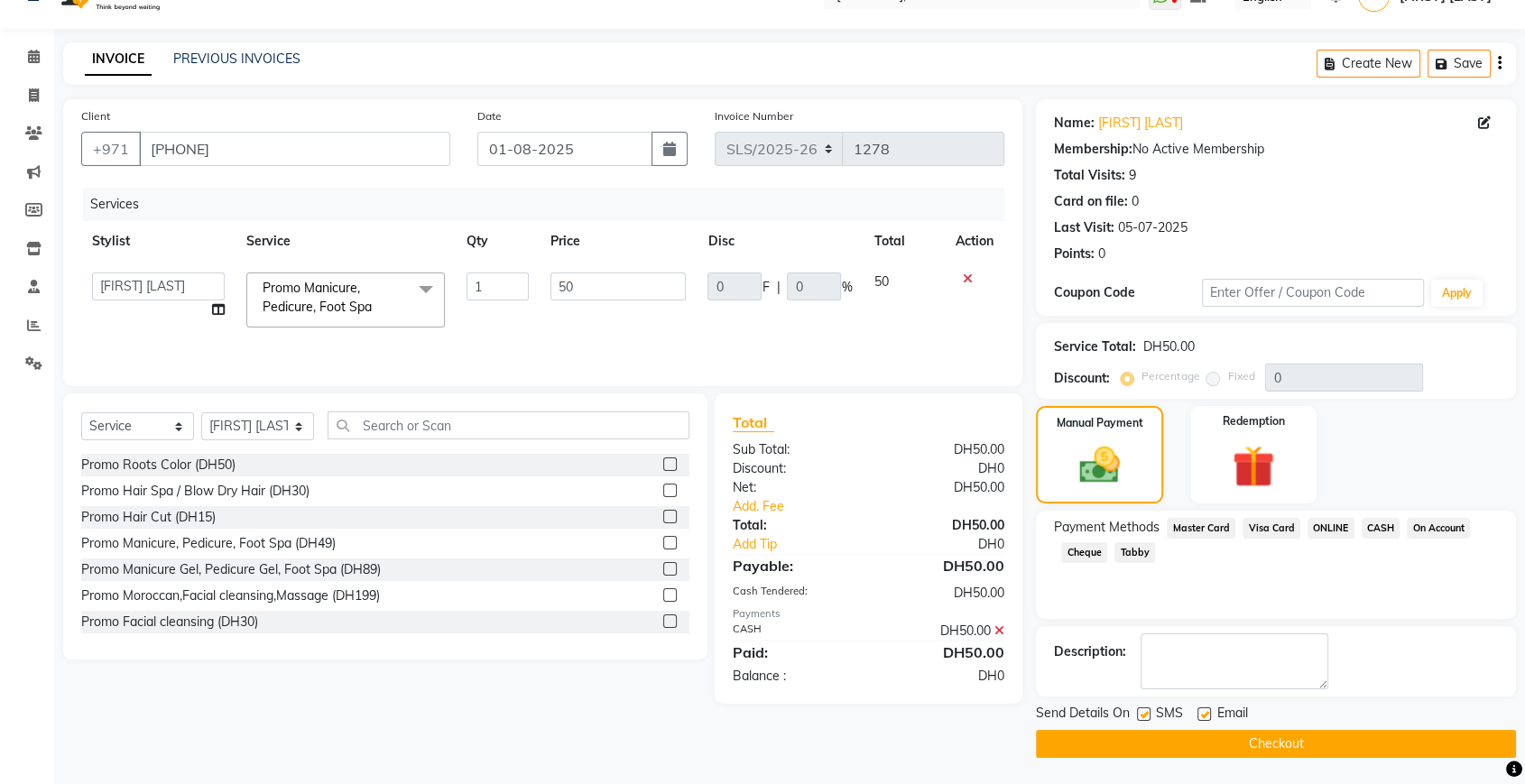 click on "Checkout" 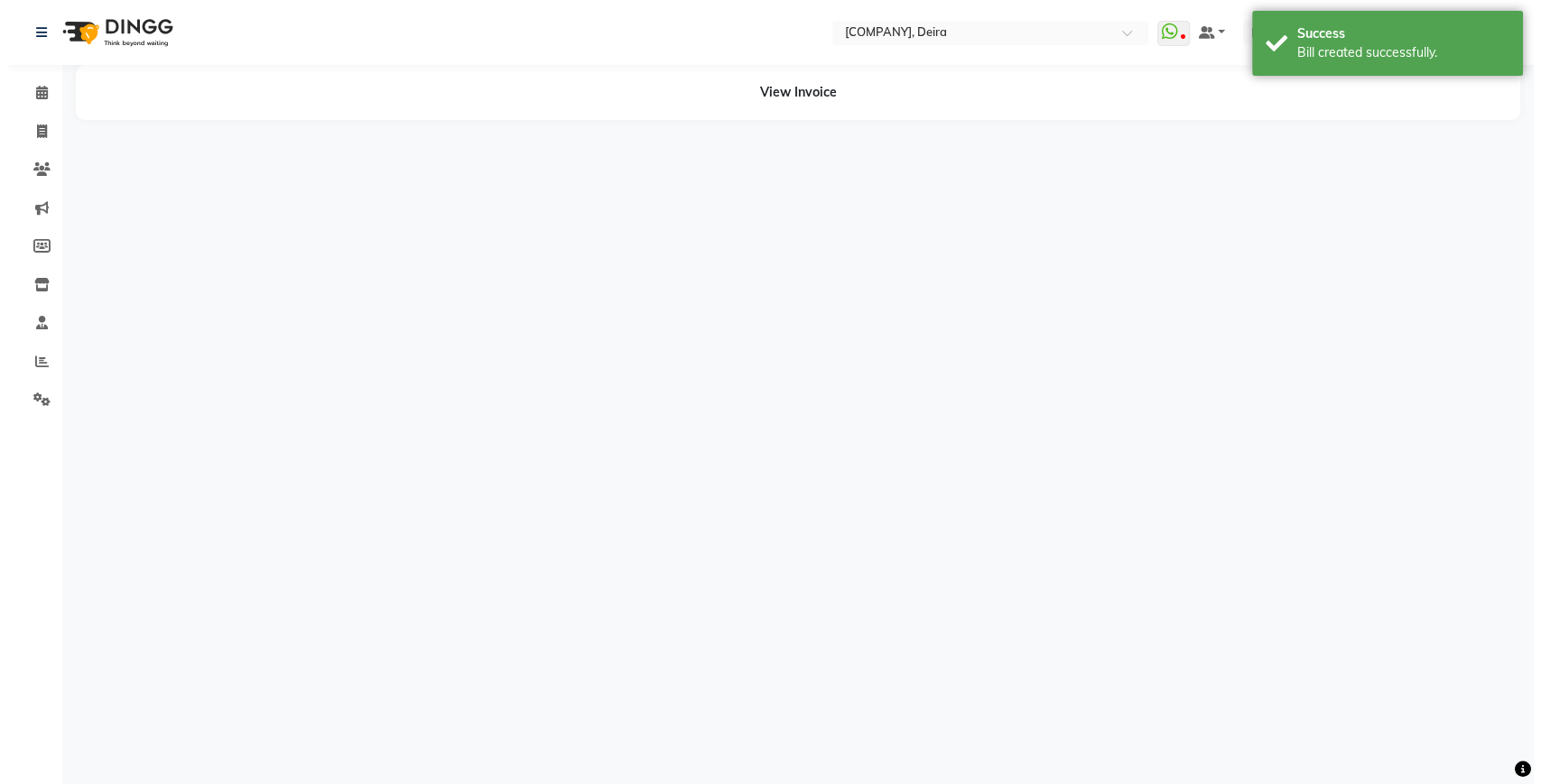 scroll, scrollTop: 0, scrollLeft: 0, axis: both 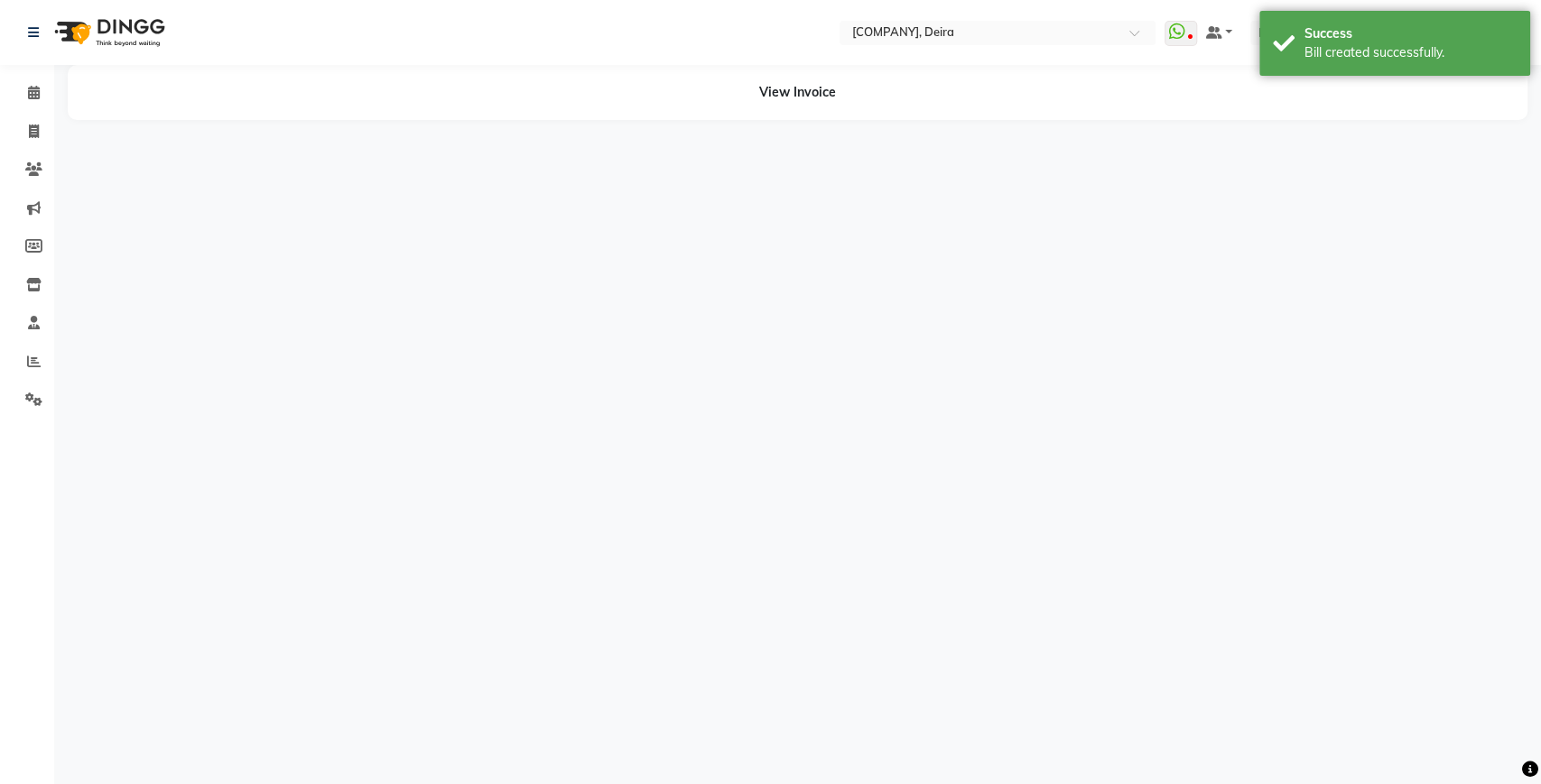 select on "29894" 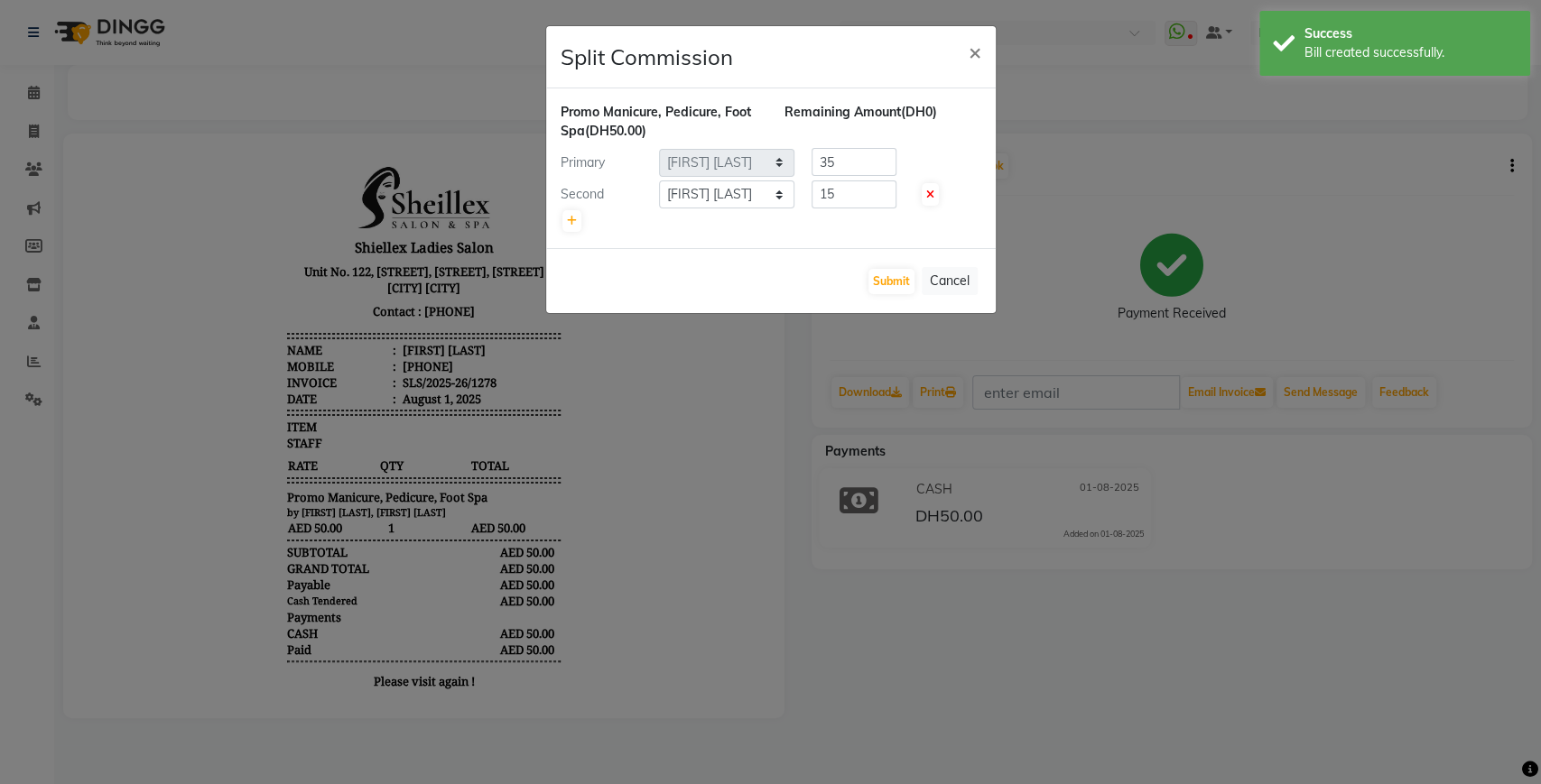 scroll, scrollTop: 0, scrollLeft: 0, axis: both 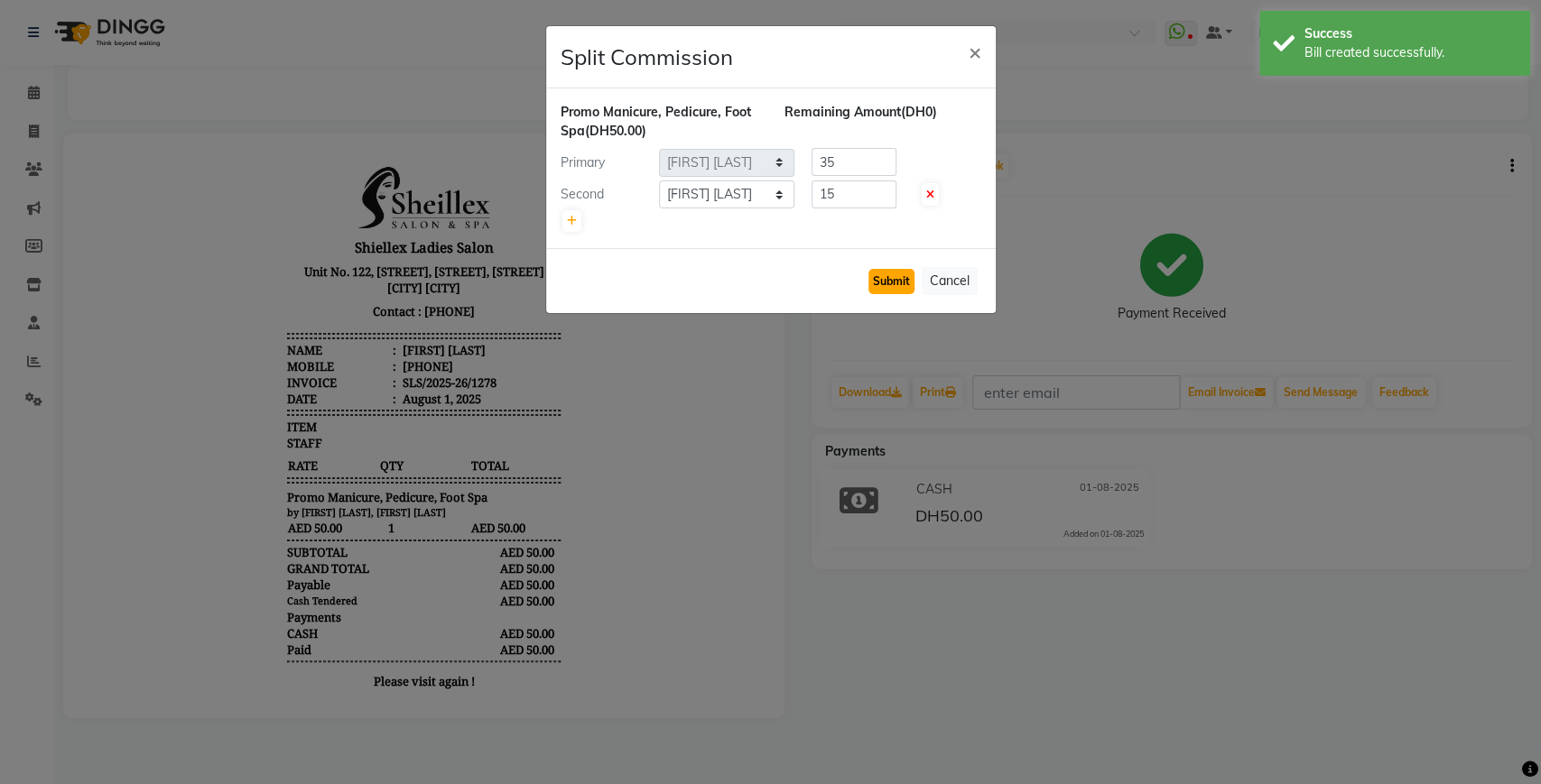 click on "Submit" 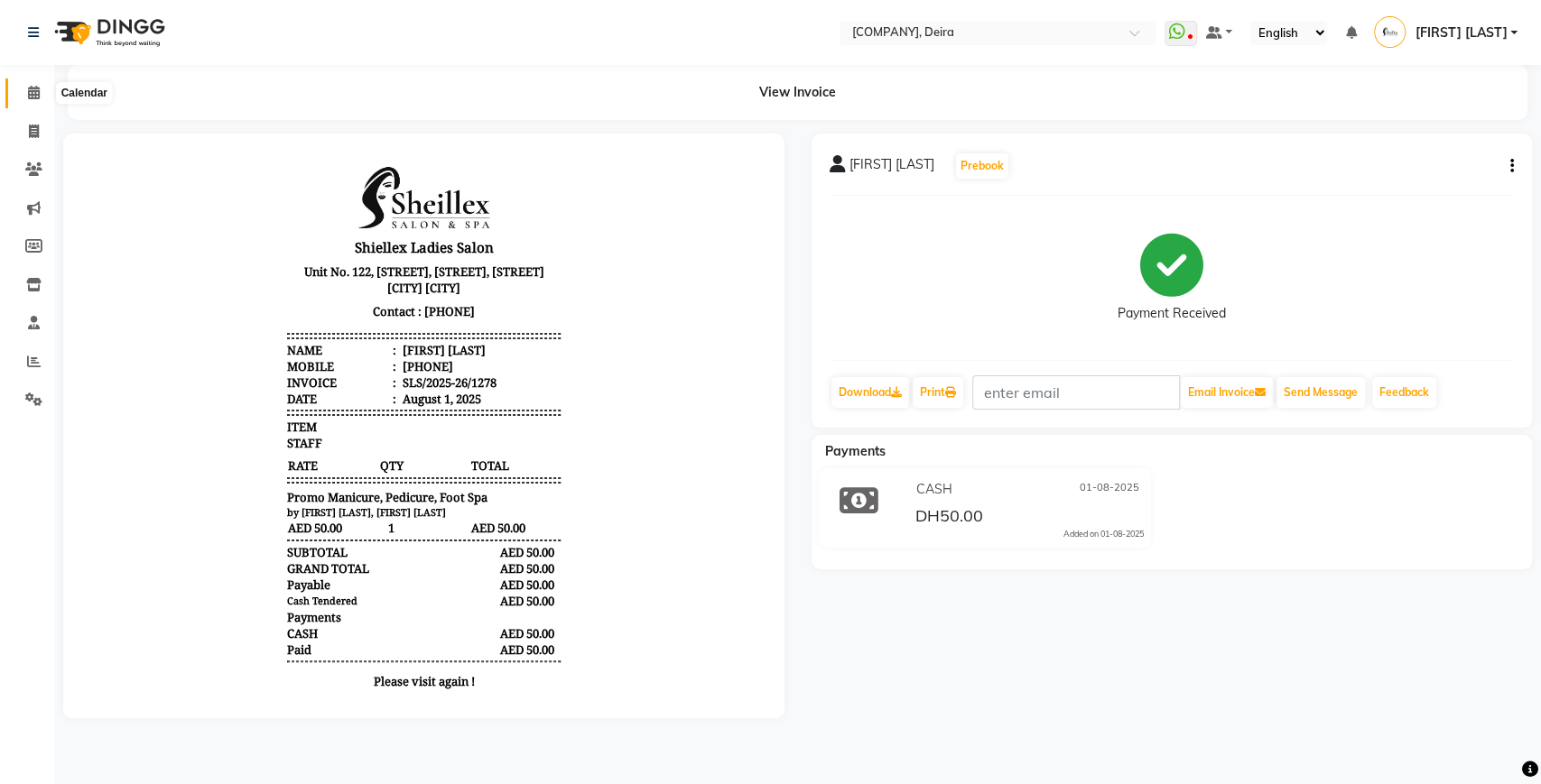 click 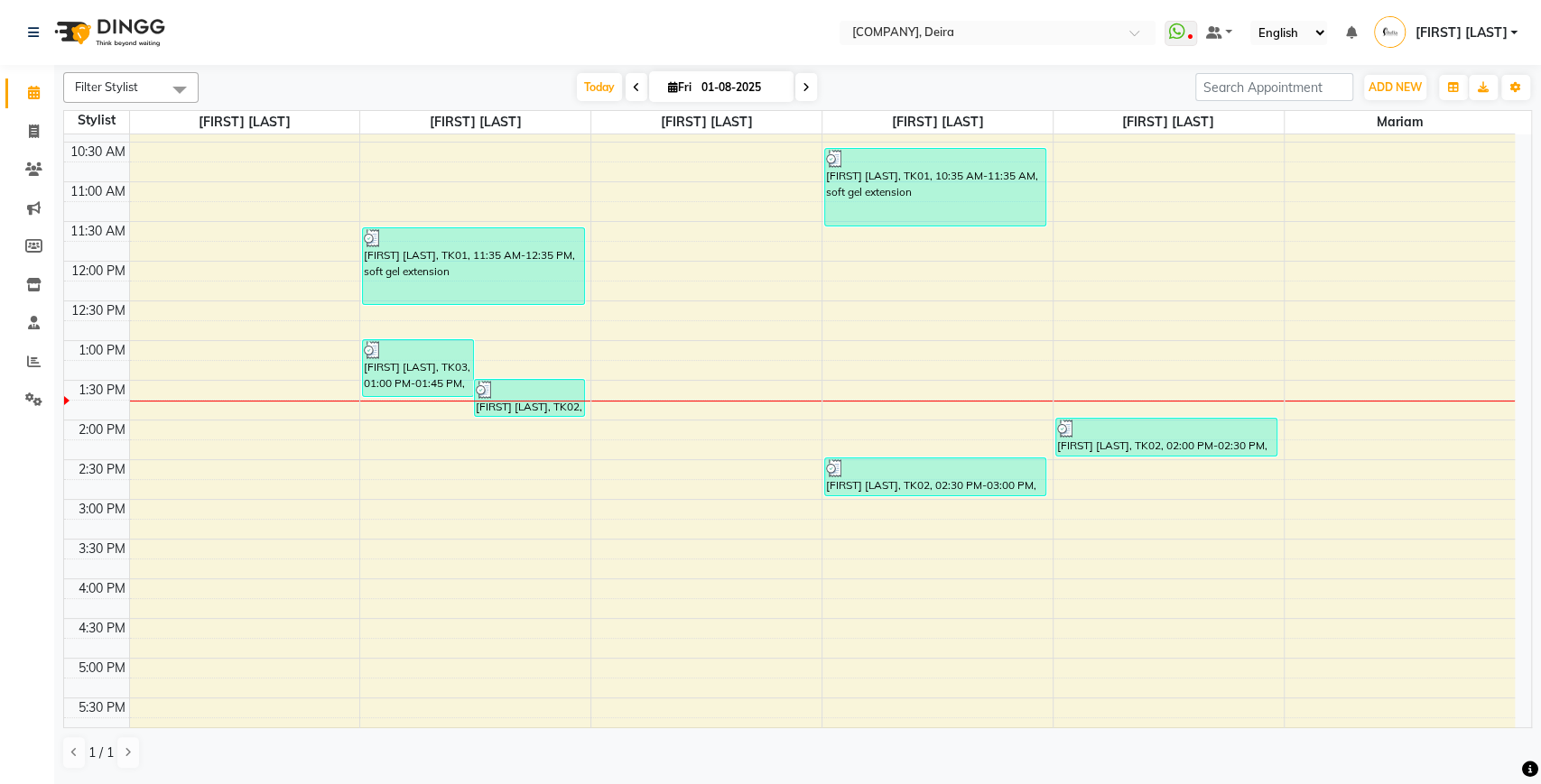 scroll, scrollTop: 111, scrollLeft: 0, axis: vertical 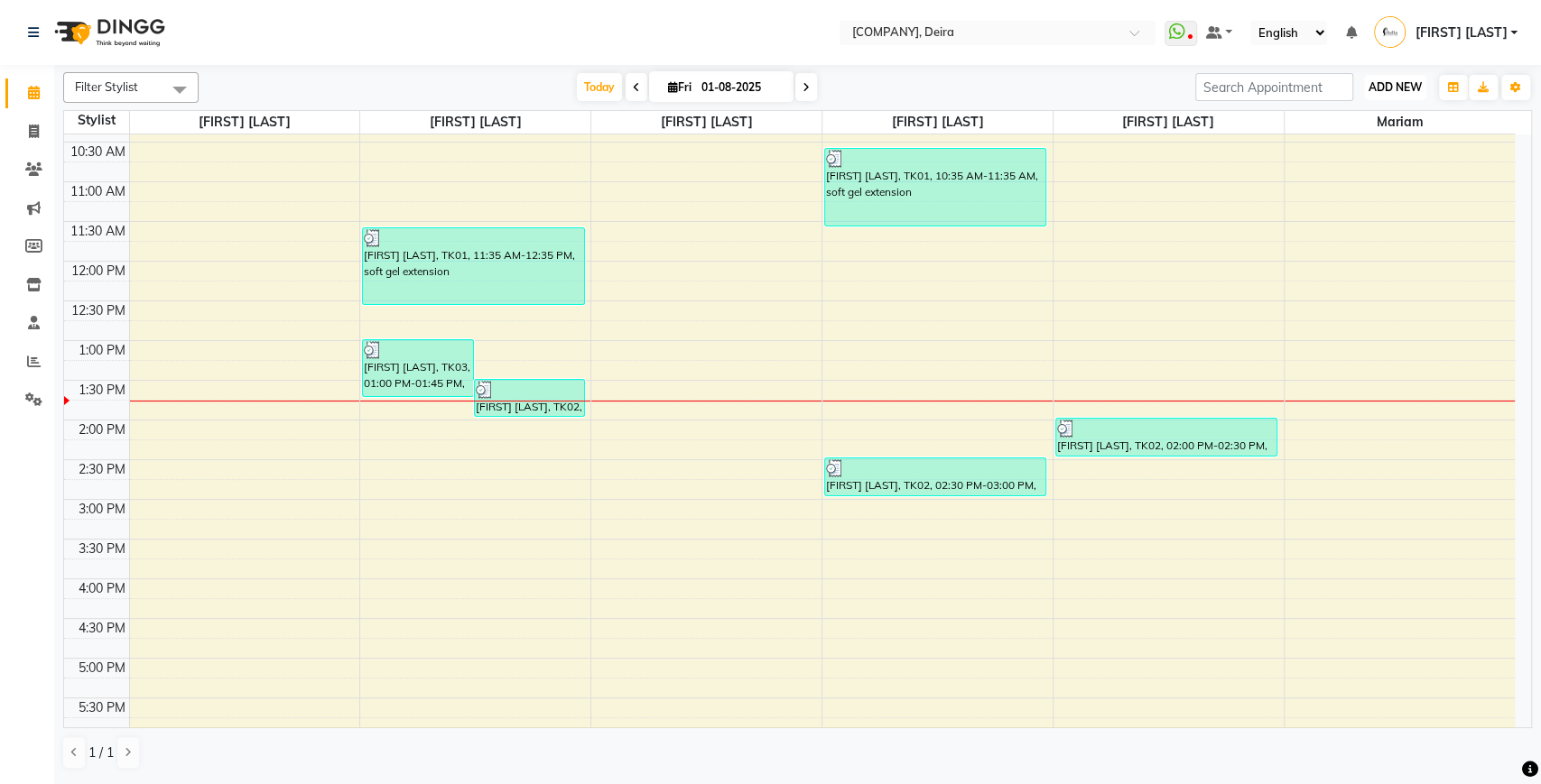 click on "ADD NEW Toggle Dropdown" at bounding box center (1395, 88) 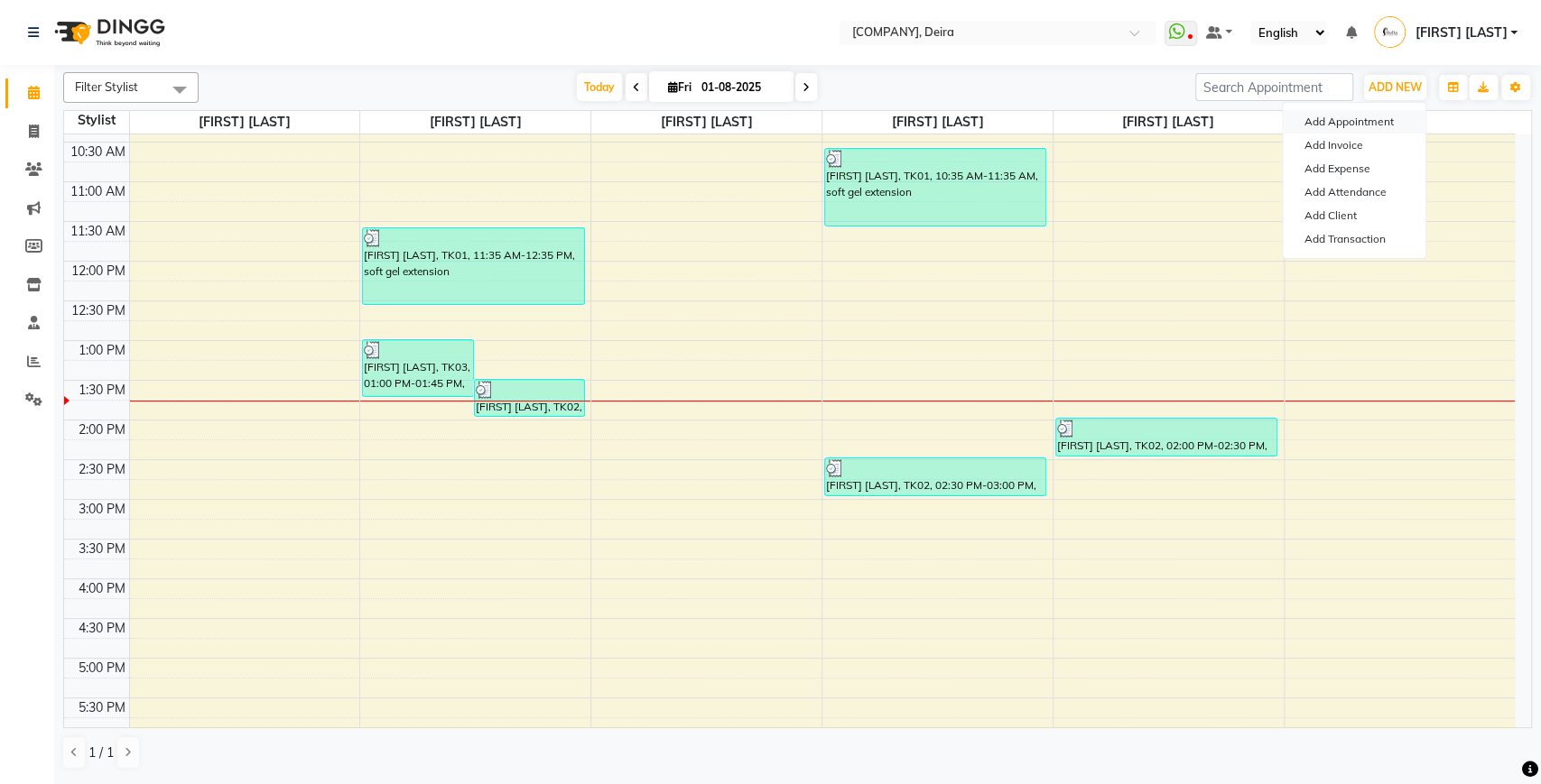 click on "Add Appointment" at bounding box center (1354, 122) 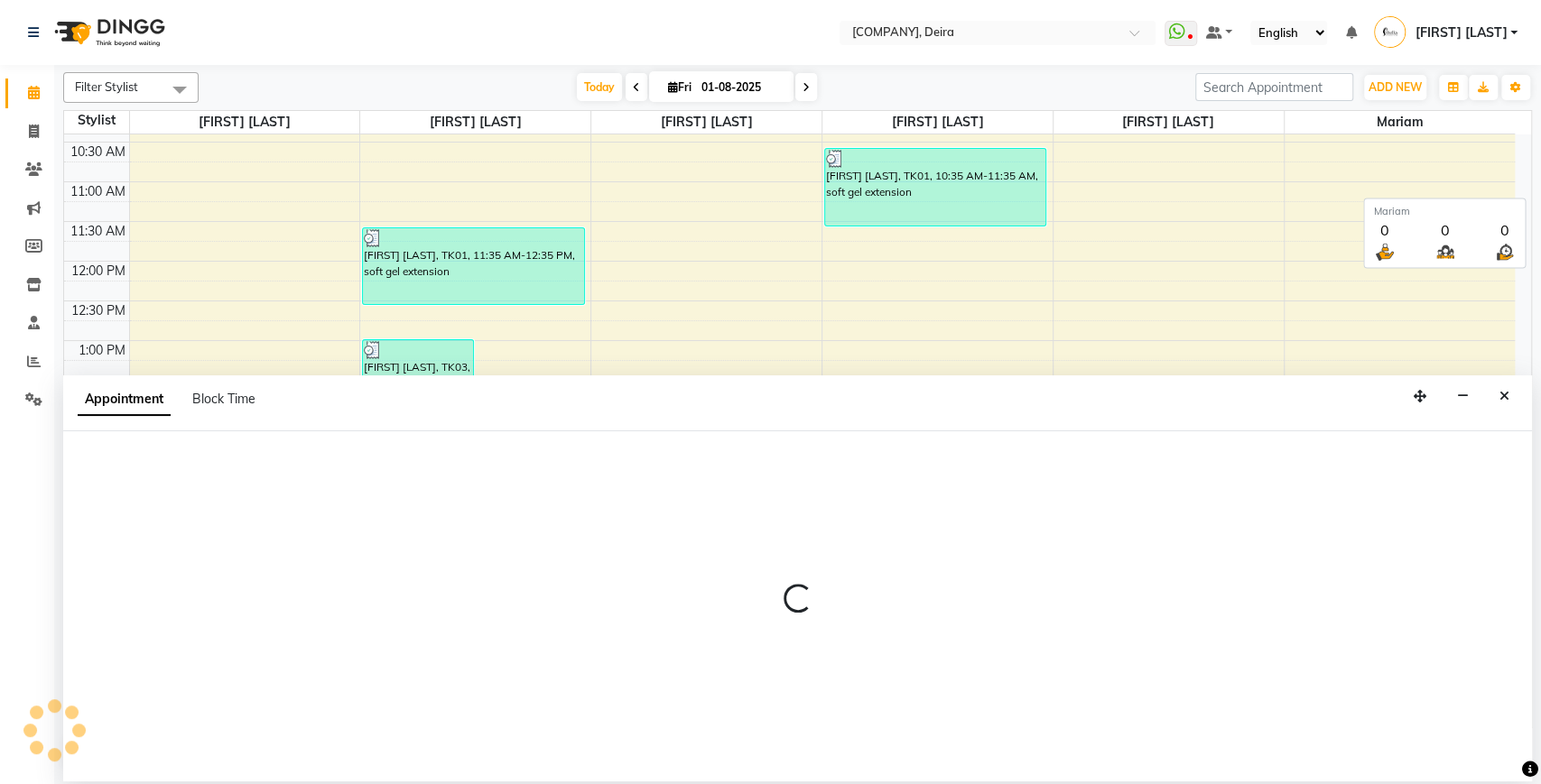 select on "600" 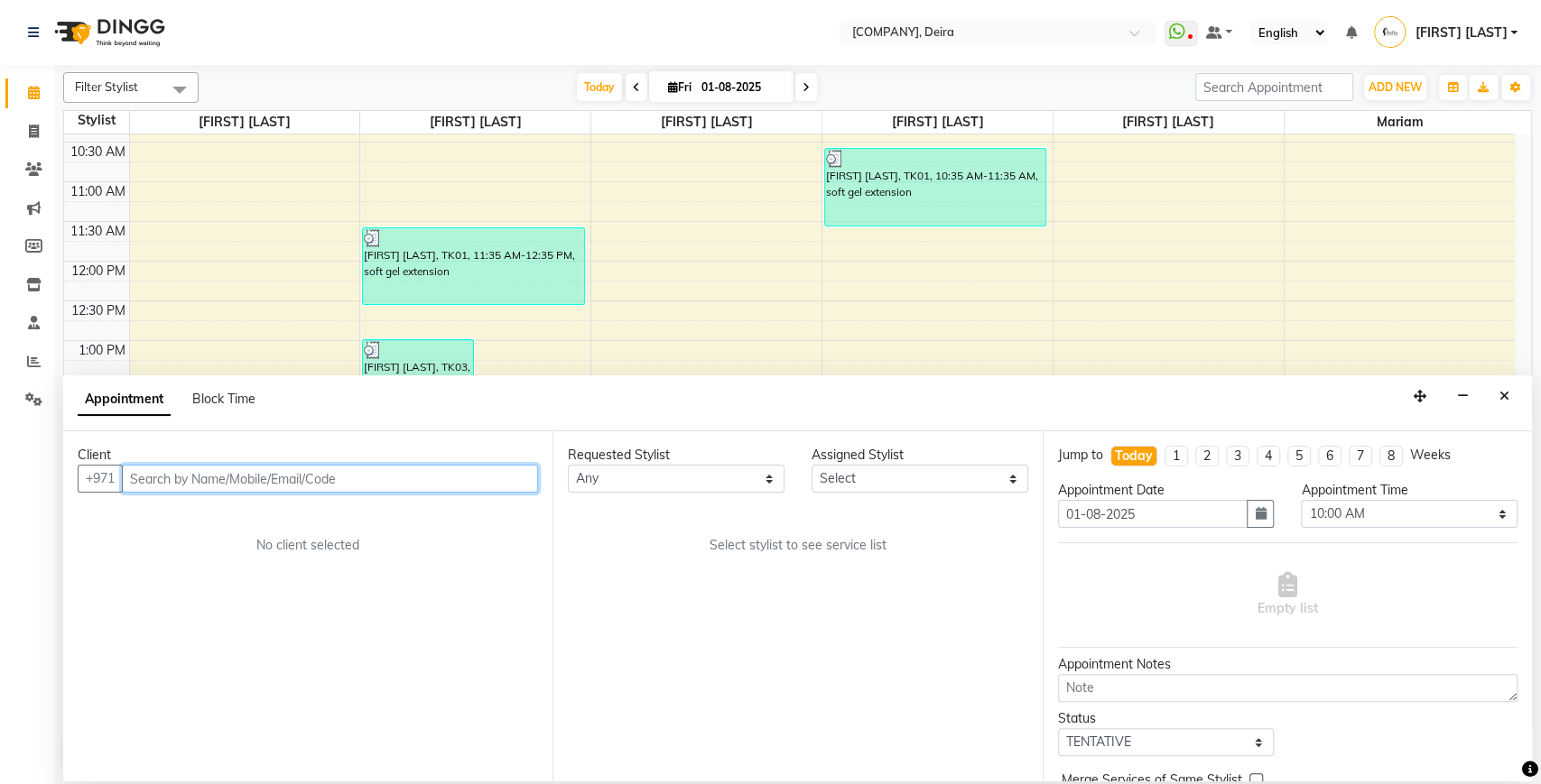 click at bounding box center [330, 478] 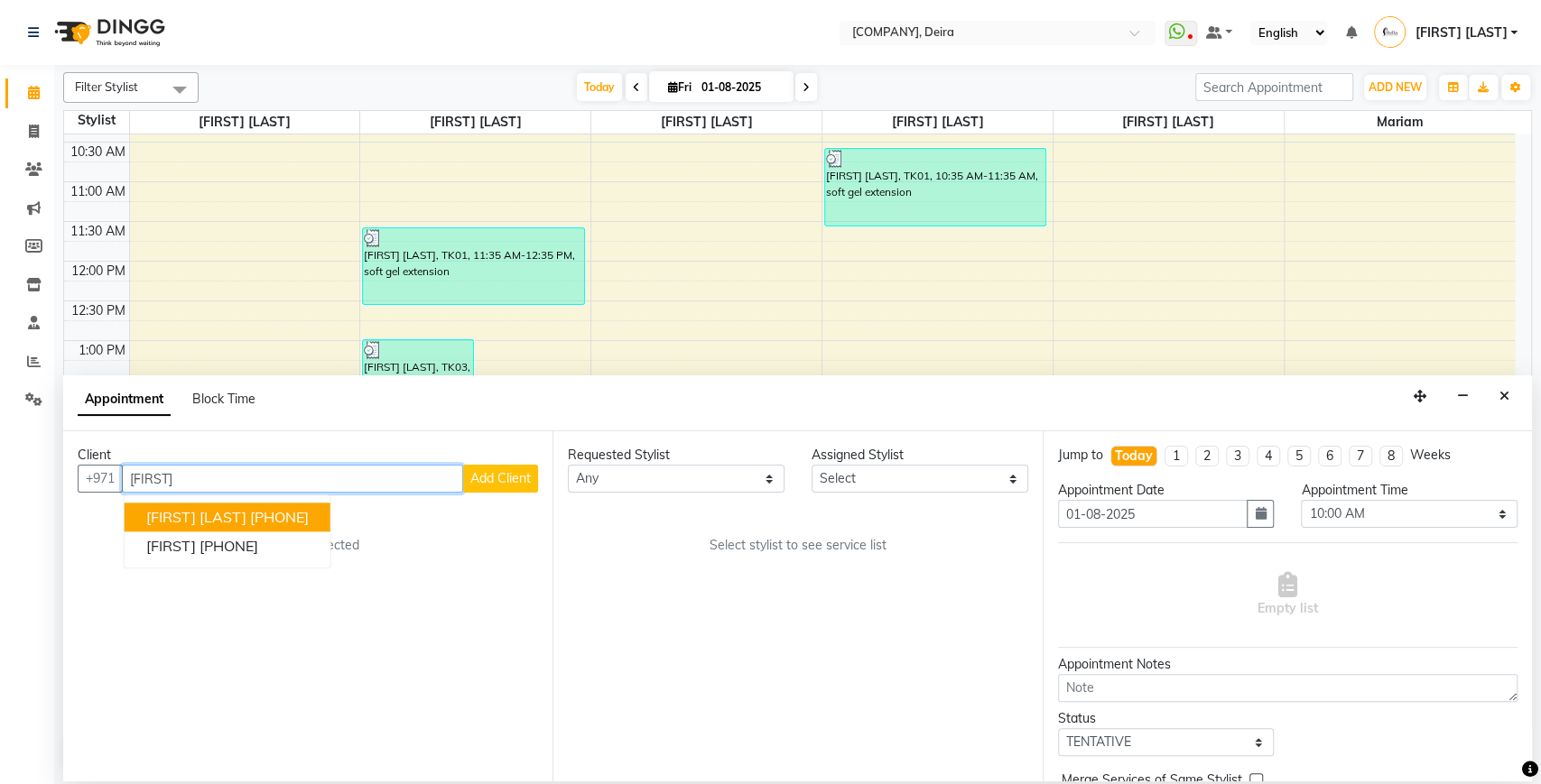 click on "[FIRST] [LAST] [PHONE]" at bounding box center (227, 517) 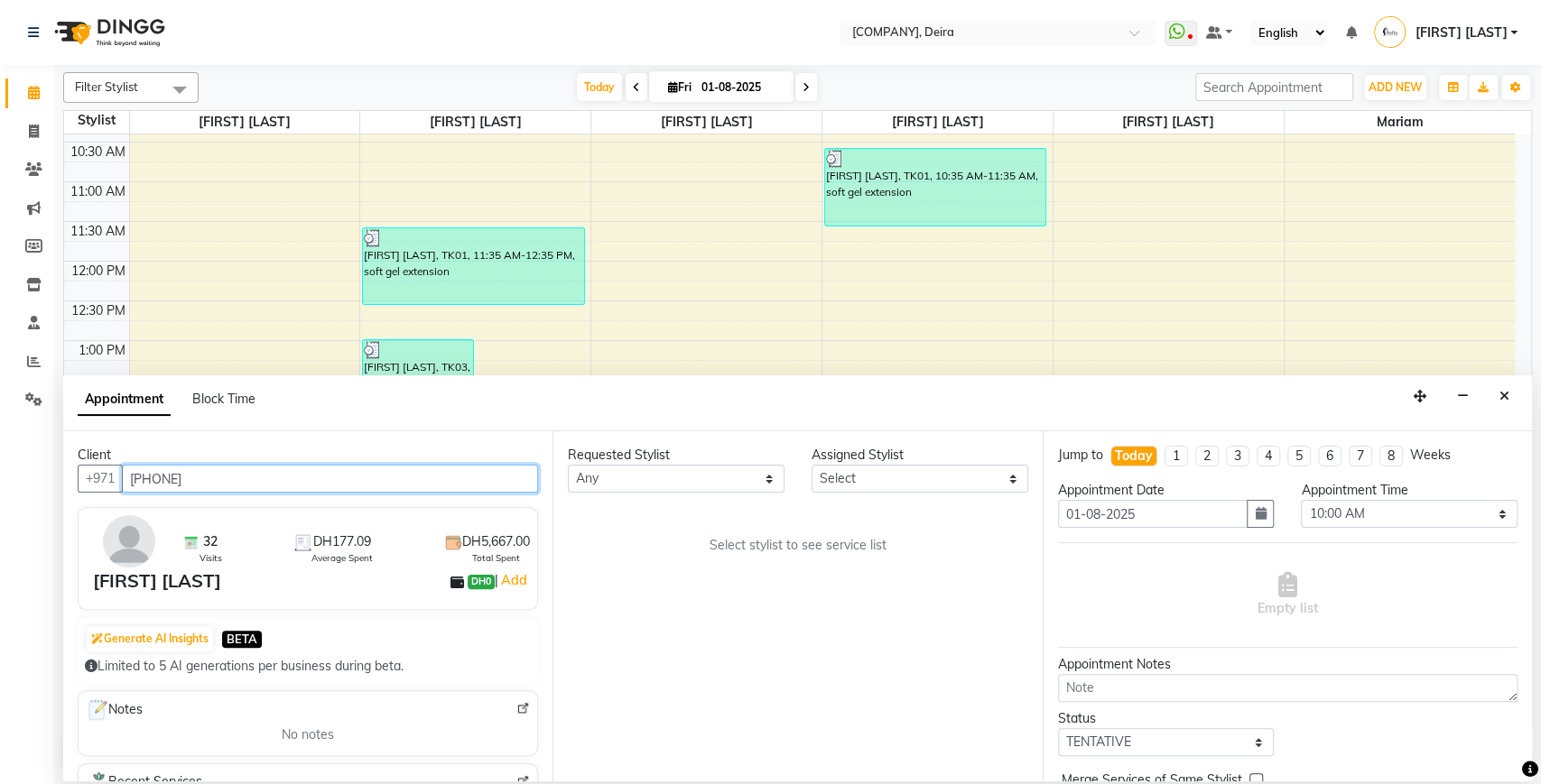 type on "[PHONE]" 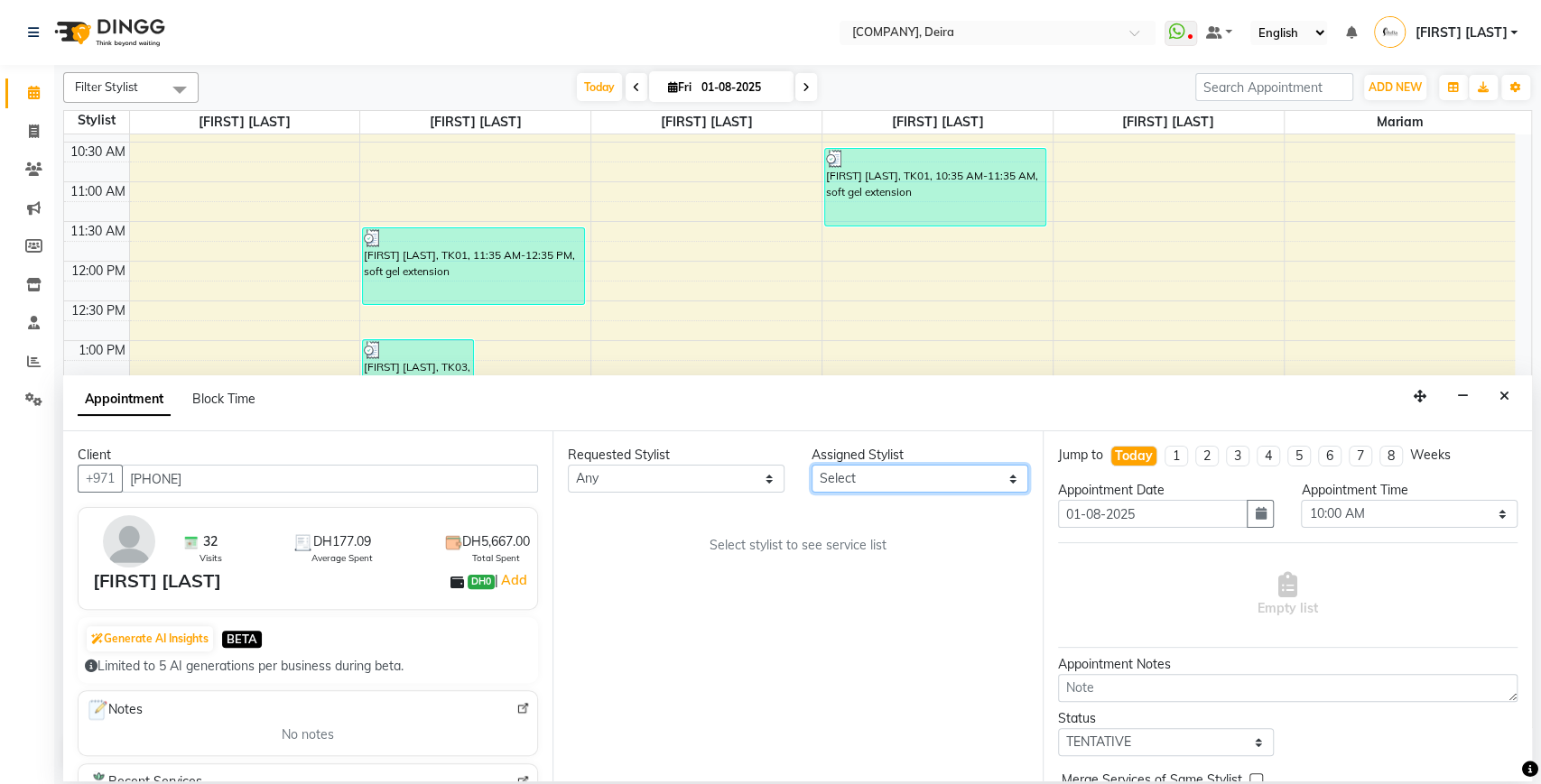 click on "Select [FIRST] [LAST] [FIRST] [LAST] [FIRST] [LAST] [FIRST] [LAST] [FIRST] [LAST] [FIRST] [LAST] [FIRST] [LAST]" at bounding box center (920, 478) 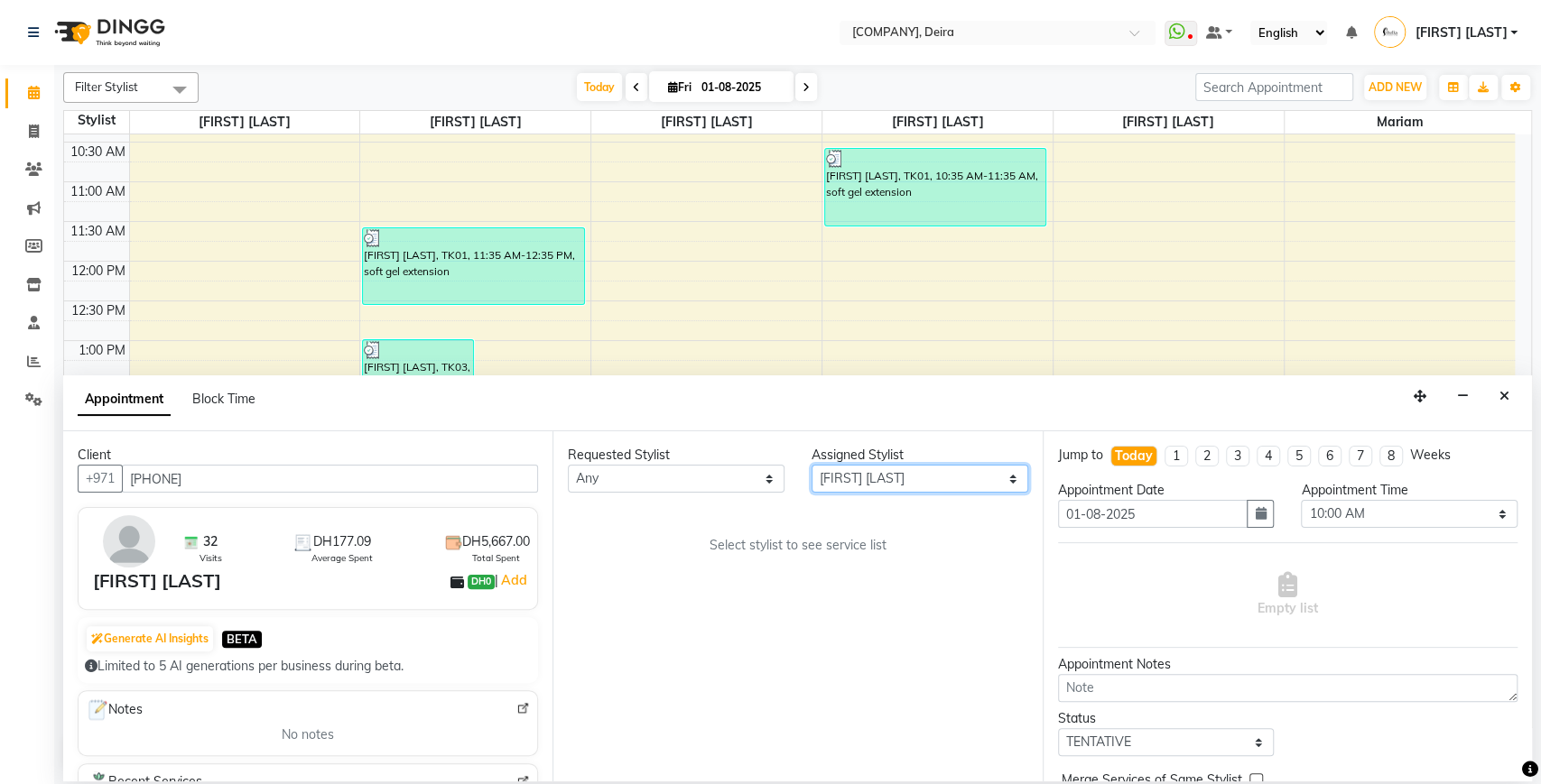 click on "Select [FIRST] [LAST] [FIRST] [LAST] [FIRST] [LAST] [FIRST] [LAST] [FIRST] [LAST] [FIRST] [LAST] [FIRST] [LAST]" at bounding box center (920, 478) 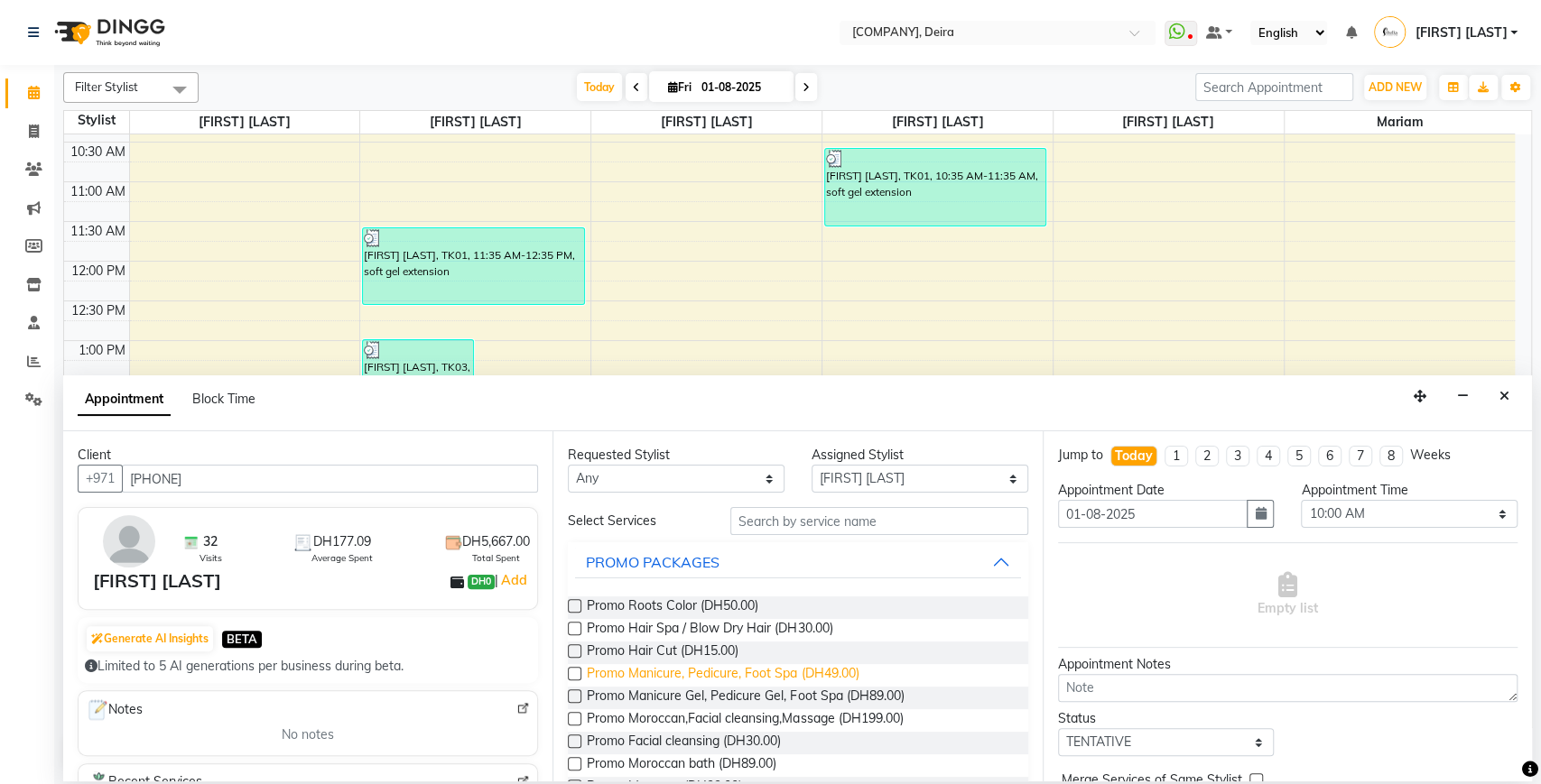 click on "Promo Manicure, Pedicure, Foot Spa (DH49.00)" at bounding box center (722, 675) 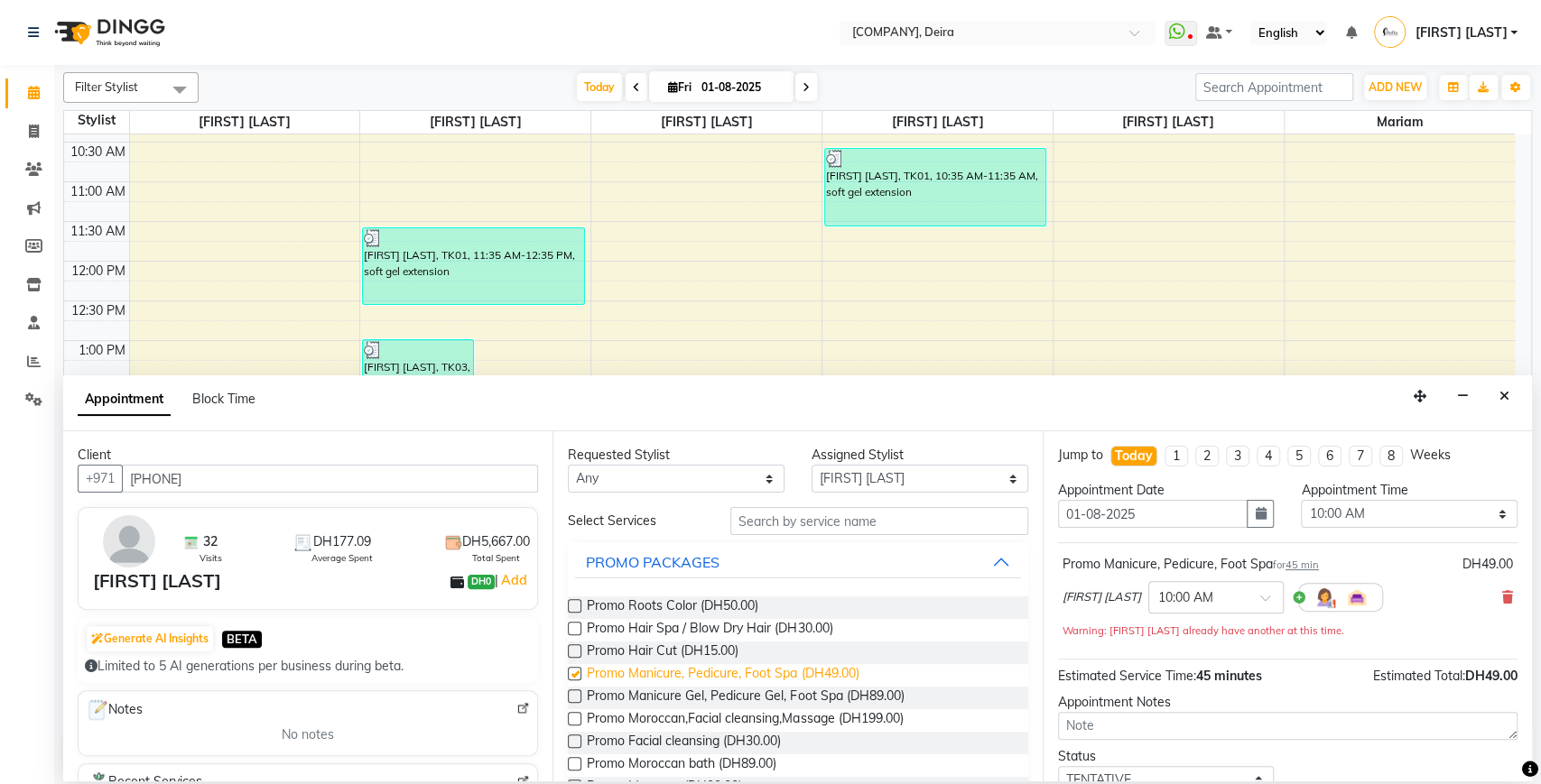 checkbox on "false" 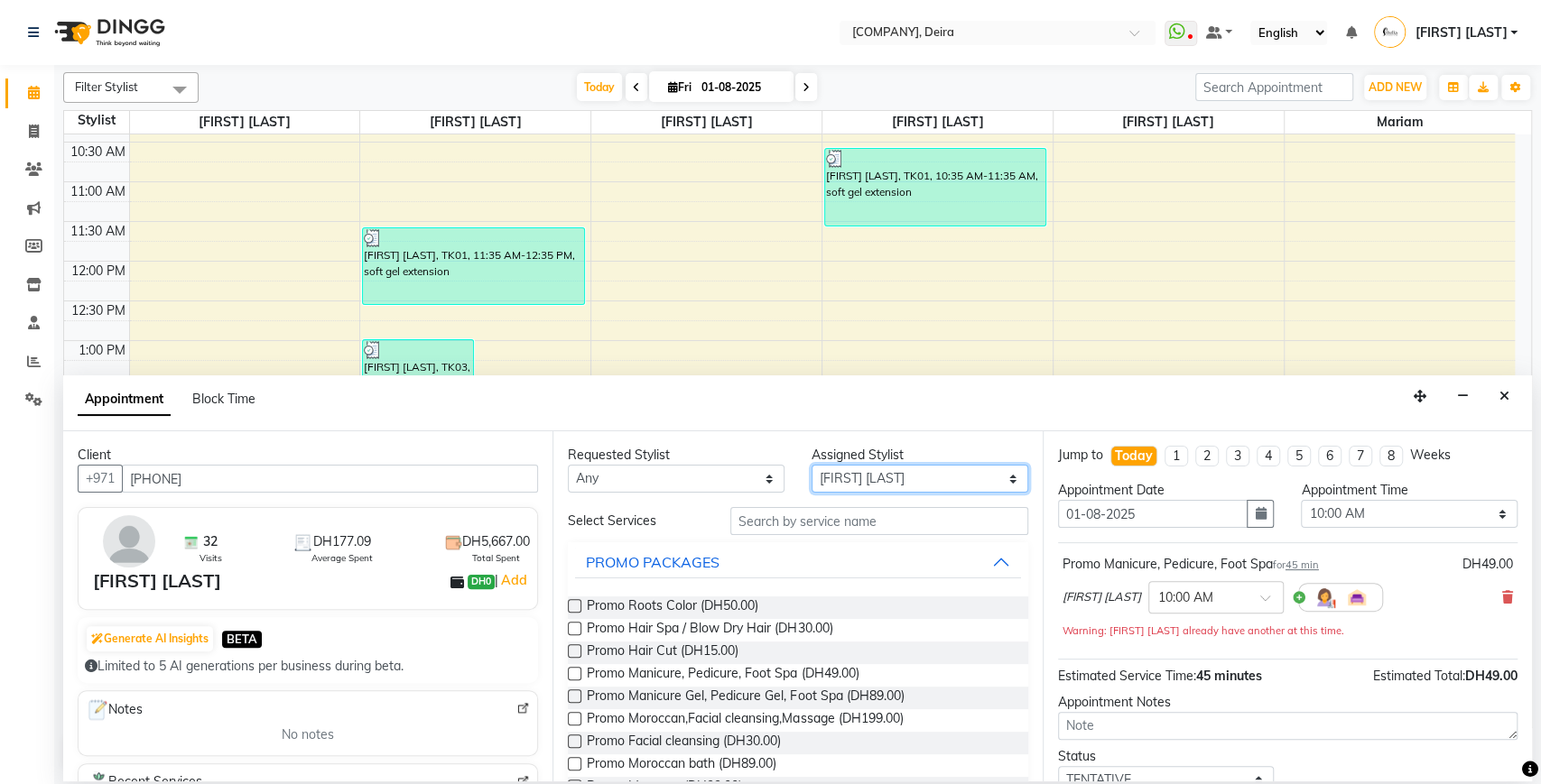 drag, startPoint x: 897, startPoint y: 480, endPoint x: 873, endPoint y: 598, distance: 120.41595 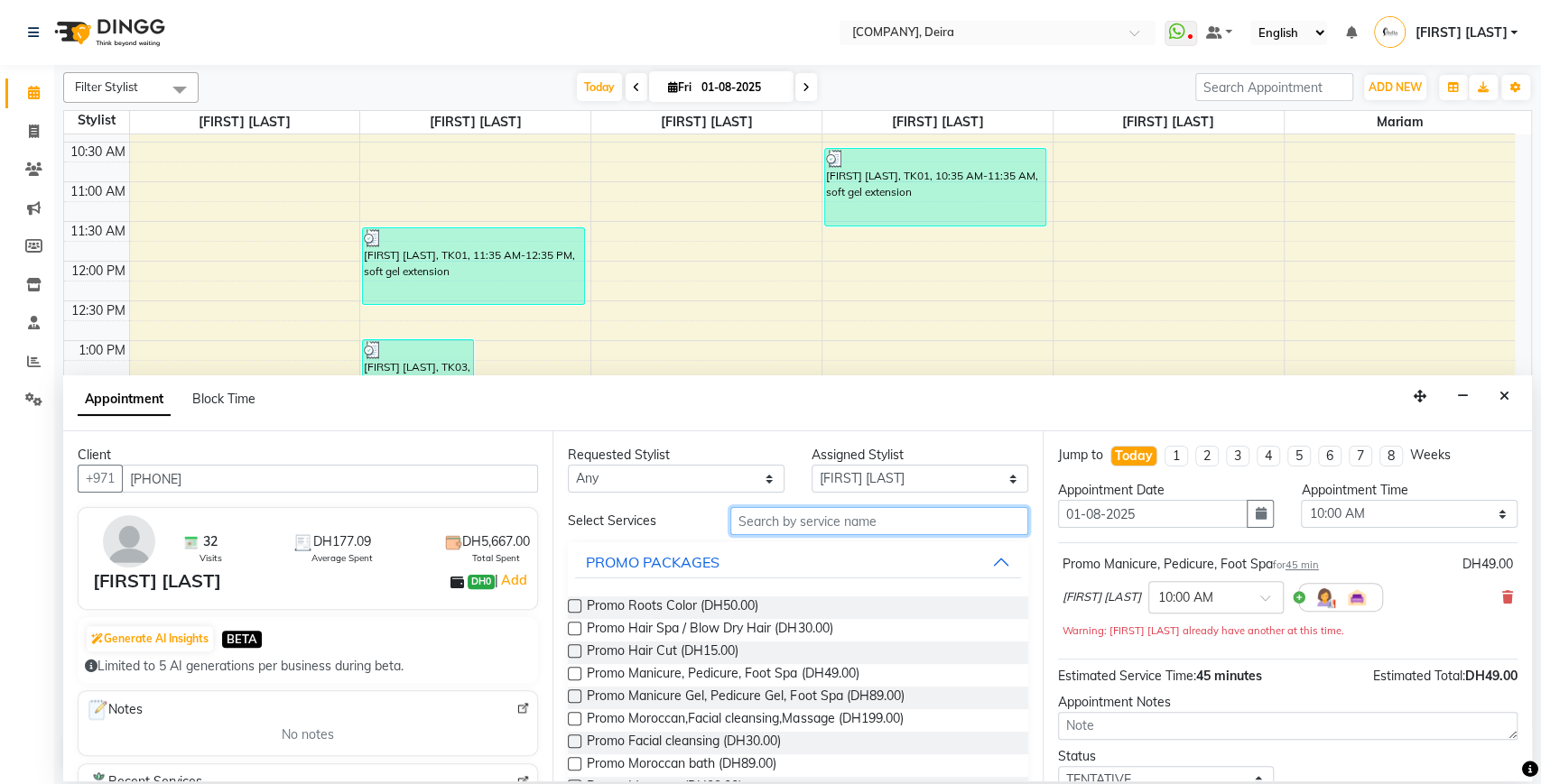 click at bounding box center (879, 521) 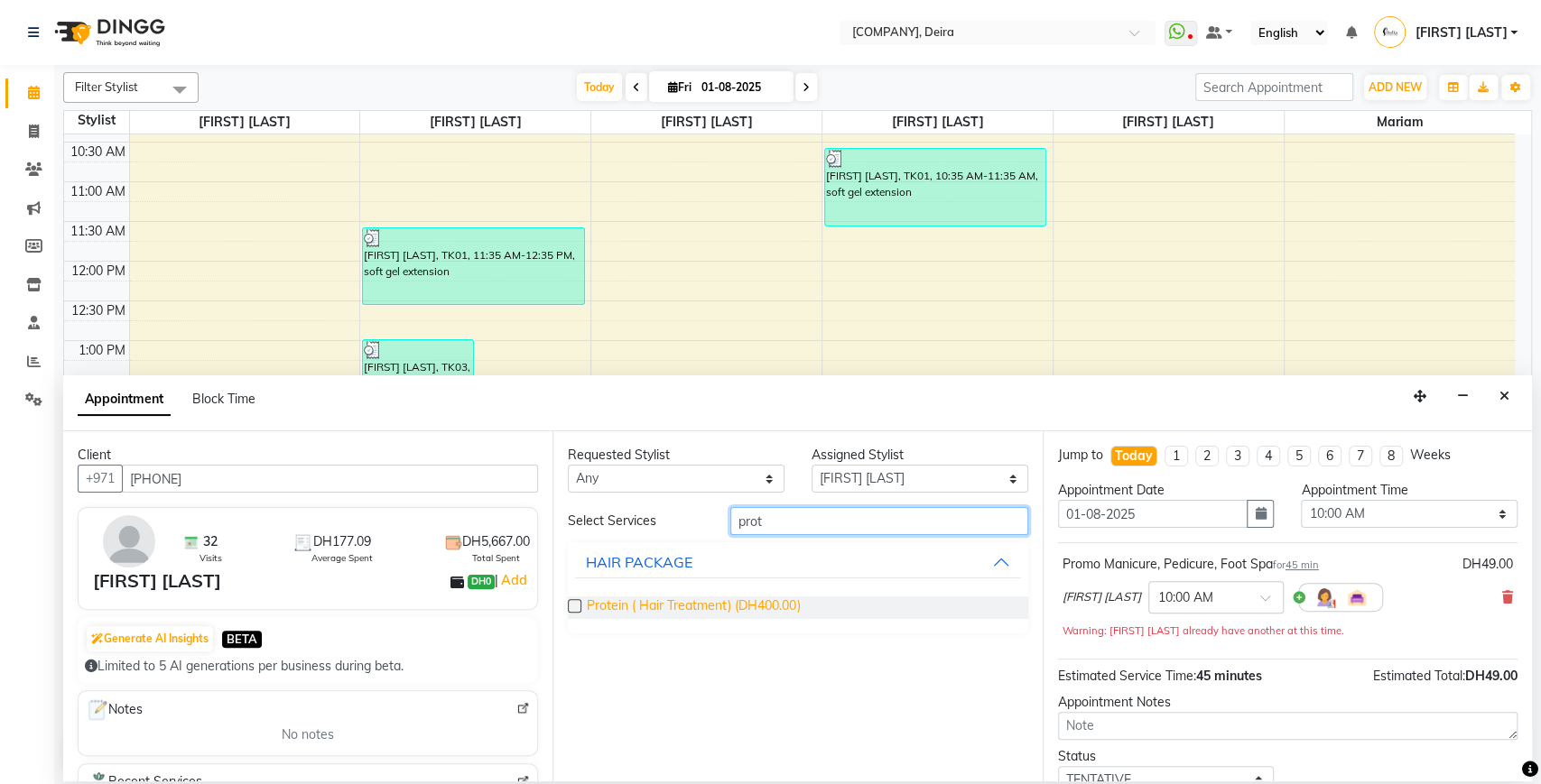 type on "prot" 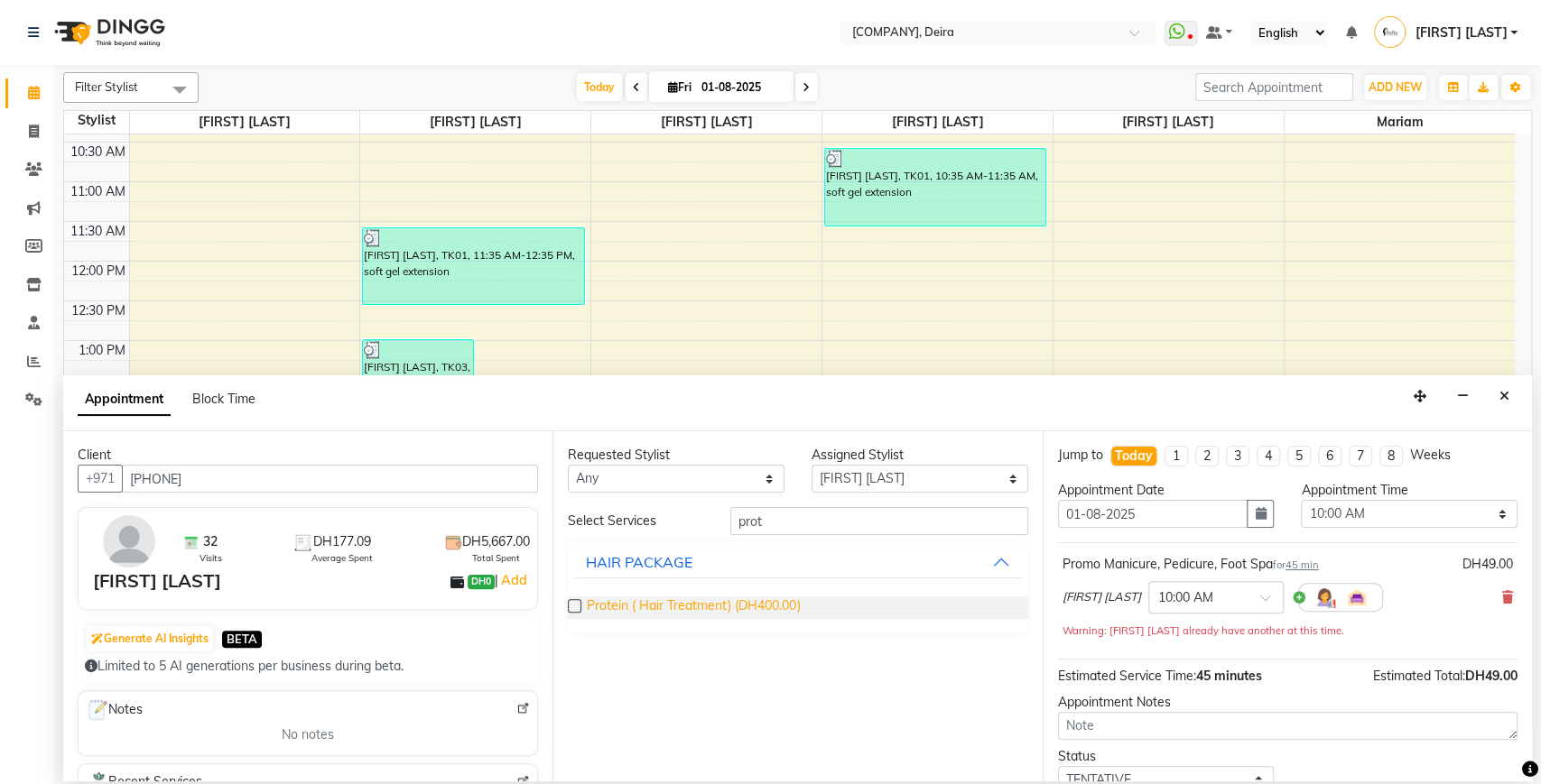 click on "Protein ( Hair Treatment) (DH400.00)" at bounding box center [693, 607] 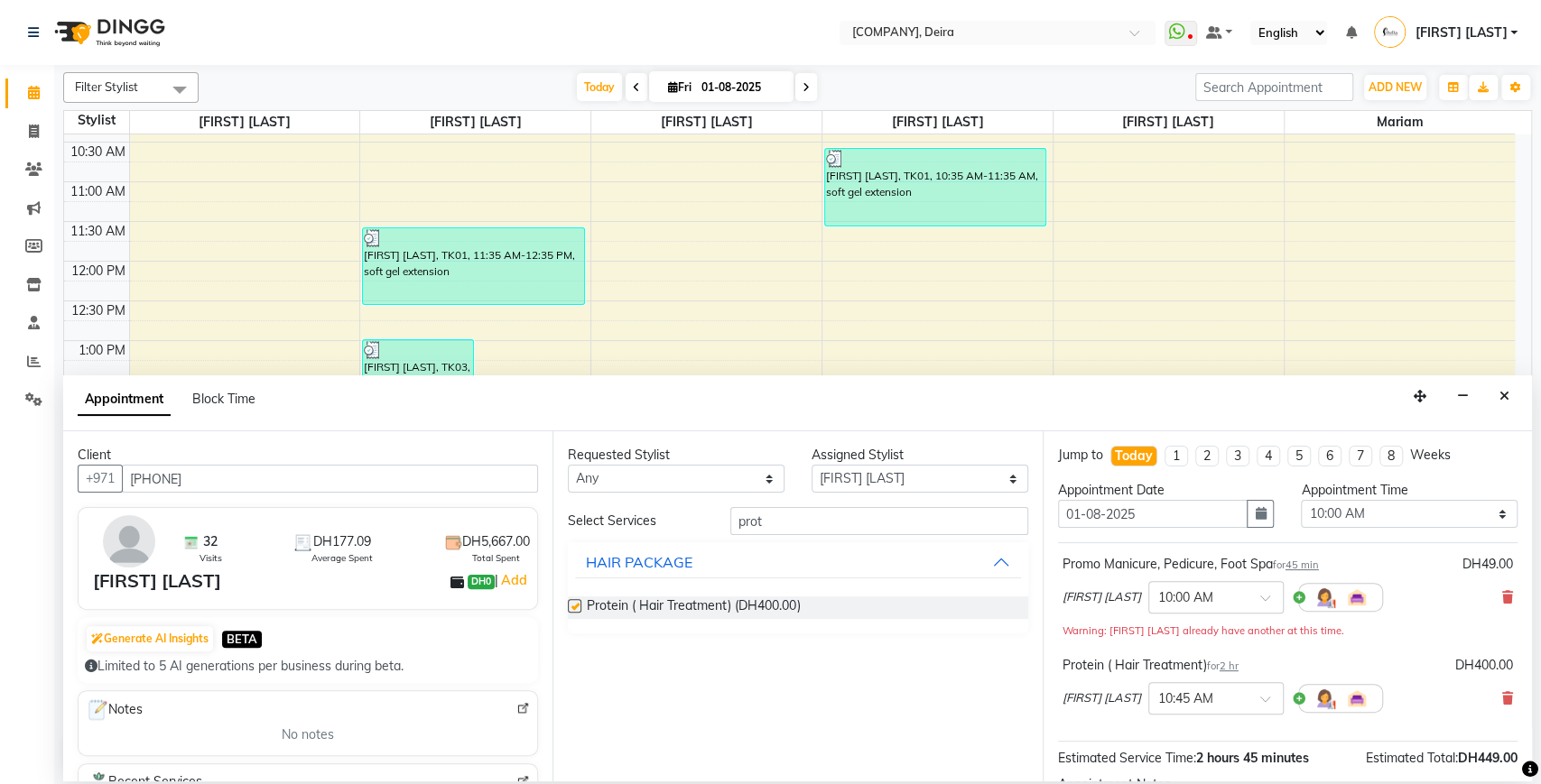 checkbox on "false" 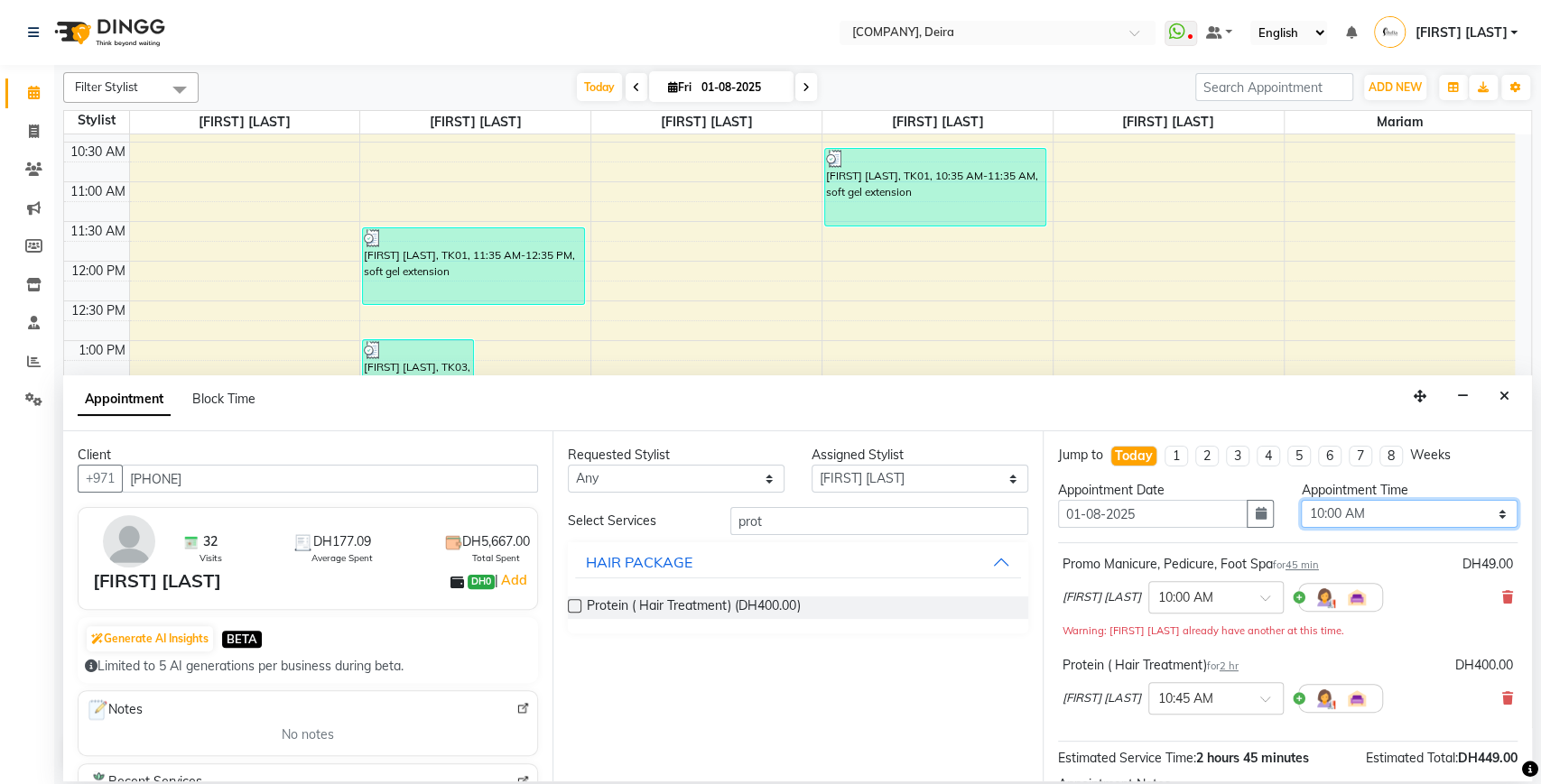 click on "Select 10:00 AM 10:05 AM 10:10 AM 10:15 AM 10:20 AM 10:25 AM 10:30 AM 10:35 AM 10:40 AM 10:45 AM 10:50 AM 10:55 AM 11:00 AM 11:05 AM 11:10 AM 11:15 AM 11:20 AM 11:25 AM 11:30 AM 11:35 AM 11:40 AM 11:45 AM 11:50 AM 11:55 AM 12:00 PM 12:05 PM 12:10 PM 12:15 PM 12:20 PM 12:25 PM 12:30 PM 12:35 PM 12:40 PM 12:45 PM 12:50 PM 12:55 PM 01:00 PM 01:05 PM 01:10 PM 01:15 PM 01:20 PM 01:25 PM 01:30 PM 01:35 PM 01:40 PM 01:45 PM 01:50 PM 01:55 PM 02:00 PM 02:05 PM 02:10 PM 02:15 PM 02:20 PM 02:25 PM 02:30 PM 02:35 PM 02:40 PM 02:45 PM 02:50 PM 02:55 PM 03:00 PM 03:05 PM 03:10 PM 03:15 PM 03:20 PM 03:25 PM 03:30 PM 03:35 PM 03:40 PM 03:45 PM 03:50 PM 03:55 PM 04:00 PM 04:05 PM 04:10 PM 04:15 PM 04:20 PM 04:25 PM 04:30 PM 04:35 PM 04:40 PM 04:45 PM 04:50 PM 04:55 PM 05:00 PM 05:05 PM 05:10 PM 05:15 PM 05:20 PM 05:25 PM 05:30 PM 05:35 PM 05:40 PM 05:45 PM 05:50 PM 05:55 PM 06:00 PM 06:05 PM 06:10 PM 06:15 PM 06:20 PM 06:25 PM 06:30 PM 06:35 PM 06:40 PM 06:45 PM 06:50 PM 06:55 PM 07:00 PM 07:05 PM 07:10 PM 07:15 PM 07:20 PM" at bounding box center [1409, 513] 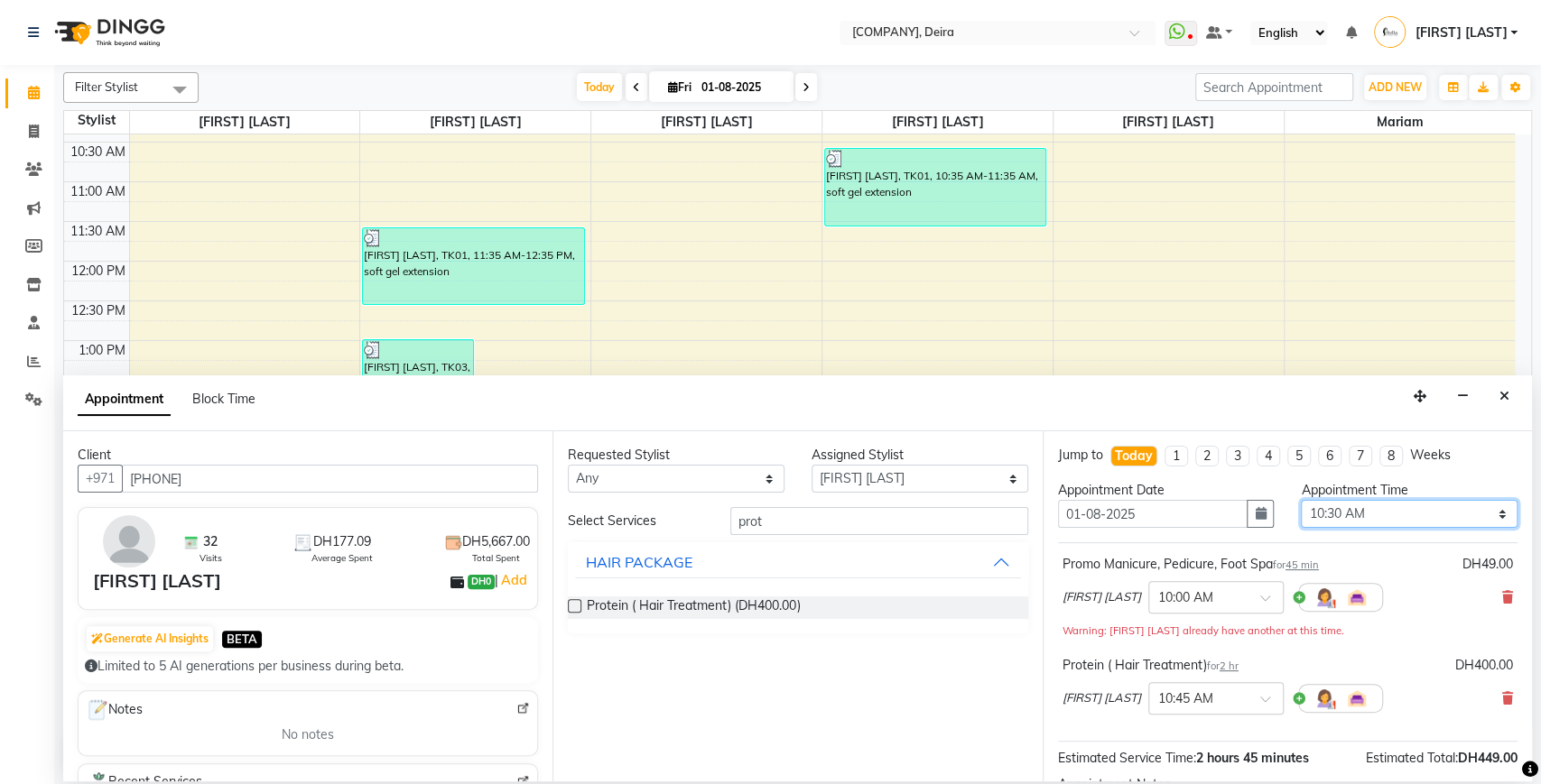 click on "Select 10:00 AM 10:05 AM 10:10 AM 10:15 AM 10:20 AM 10:25 AM 10:30 AM 10:35 AM 10:40 AM 10:45 AM 10:50 AM 10:55 AM 11:00 AM 11:05 AM 11:10 AM 11:15 AM 11:20 AM 11:25 AM 11:30 AM 11:35 AM 11:40 AM 11:45 AM 11:50 AM 11:55 AM 12:00 PM 12:05 PM 12:10 PM 12:15 PM 12:20 PM 12:25 PM 12:30 PM 12:35 PM 12:40 PM 12:45 PM 12:50 PM 12:55 PM 01:00 PM 01:05 PM 01:10 PM 01:15 PM 01:20 PM 01:25 PM 01:30 PM 01:35 PM 01:40 PM 01:45 PM 01:50 PM 01:55 PM 02:00 PM 02:05 PM 02:10 PM 02:15 PM 02:20 PM 02:25 PM 02:30 PM 02:35 PM 02:40 PM 02:45 PM 02:50 PM 02:55 PM 03:00 PM 03:05 PM 03:10 PM 03:15 PM 03:20 PM 03:25 PM 03:30 PM 03:35 PM 03:40 PM 03:45 PM 03:50 PM 03:55 PM 04:00 PM 04:05 PM 04:10 PM 04:15 PM 04:20 PM 04:25 PM 04:30 PM 04:35 PM 04:40 PM 04:45 PM 04:50 PM 04:55 PM 05:00 PM 05:05 PM 05:10 PM 05:15 PM 05:20 PM 05:25 PM 05:30 PM 05:35 PM 05:40 PM 05:45 PM 05:50 PM 05:55 PM 06:00 PM 06:05 PM 06:10 PM 06:15 PM 06:20 PM 06:25 PM 06:30 PM 06:35 PM 06:40 PM 06:45 PM 06:50 PM 06:55 PM 07:00 PM 07:05 PM 07:10 PM 07:15 PM 07:20 PM" at bounding box center (1409, 513) 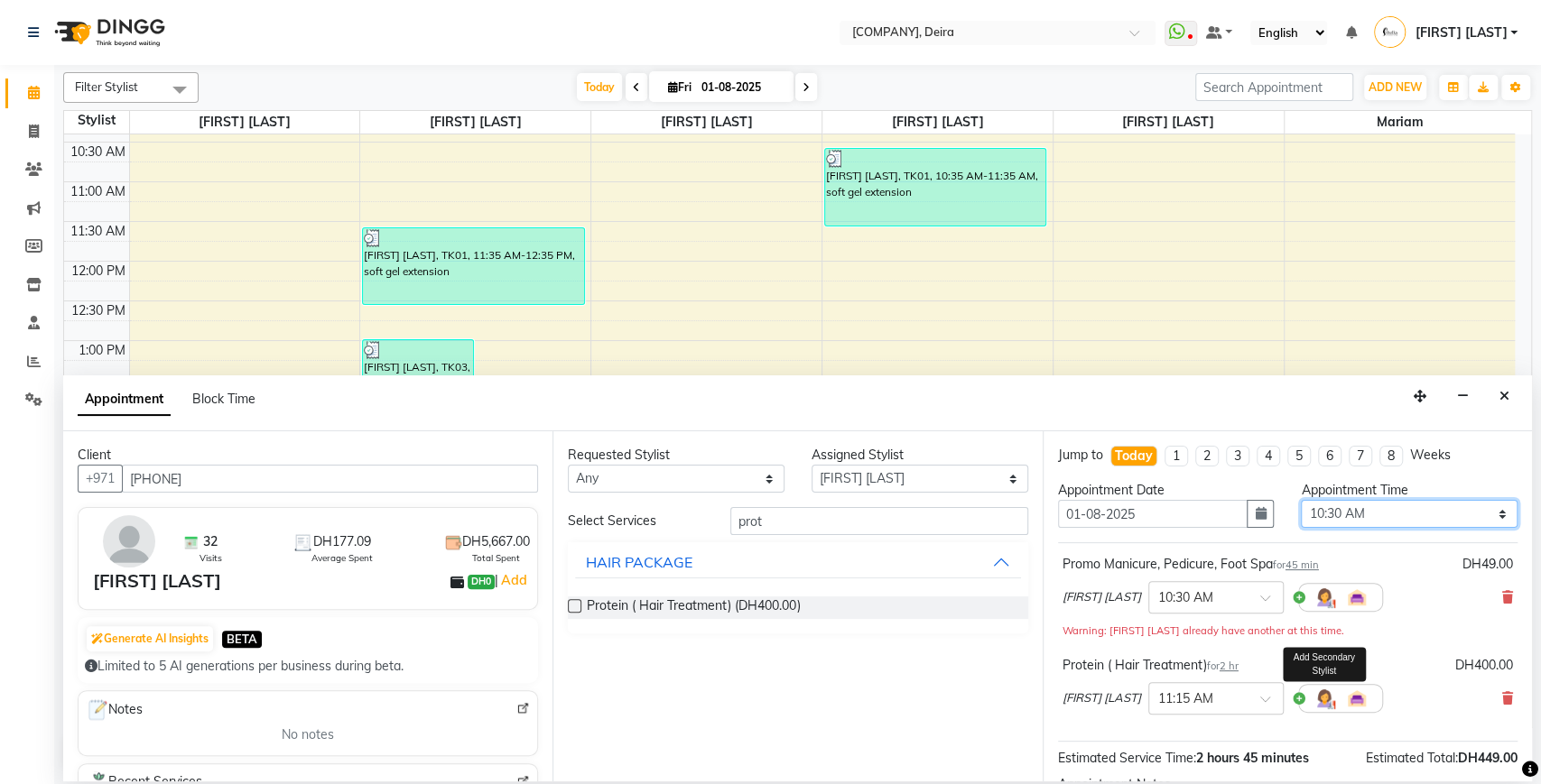 scroll, scrollTop: 208, scrollLeft: 0, axis: vertical 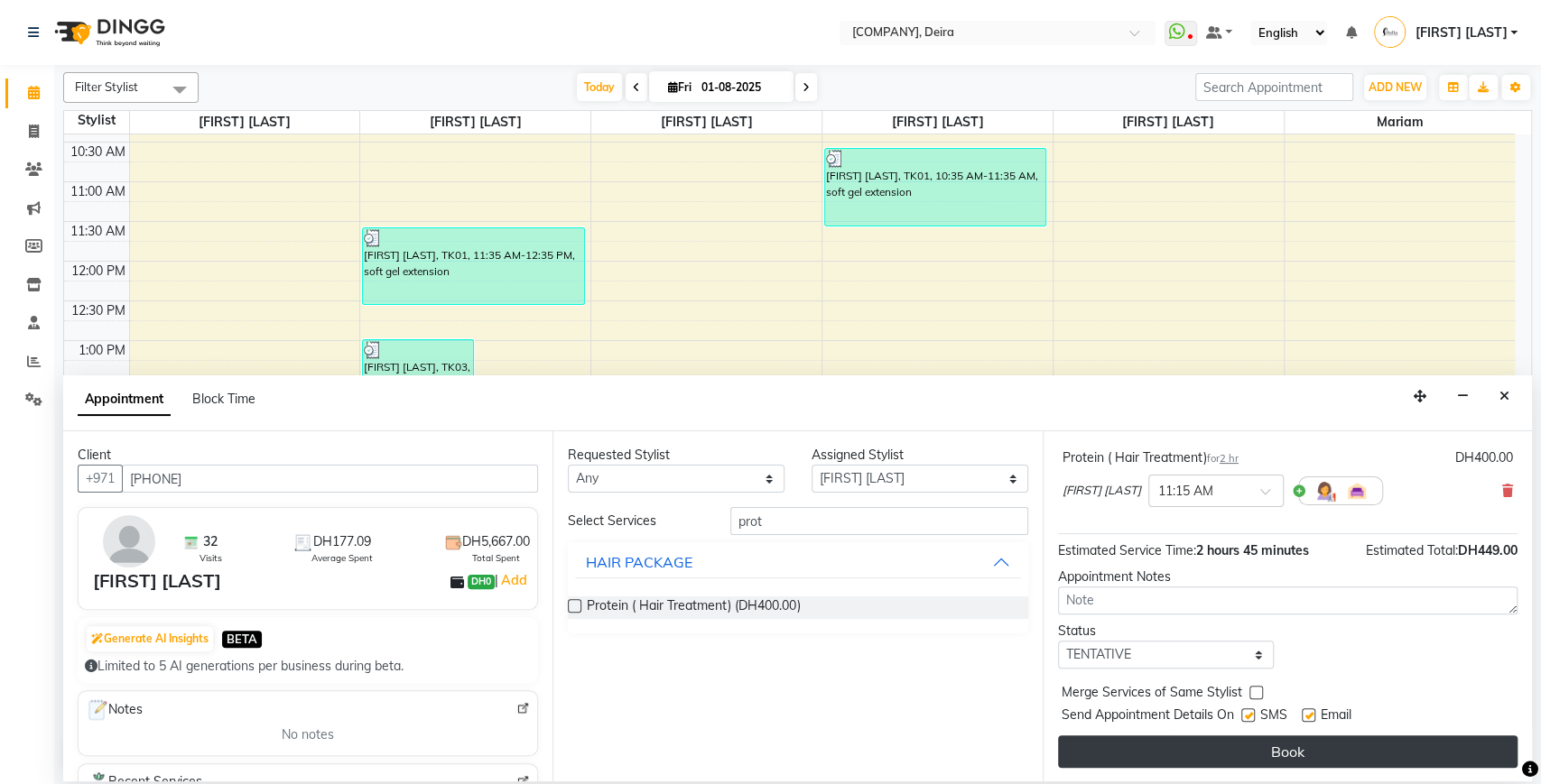 click on "Book" at bounding box center [1287, 752] 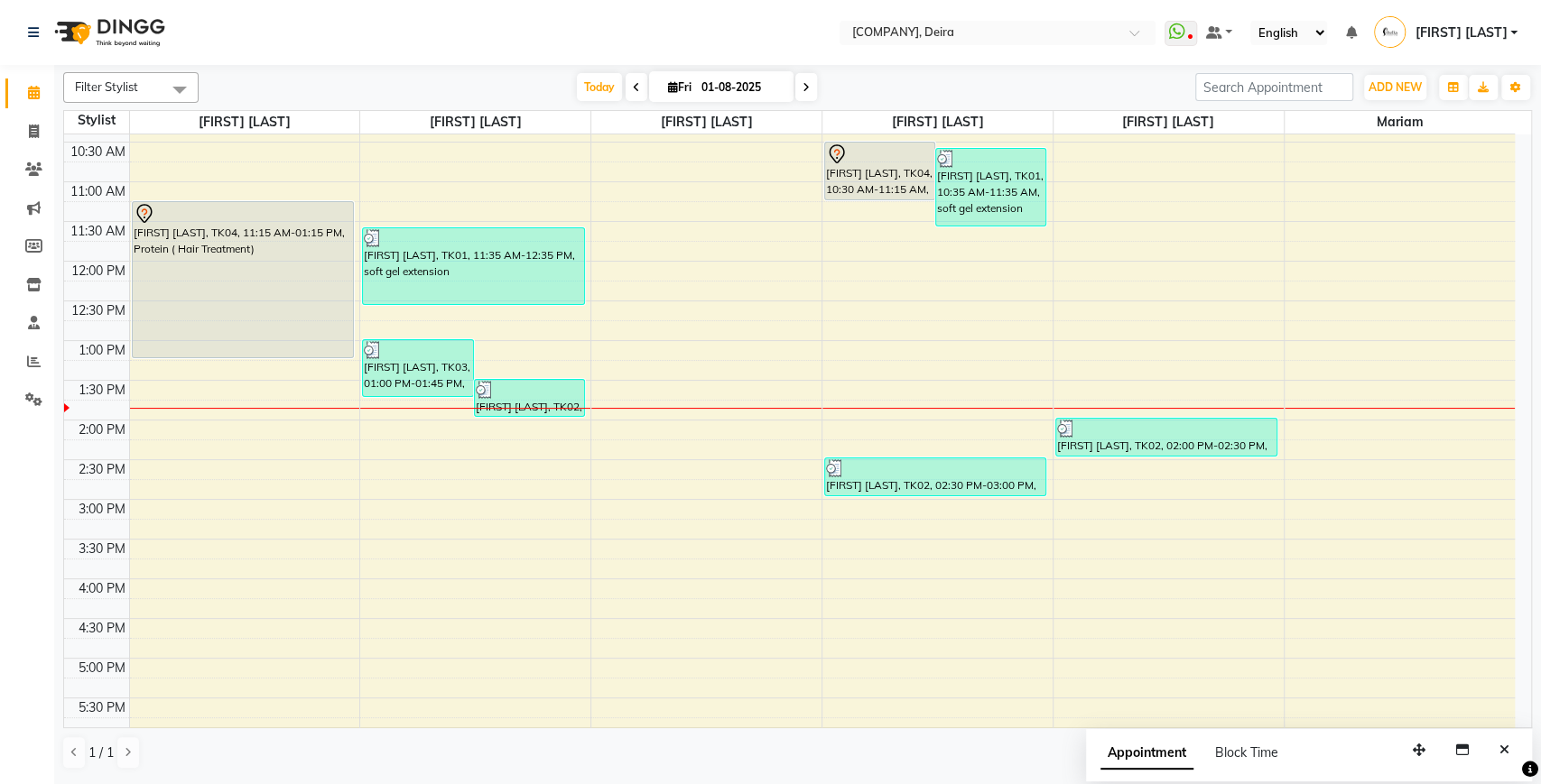 click on "Select Location × [COMPANY], Deira  WhatsApp Status  ✕ Status:  Disconnected Most Recent Message: 21-07-2025     07:51 PM Recent Service Activity: 22-07-2025     12:15 PM  [PHONE]Whatsapp Settings Default Panel My Panel English ENGLISH Español العربية मराठी हिंदी ગુજરાતી தமிழ் 中文 Notifications nothing to show [FIRST] [LAST] Manage Profile Change Password Sign out  Version:3.15.11" 